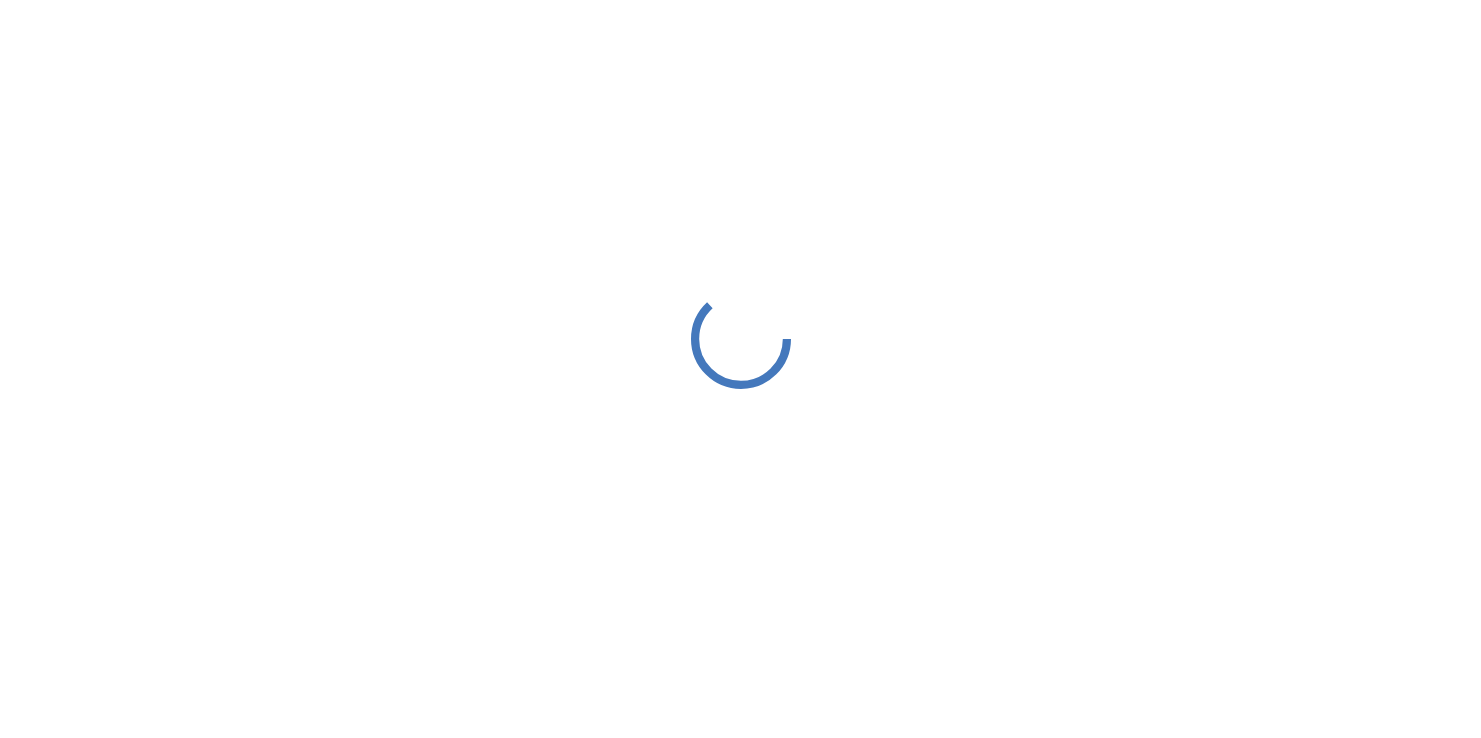 scroll, scrollTop: 0, scrollLeft: 0, axis: both 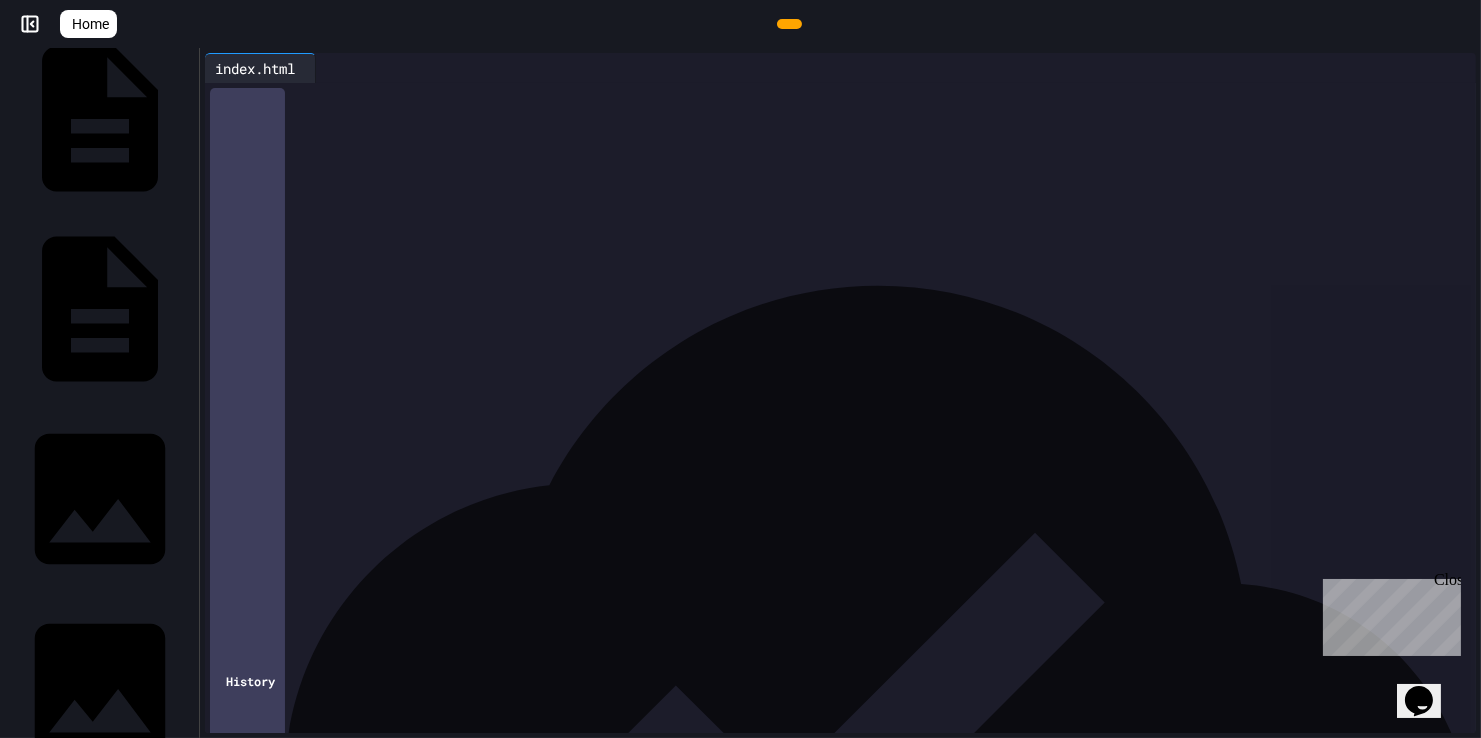 click 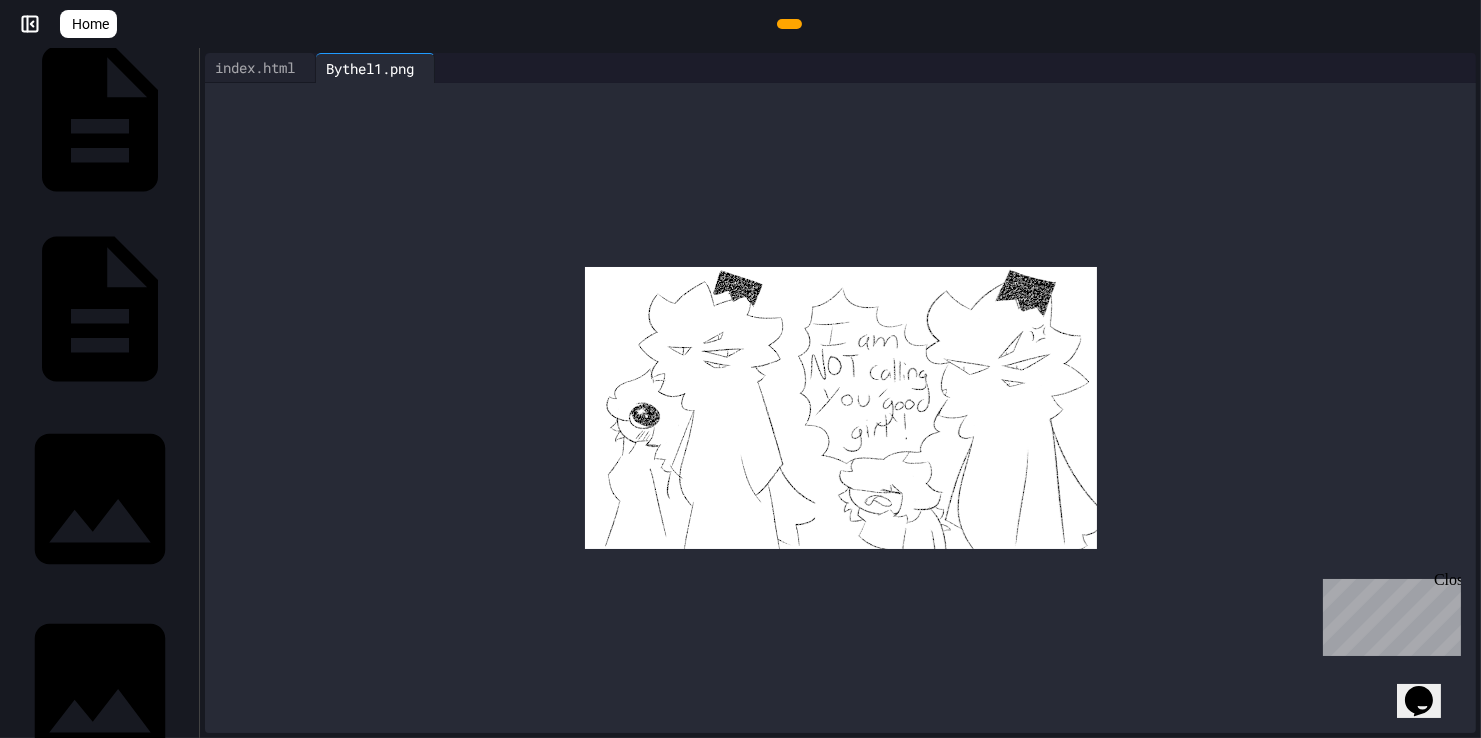 click 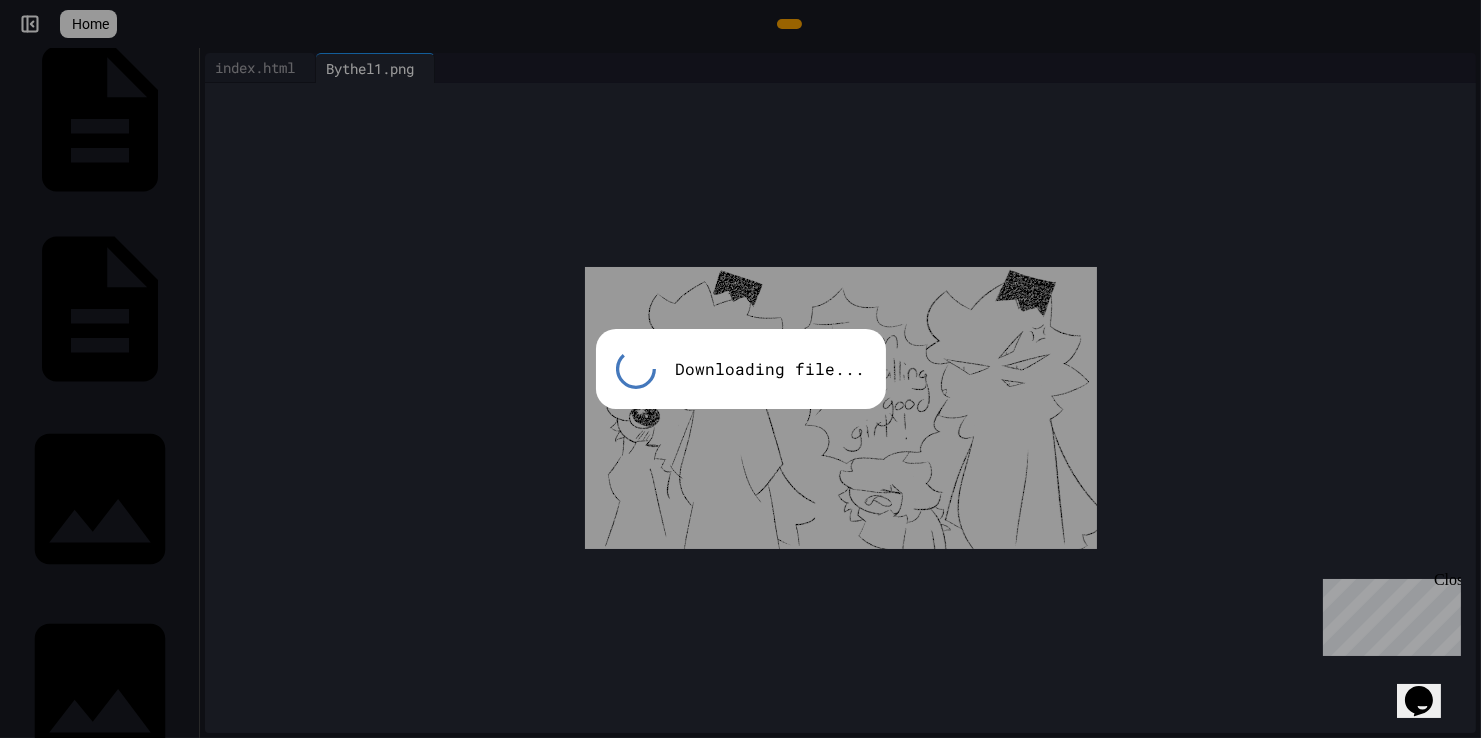 click on "Downloading file..." at bounding box center [741, 369] 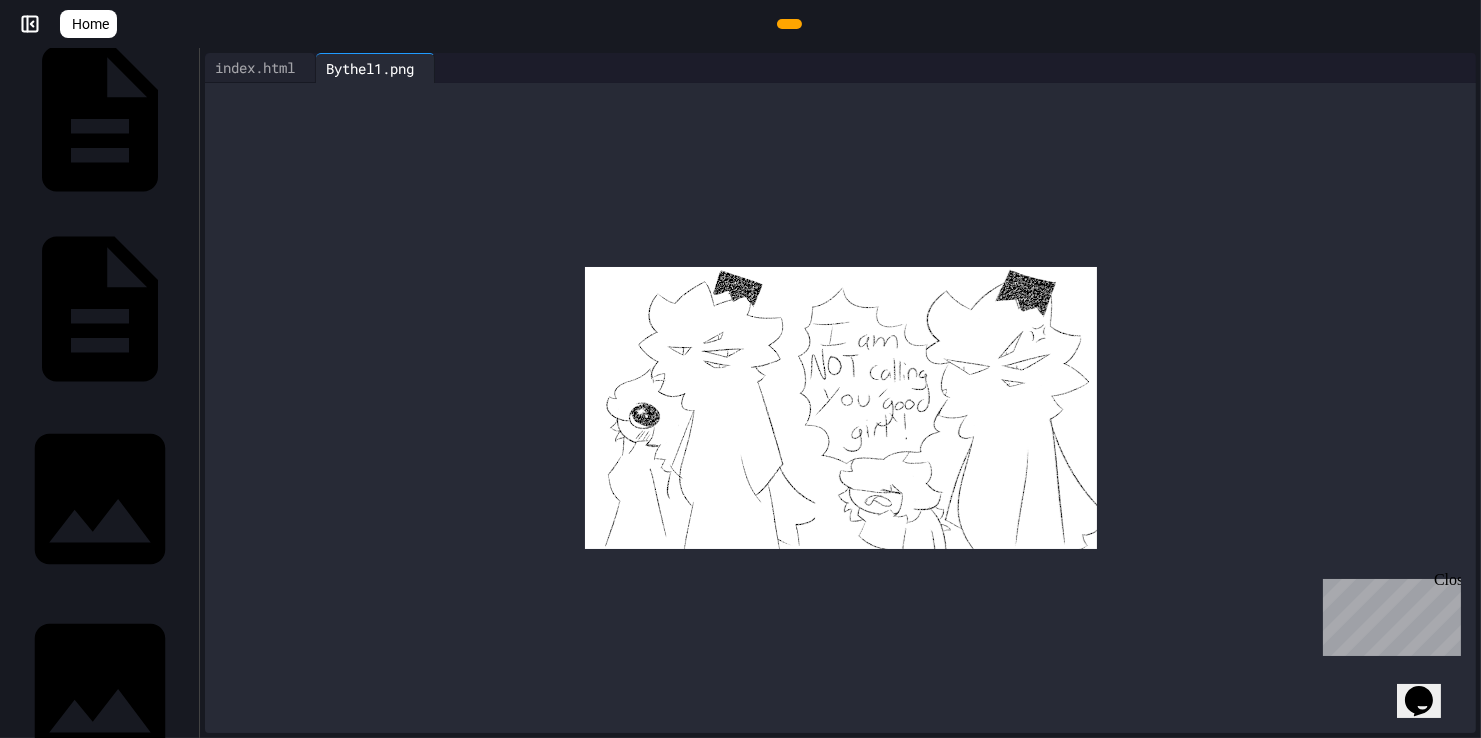 click 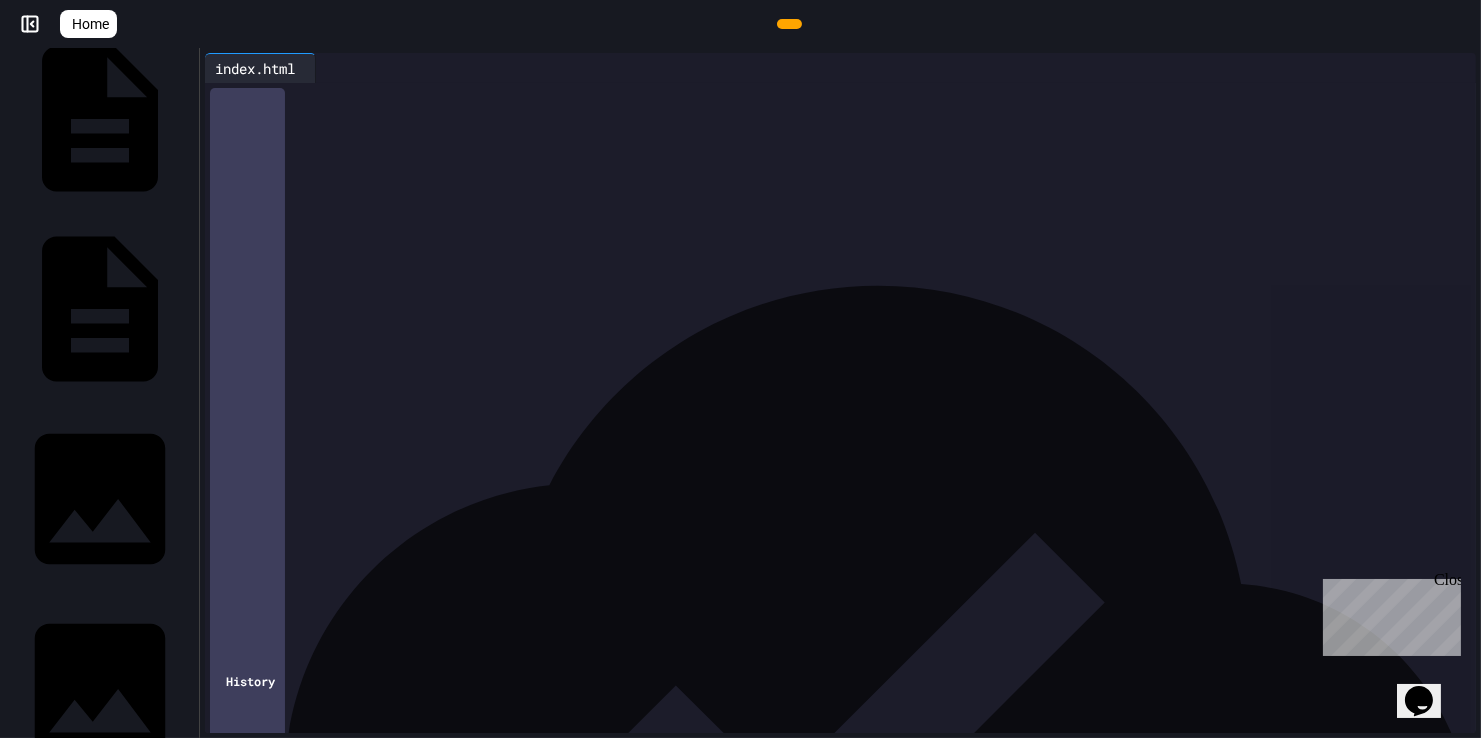 click 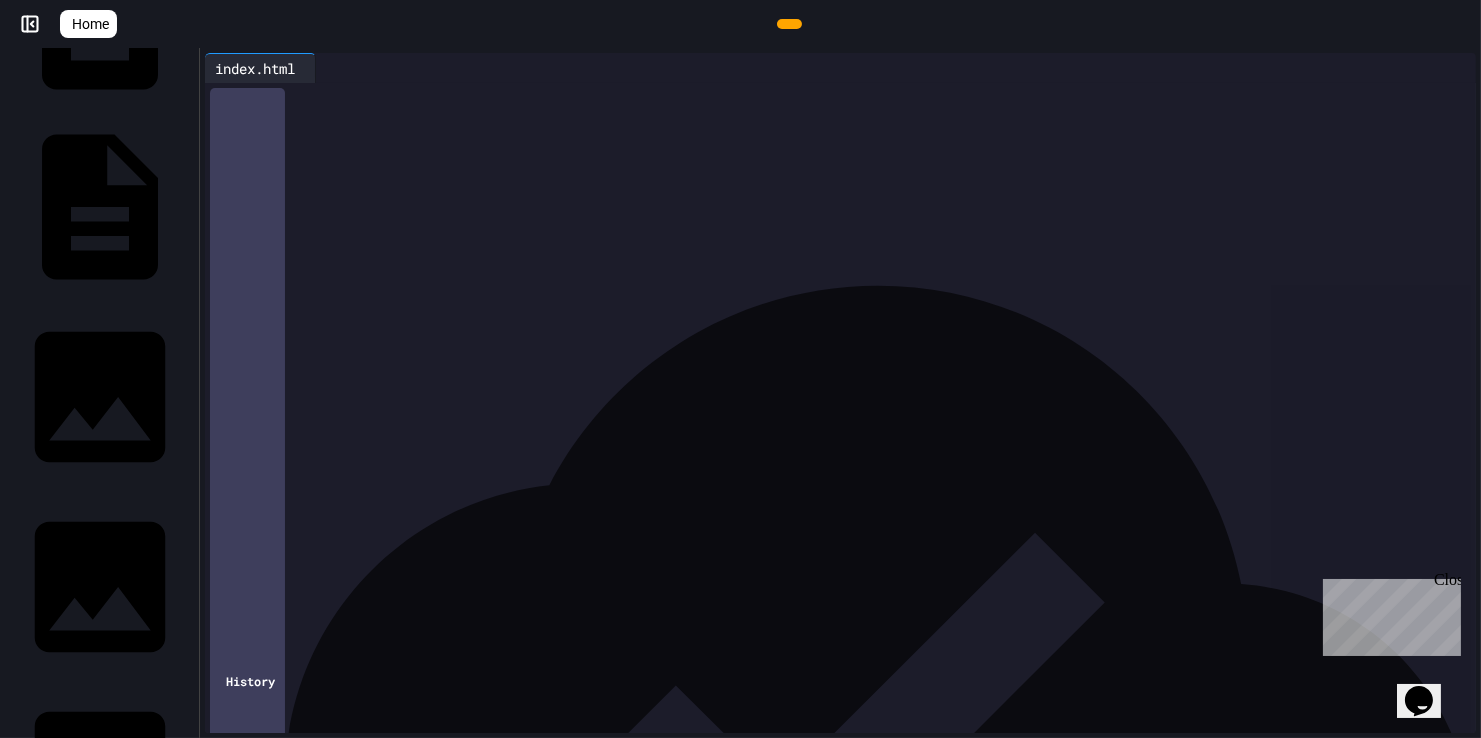 scroll, scrollTop: 236, scrollLeft: 0, axis: vertical 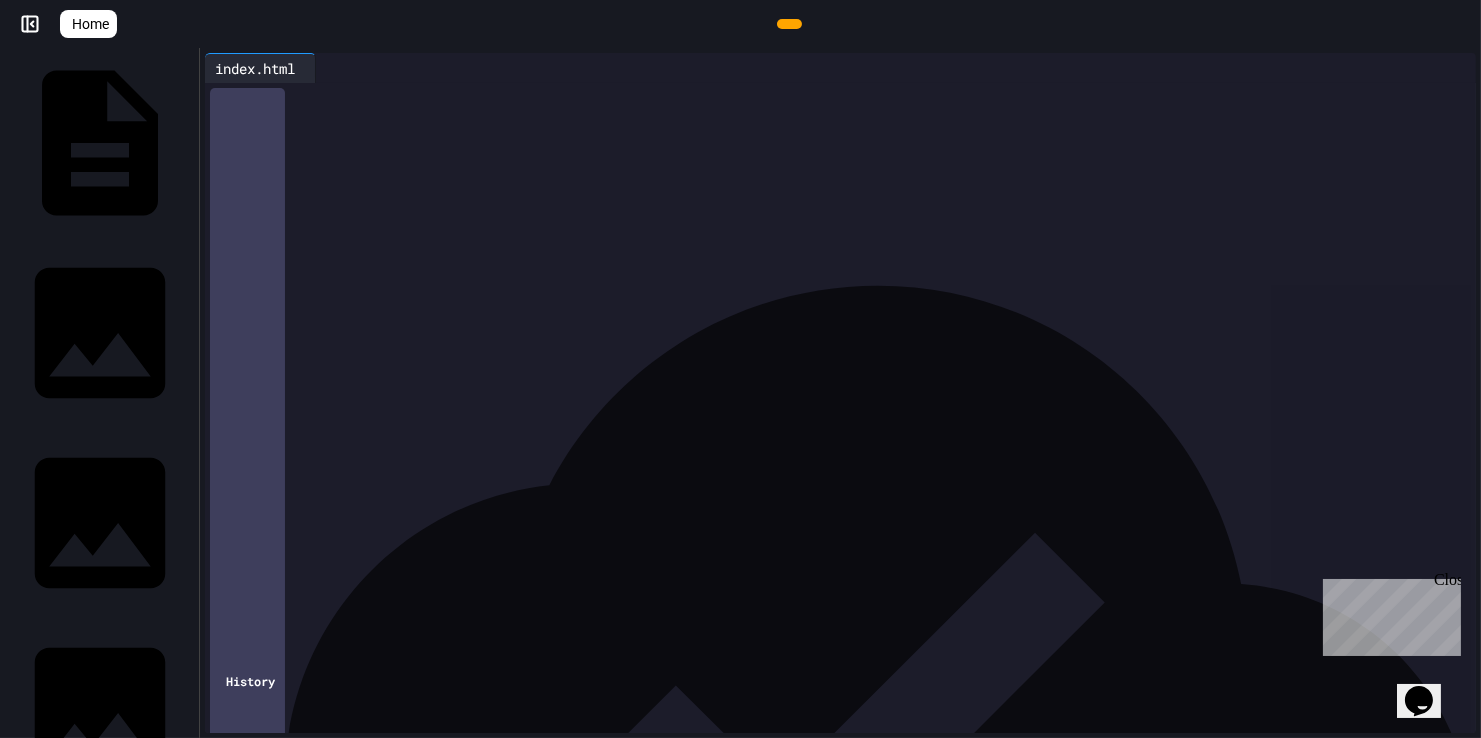 click on "Gizzard.html" at bounding box center [188, 2231] 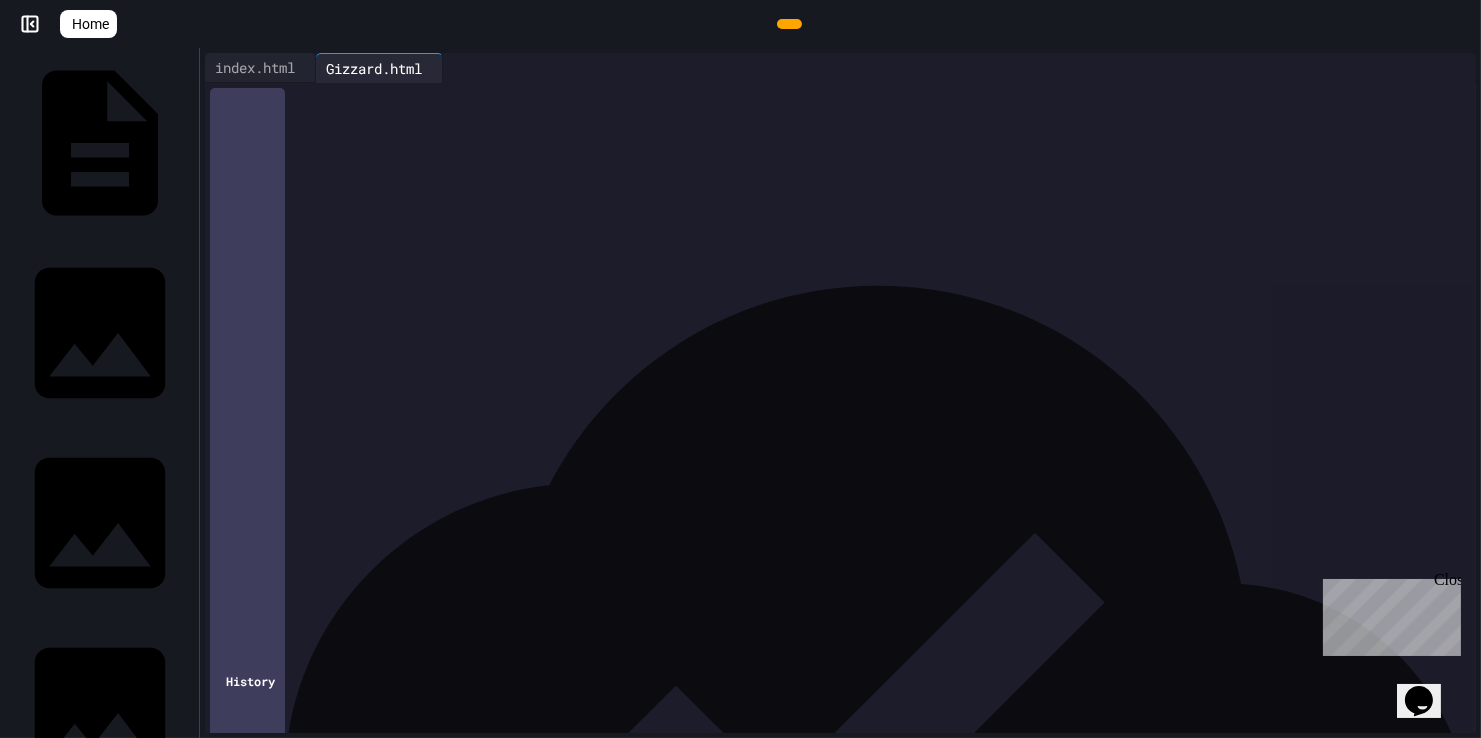 click on "**********" at bounding box center [856, 844] 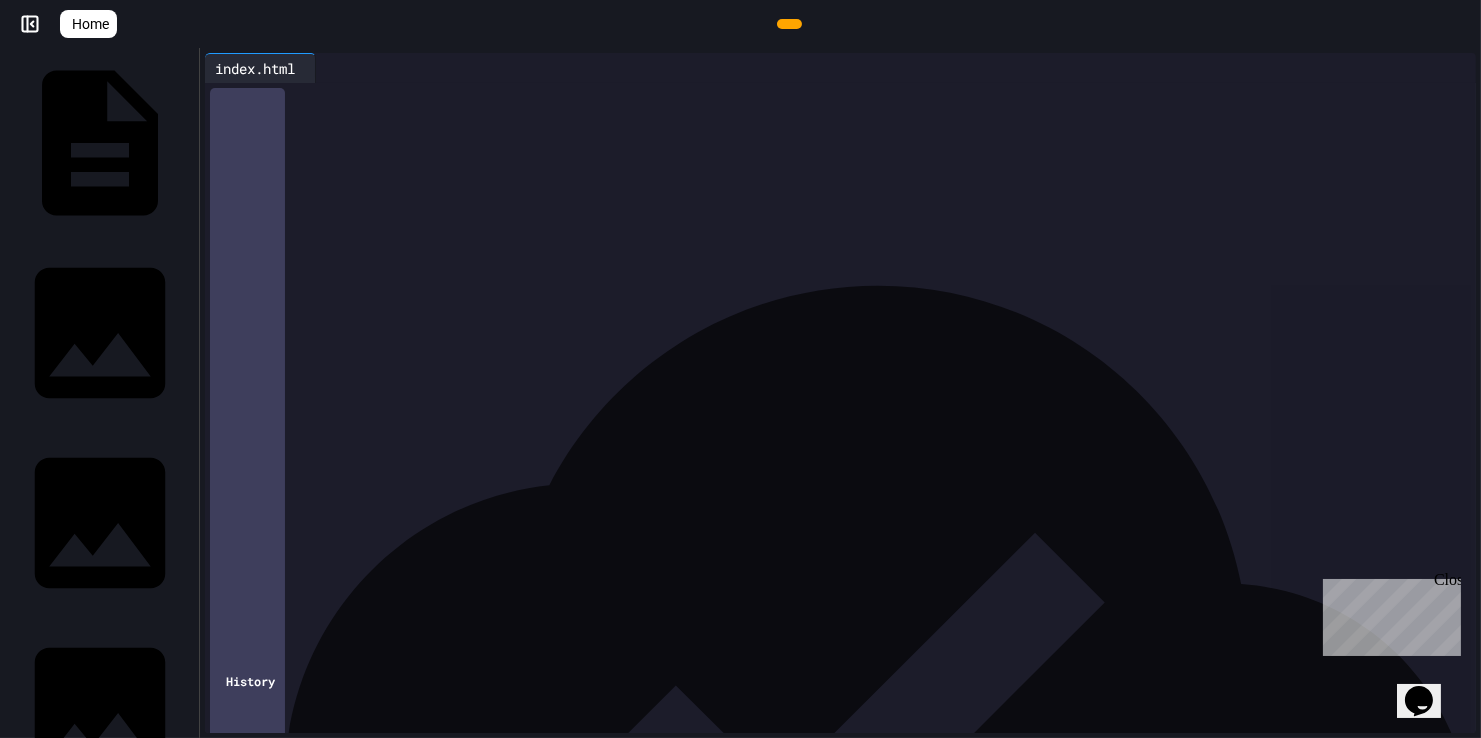 click 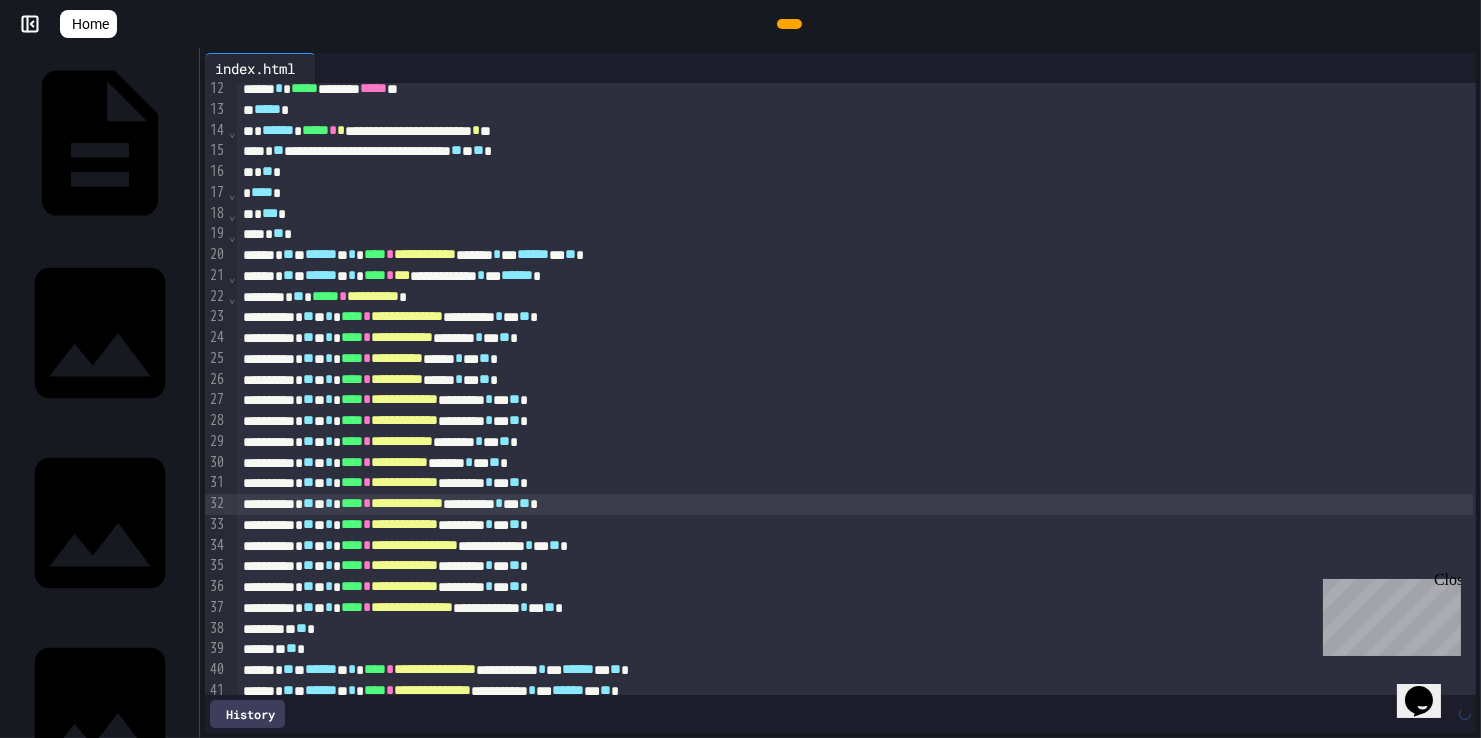 click on "*" at bounding box center [499, 503] 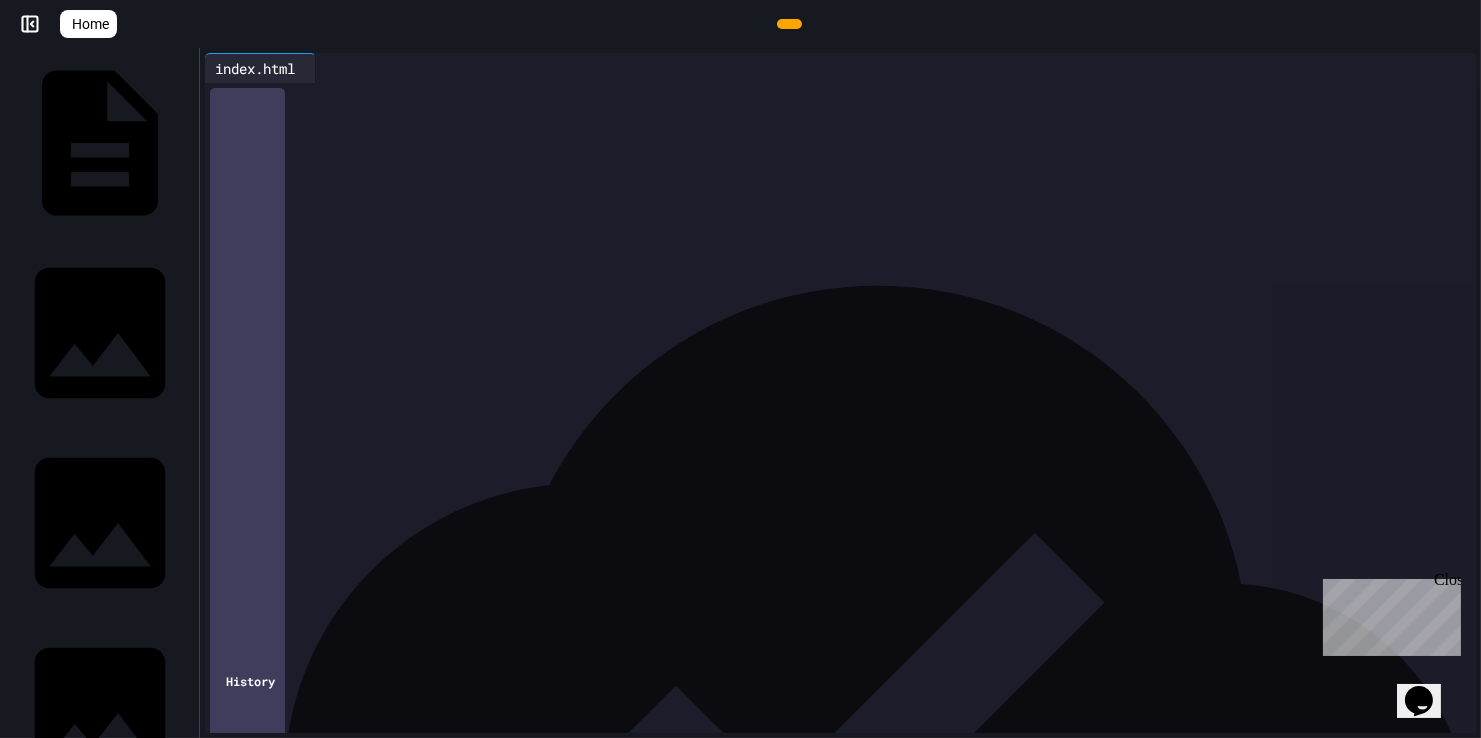 click 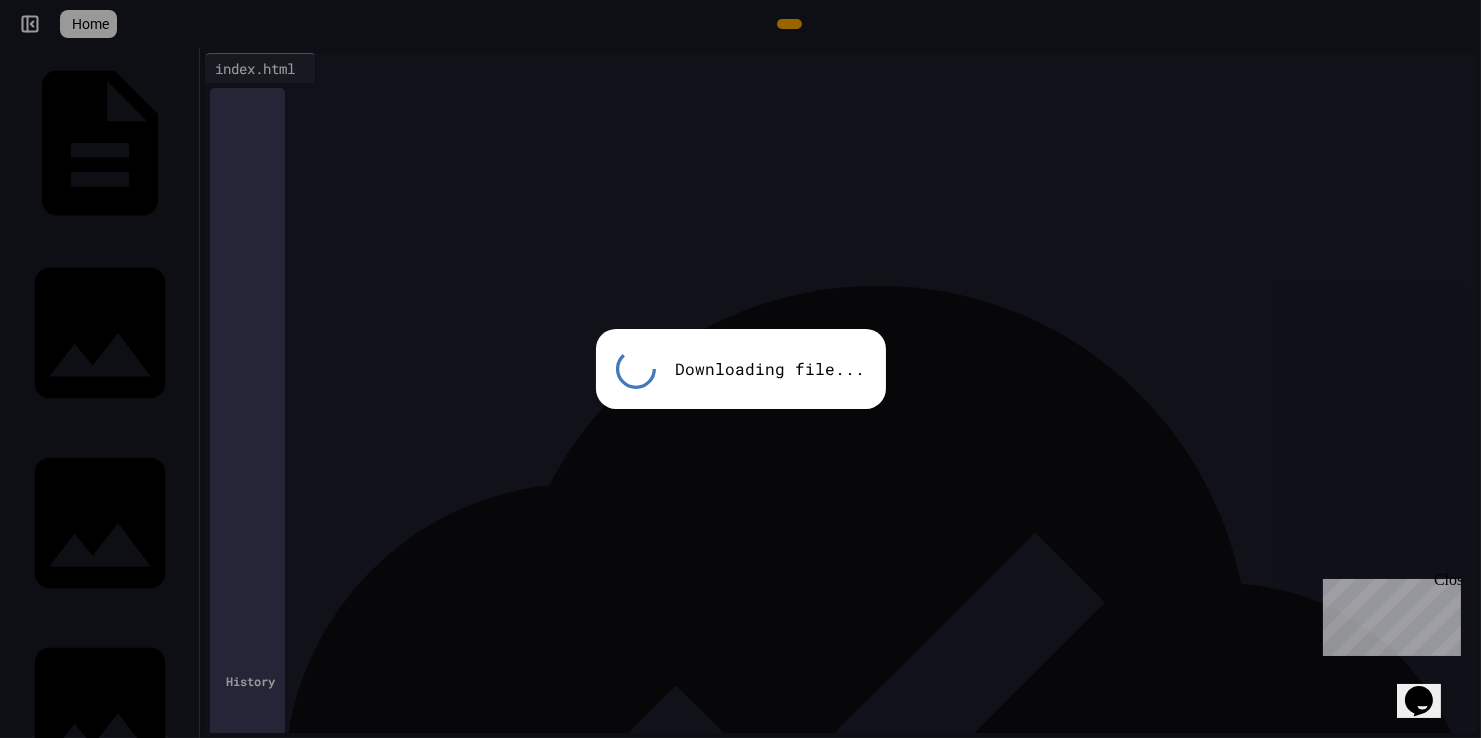 click on "**********" at bounding box center [856, 540] 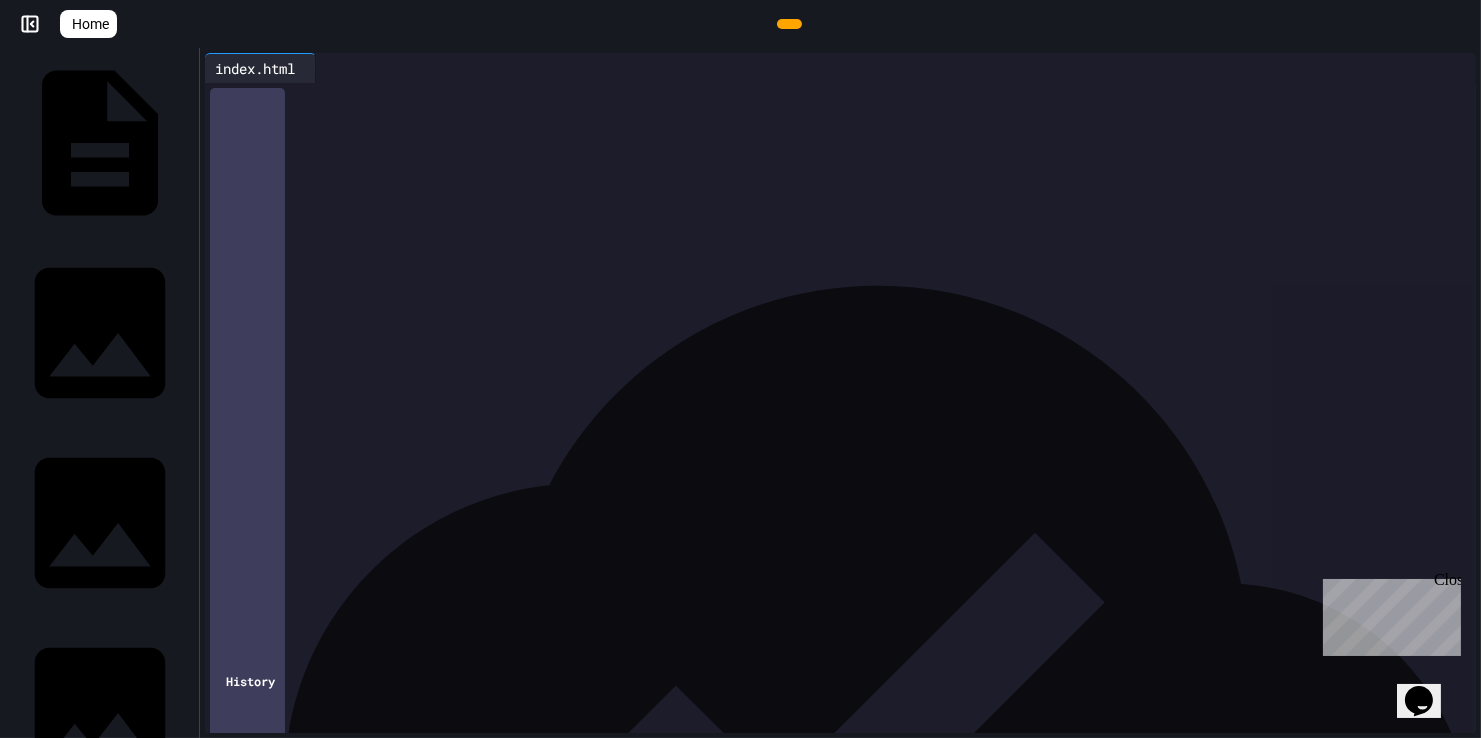 click on "Jane2.png" at bounding box center (99, 2611) 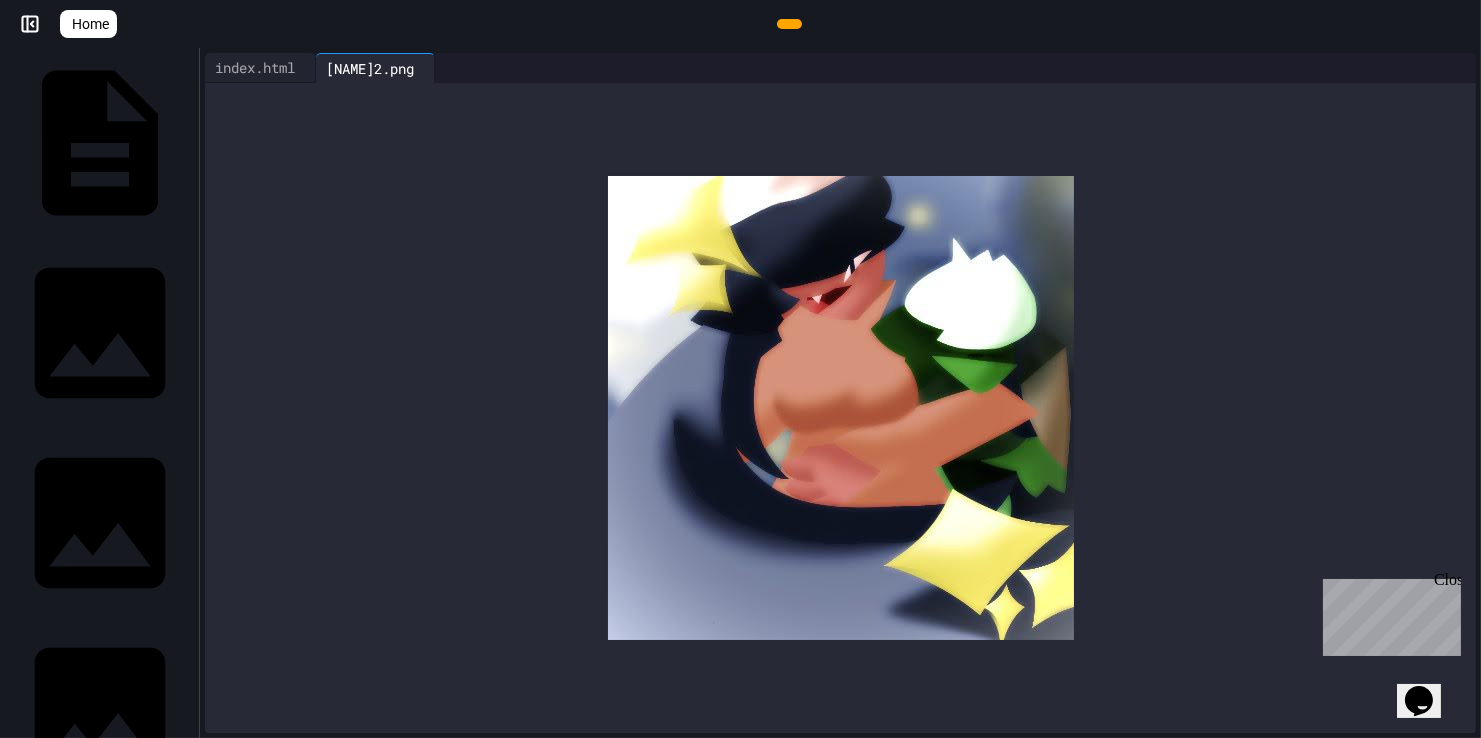 click at bounding box center (190, 2611) 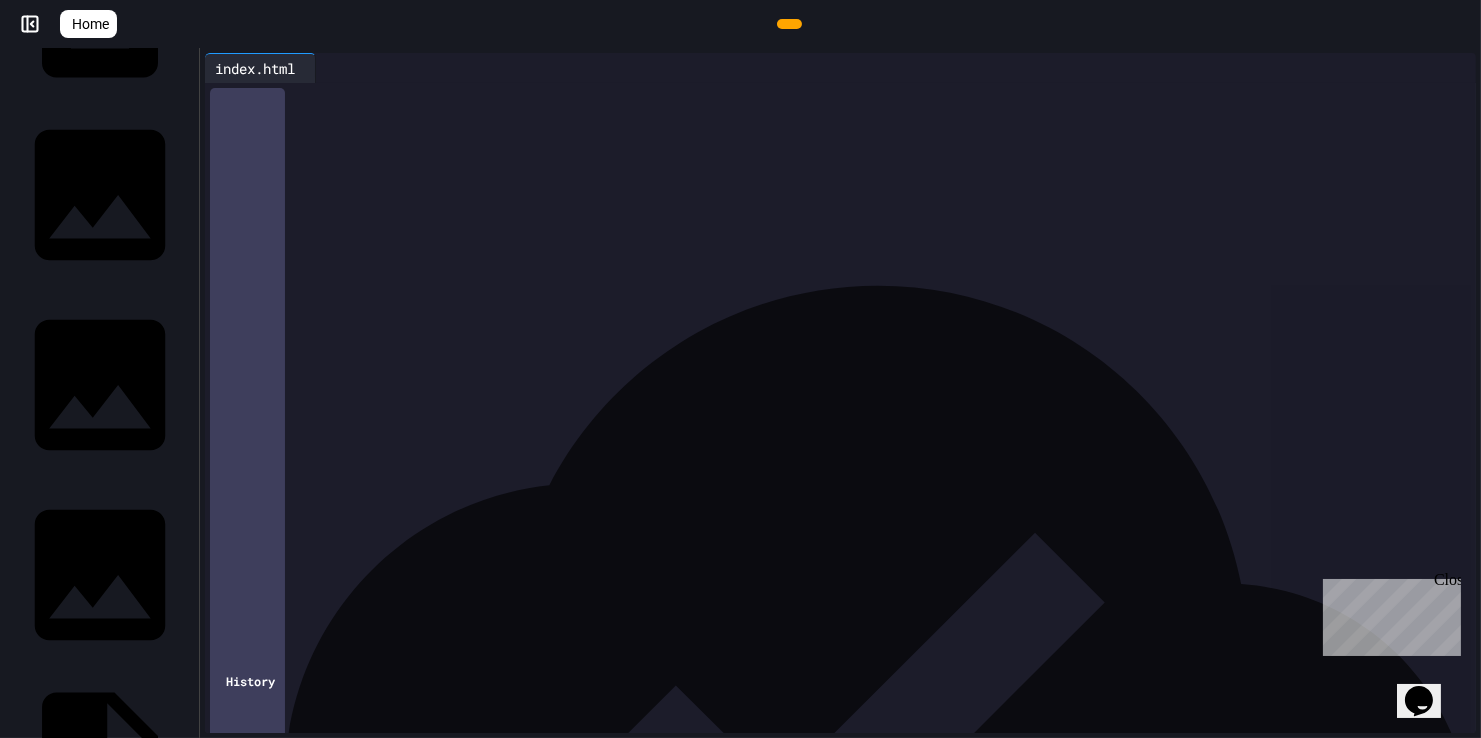 scroll, scrollTop: 1706, scrollLeft: 0, axis: vertical 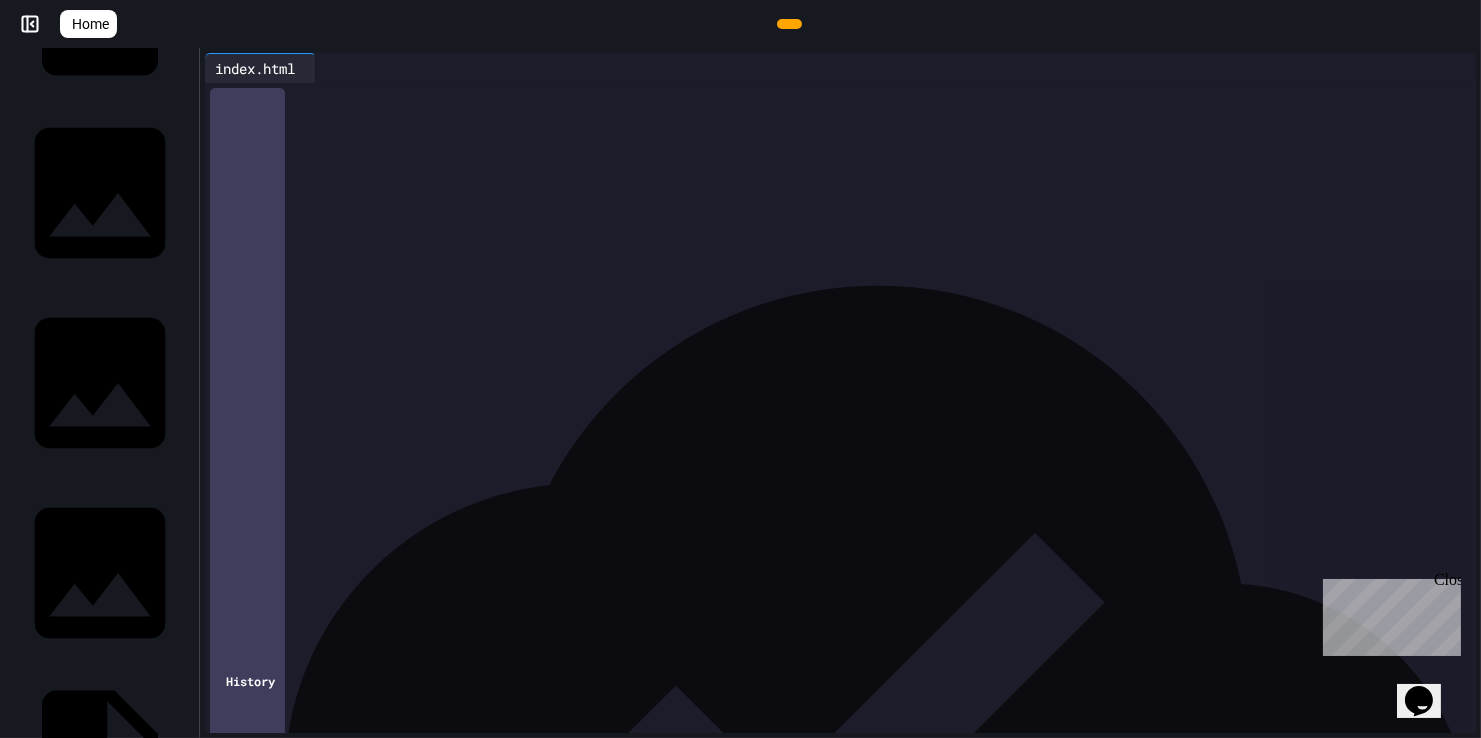 click 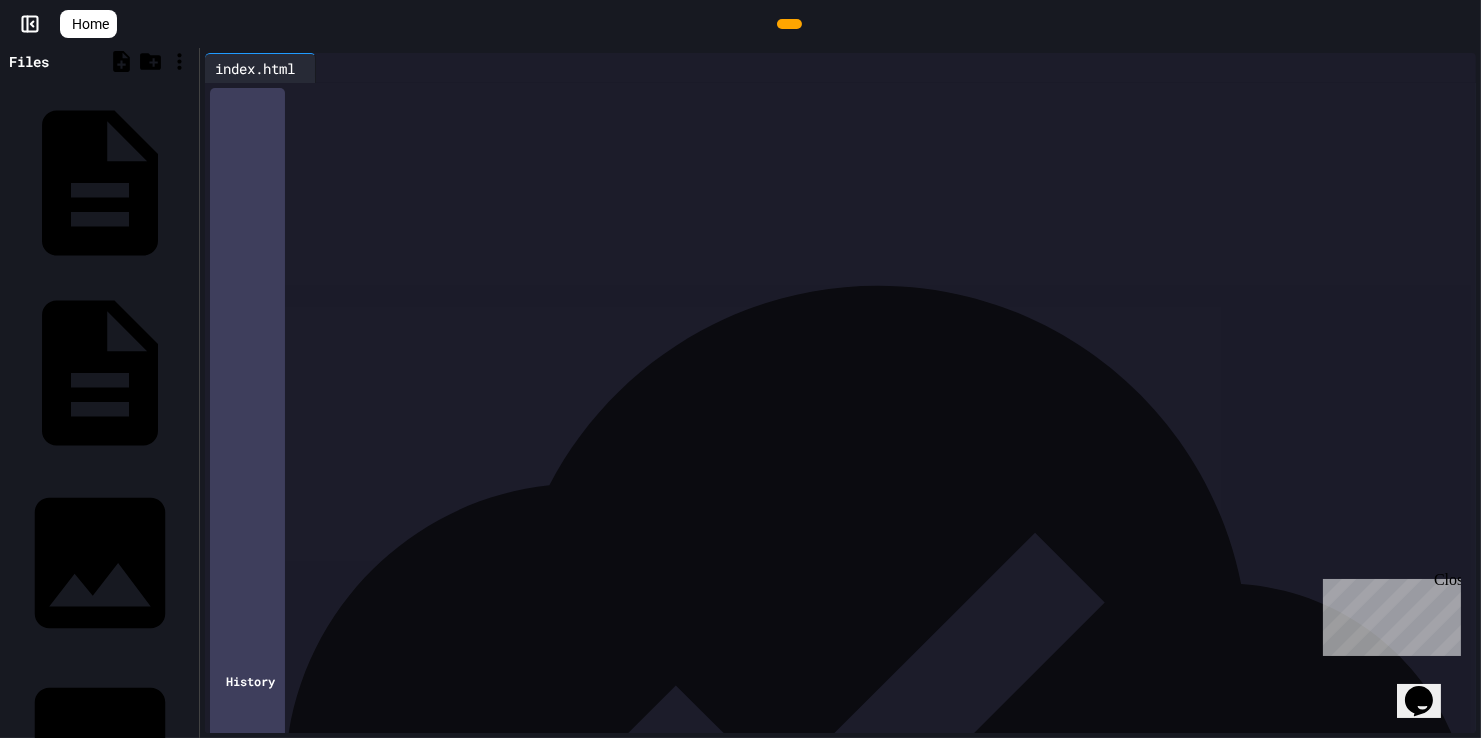 scroll, scrollTop: 0, scrollLeft: 0, axis: both 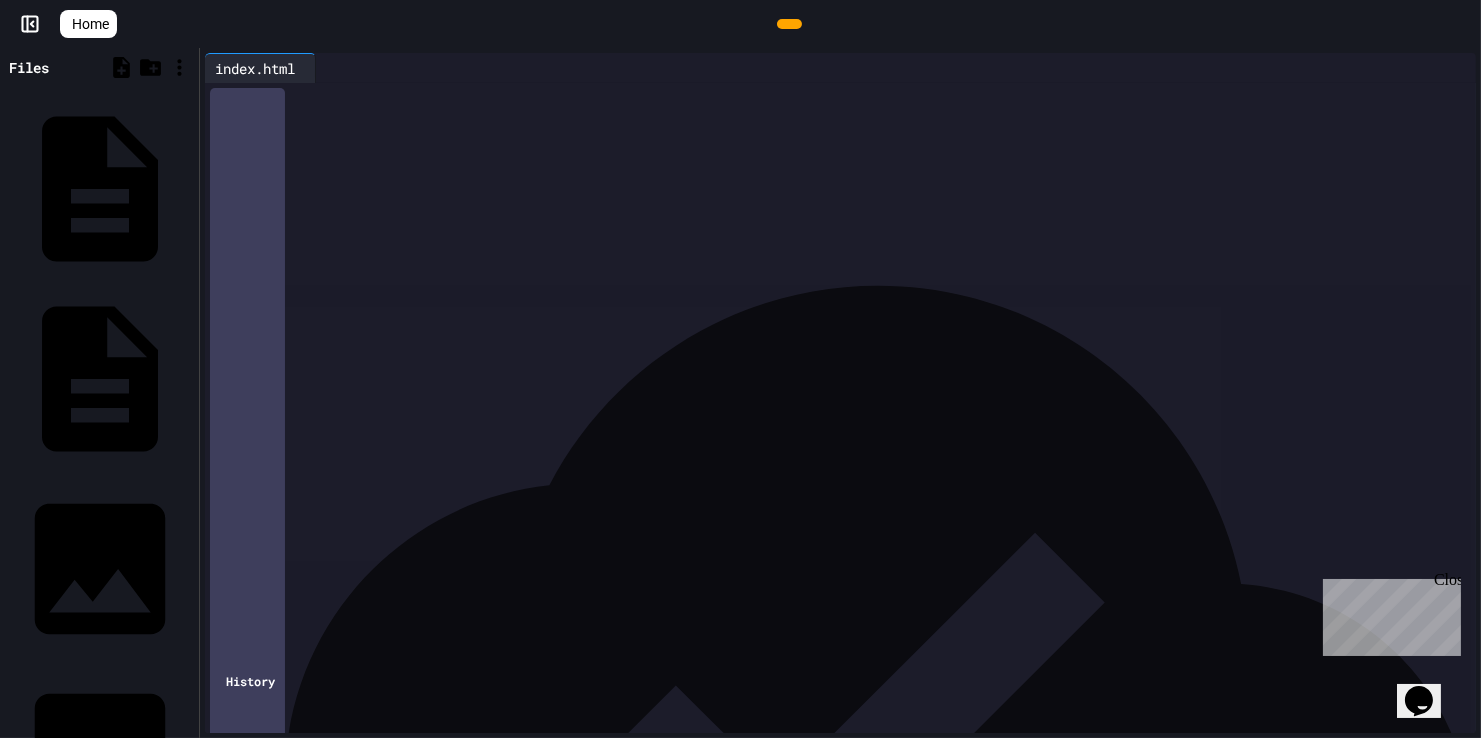 click 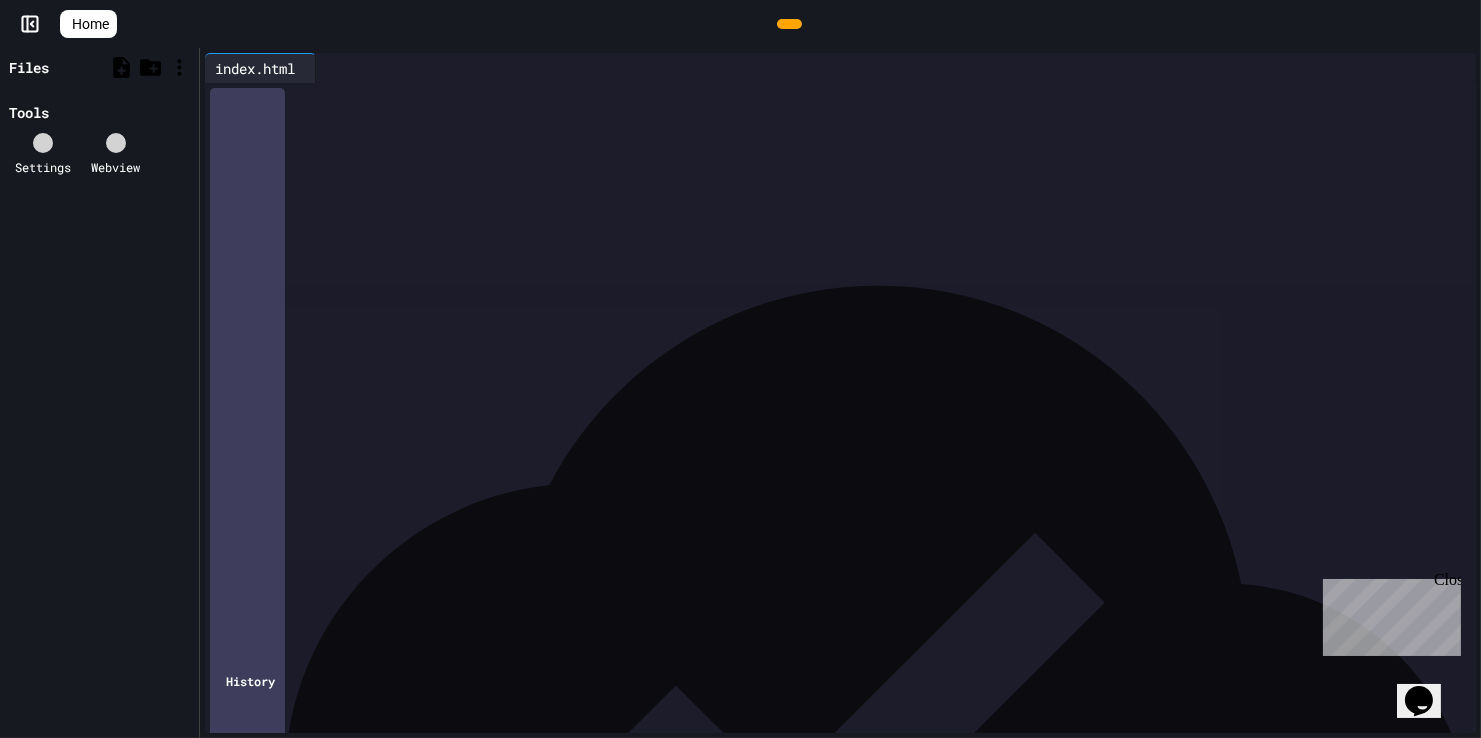 click 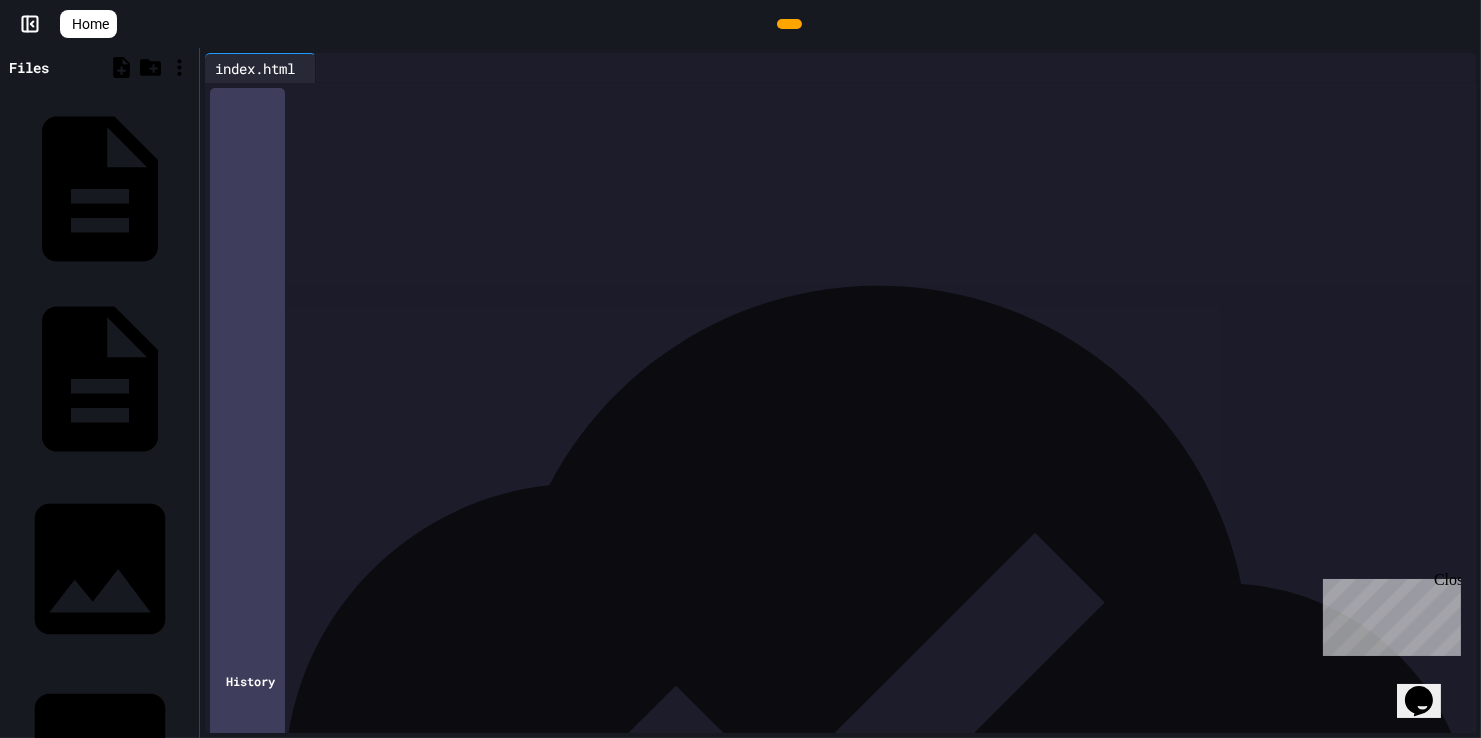 scroll, scrollTop: 302, scrollLeft: 0, axis: vertical 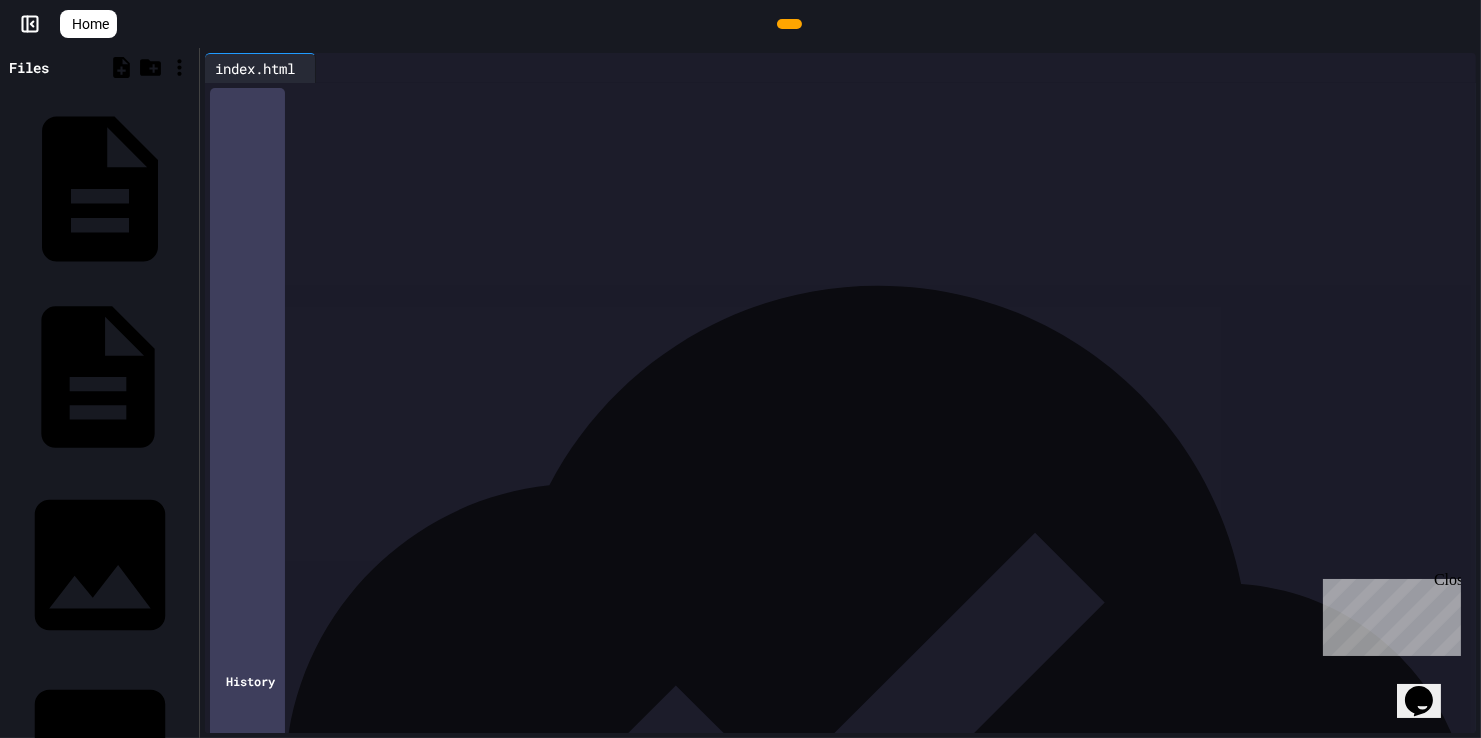 click on "Benson.html" at bounding box center (188, 377) 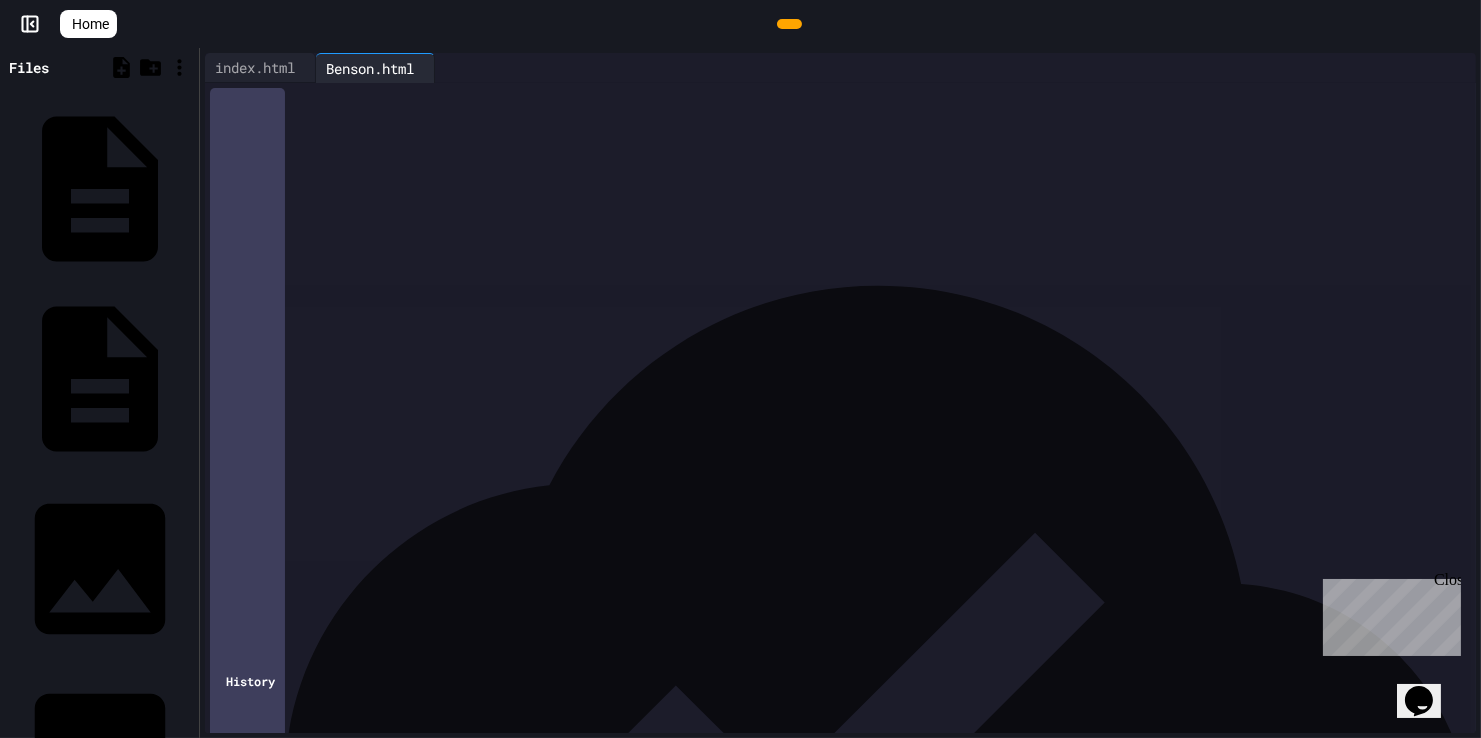 scroll, scrollTop: 73, scrollLeft: 0, axis: vertical 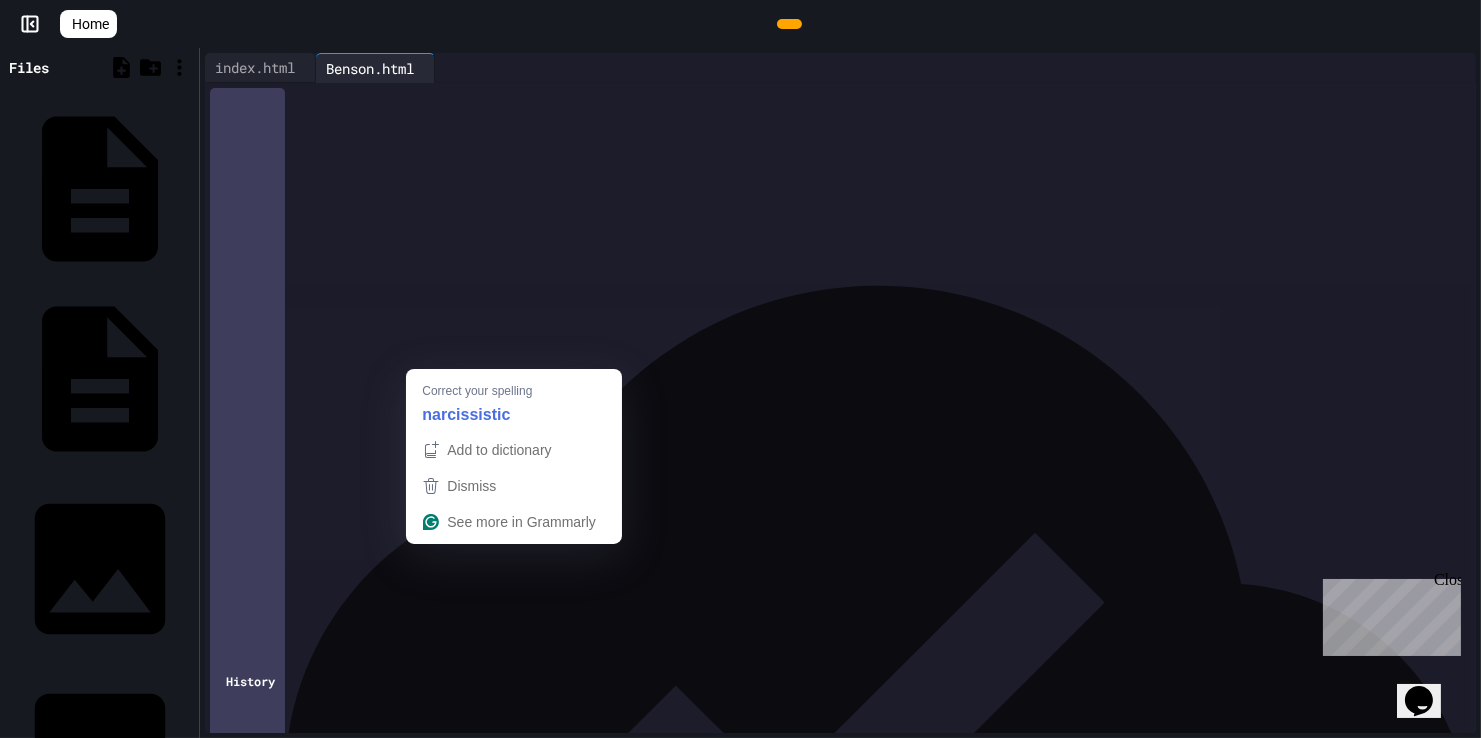 click on "**********" at bounding box center [855, 427] 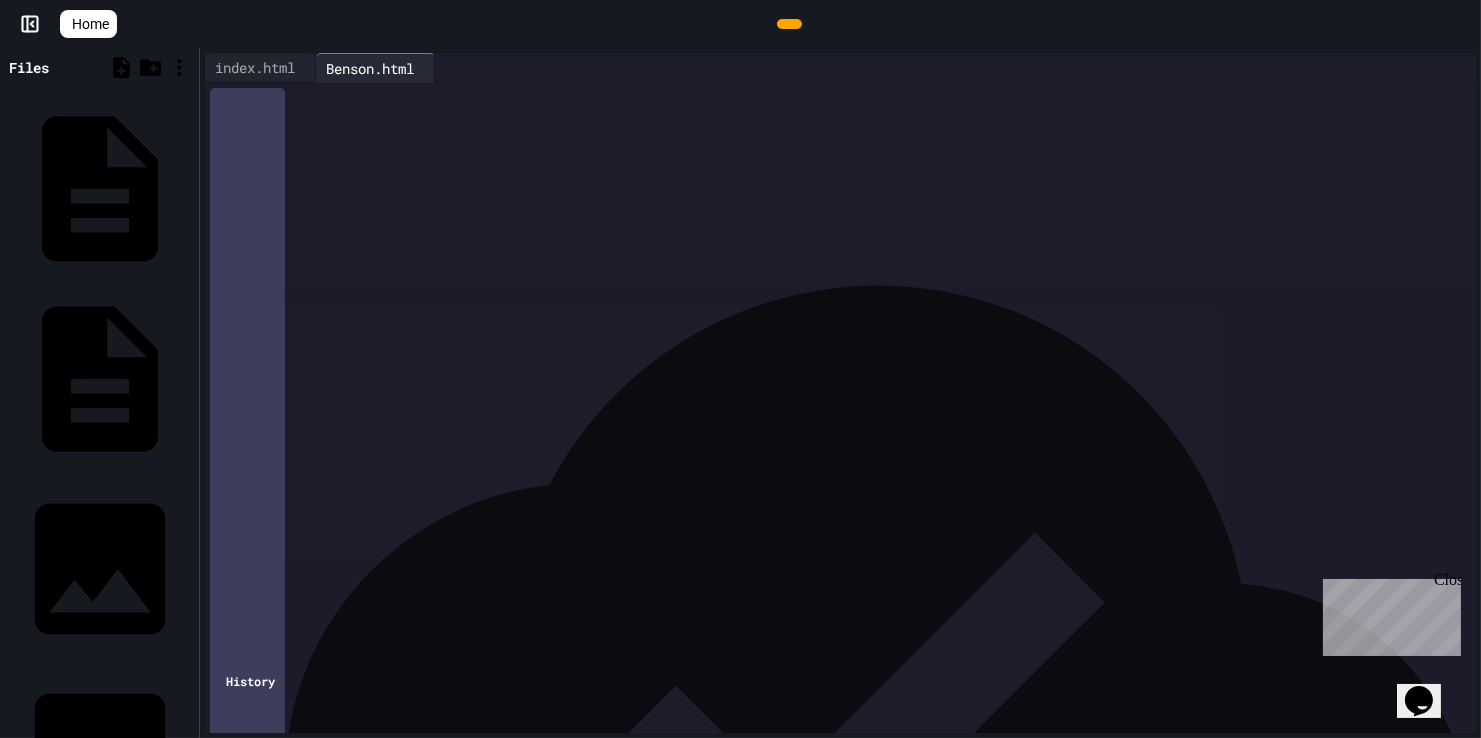drag, startPoint x: 445, startPoint y: 491, endPoint x: 267, endPoint y: 359, distance: 221.60326 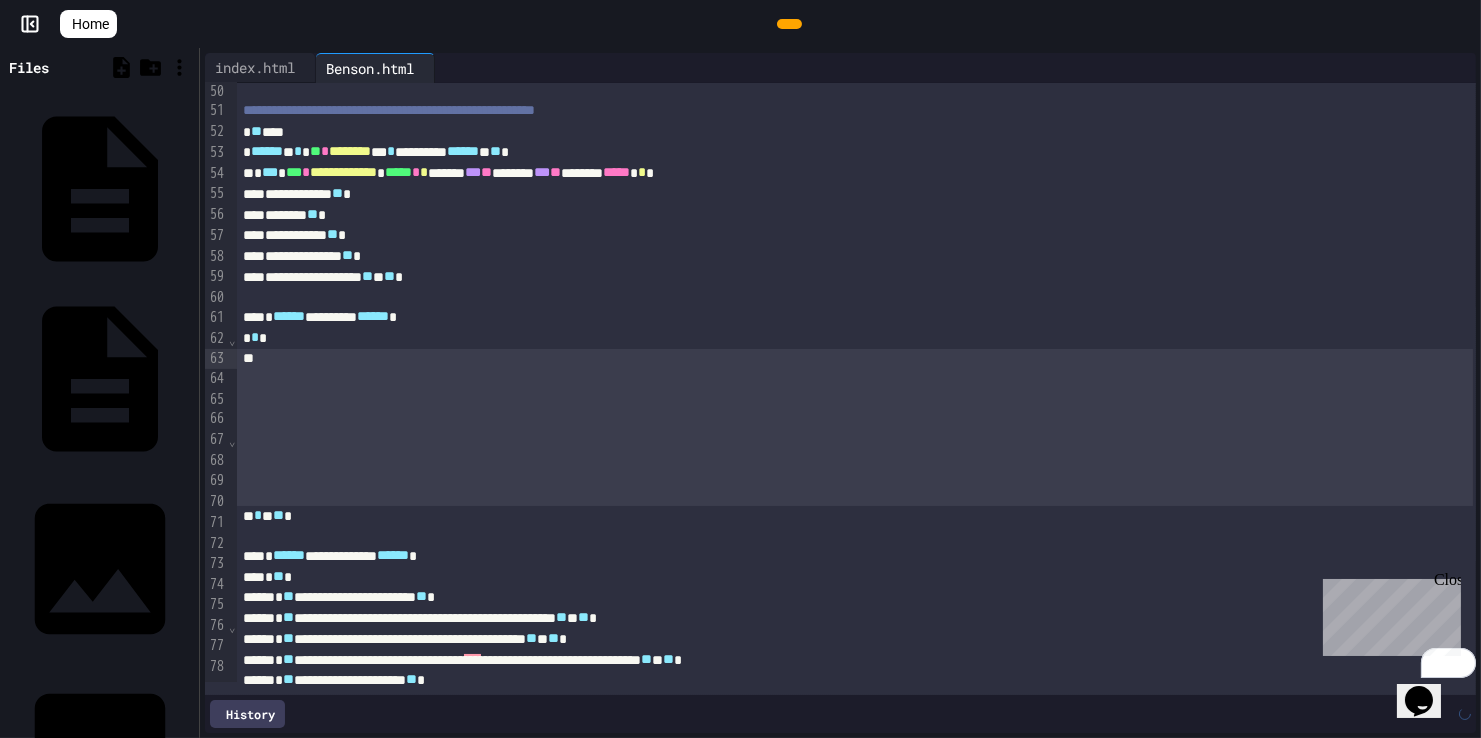 scroll, scrollTop: 1009, scrollLeft: 0, axis: vertical 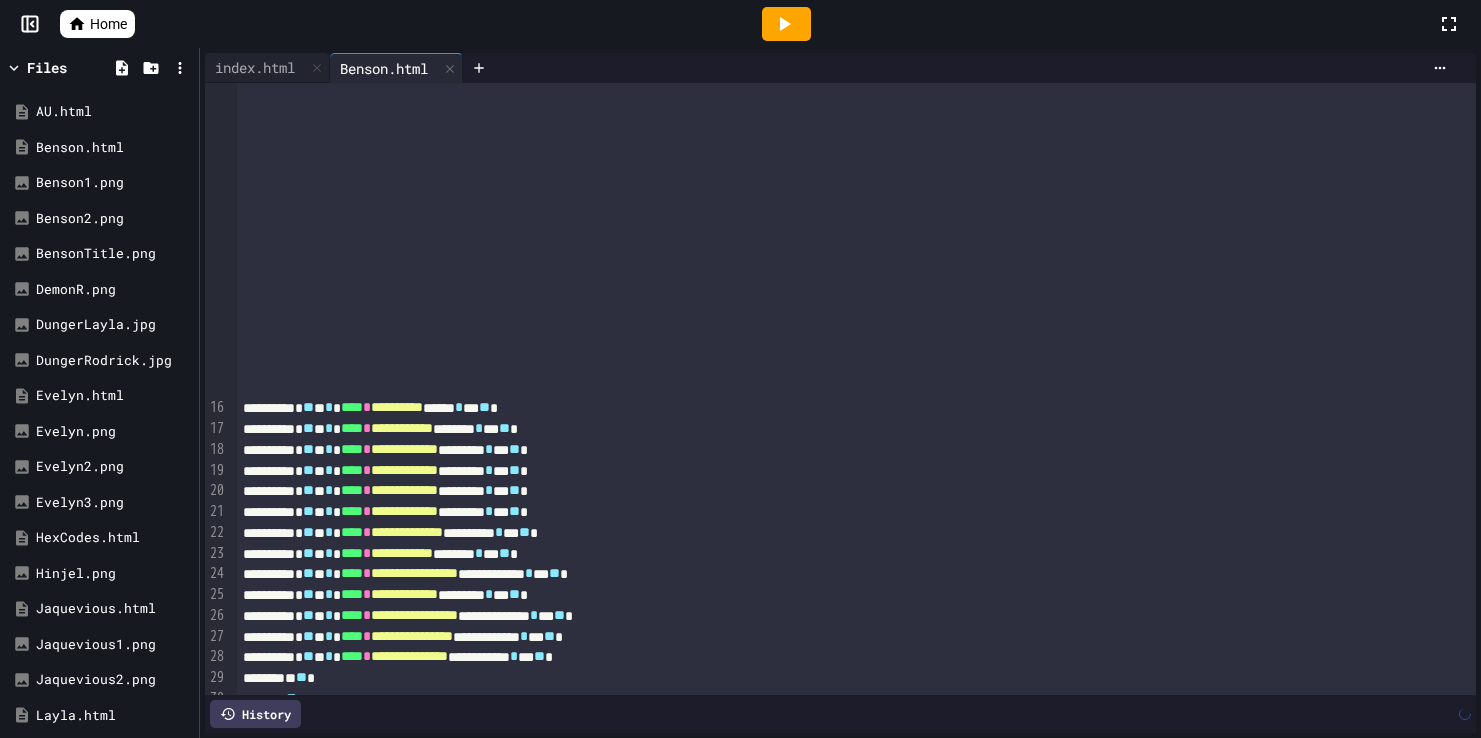 click on "**********" at bounding box center [855, 1449] 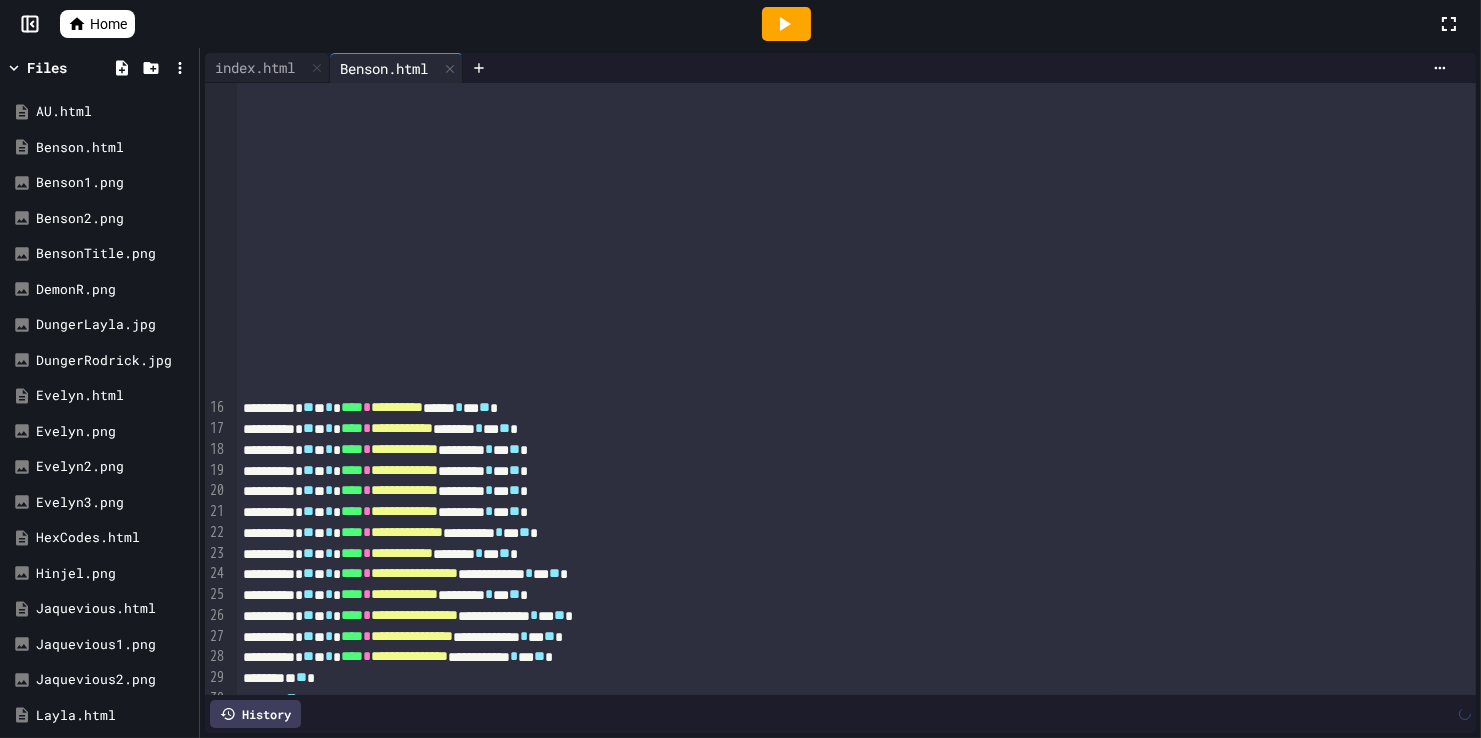 click on "* * *" at bounding box center (855, 1360) 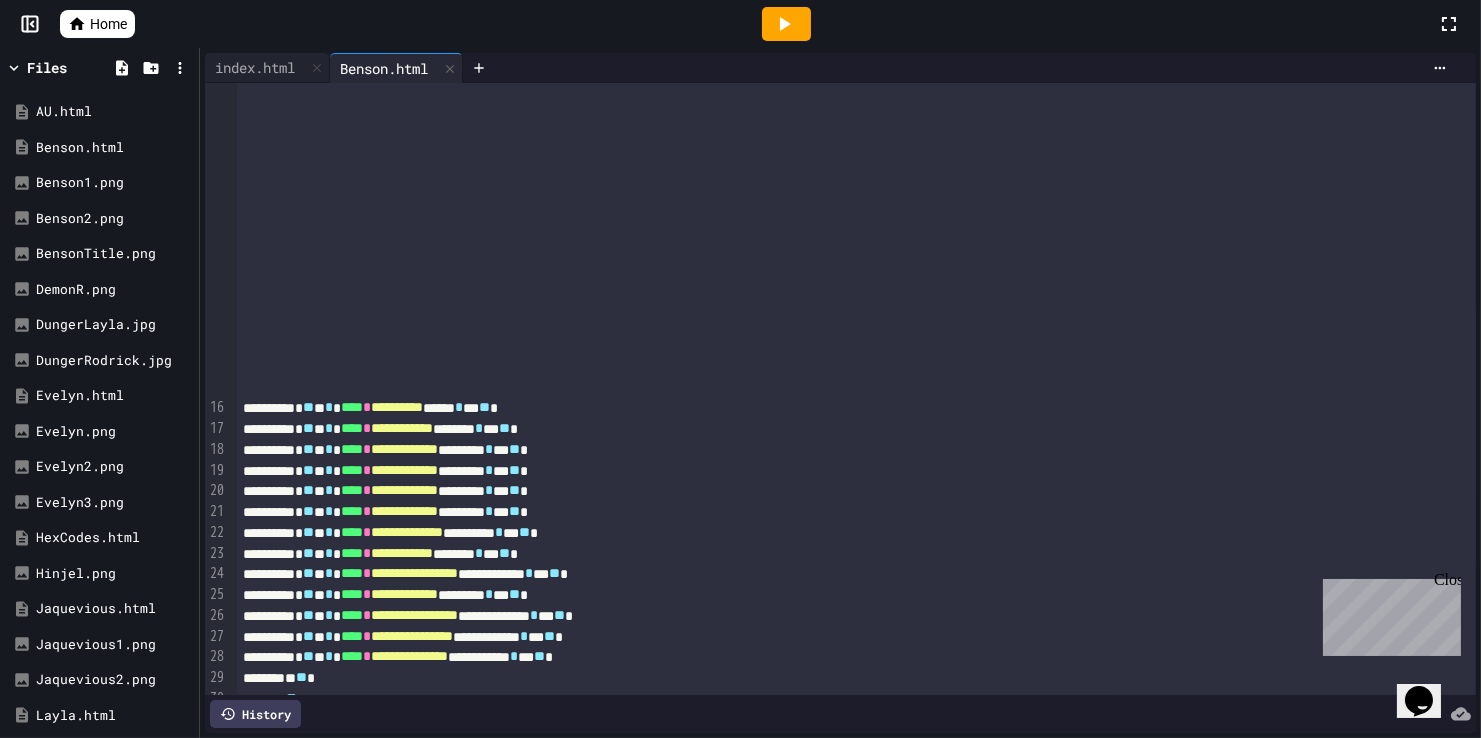 scroll, scrollTop: 0, scrollLeft: 0, axis: both 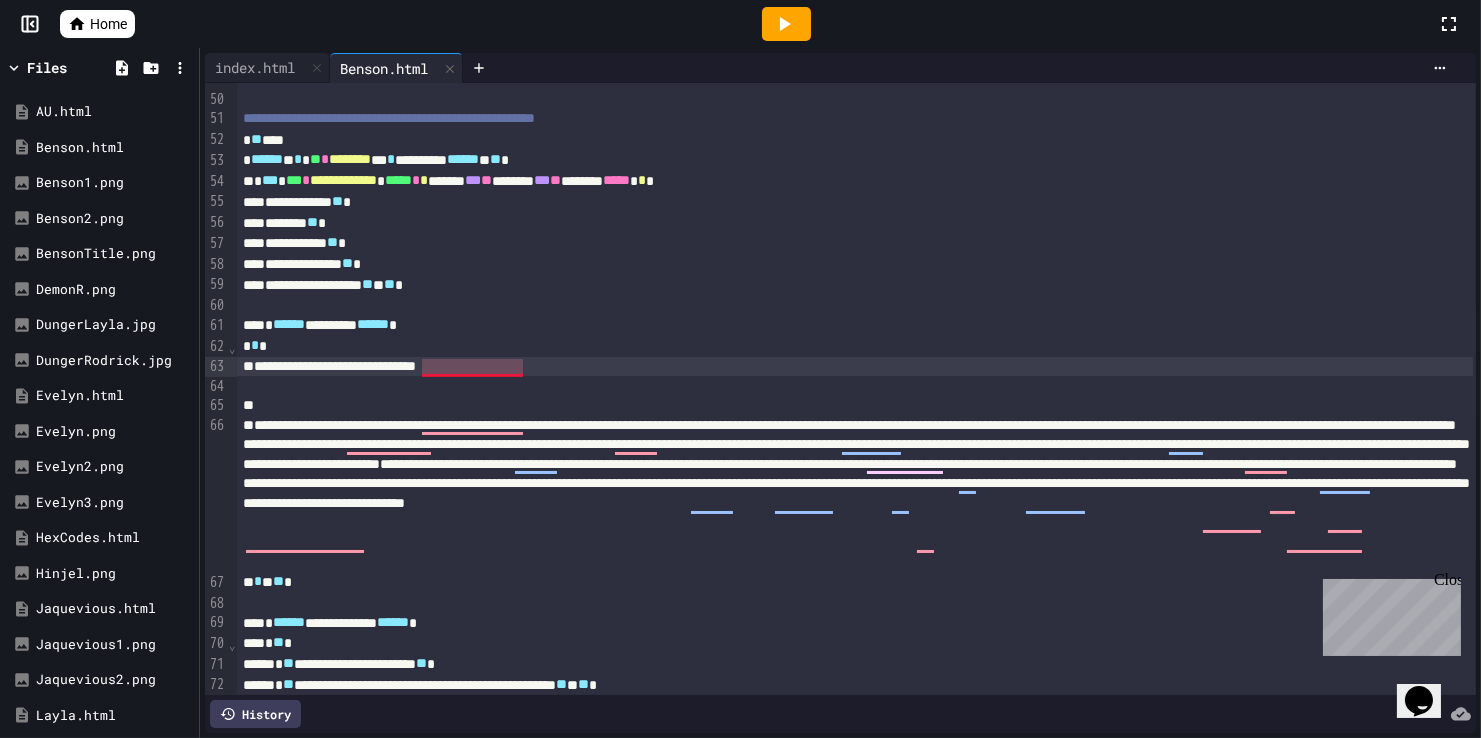click on "**********" at bounding box center (855, 367) 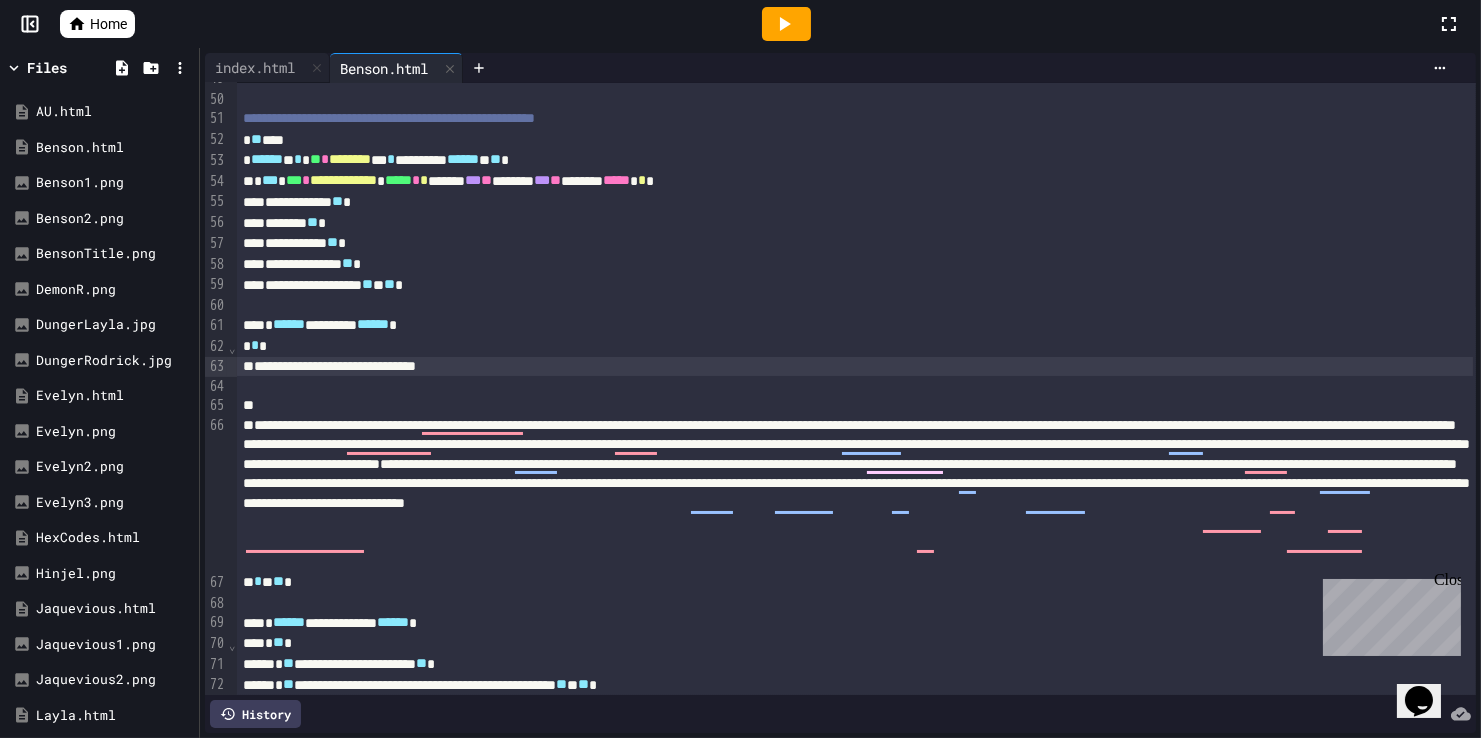 click on "**********" at bounding box center [855, 367] 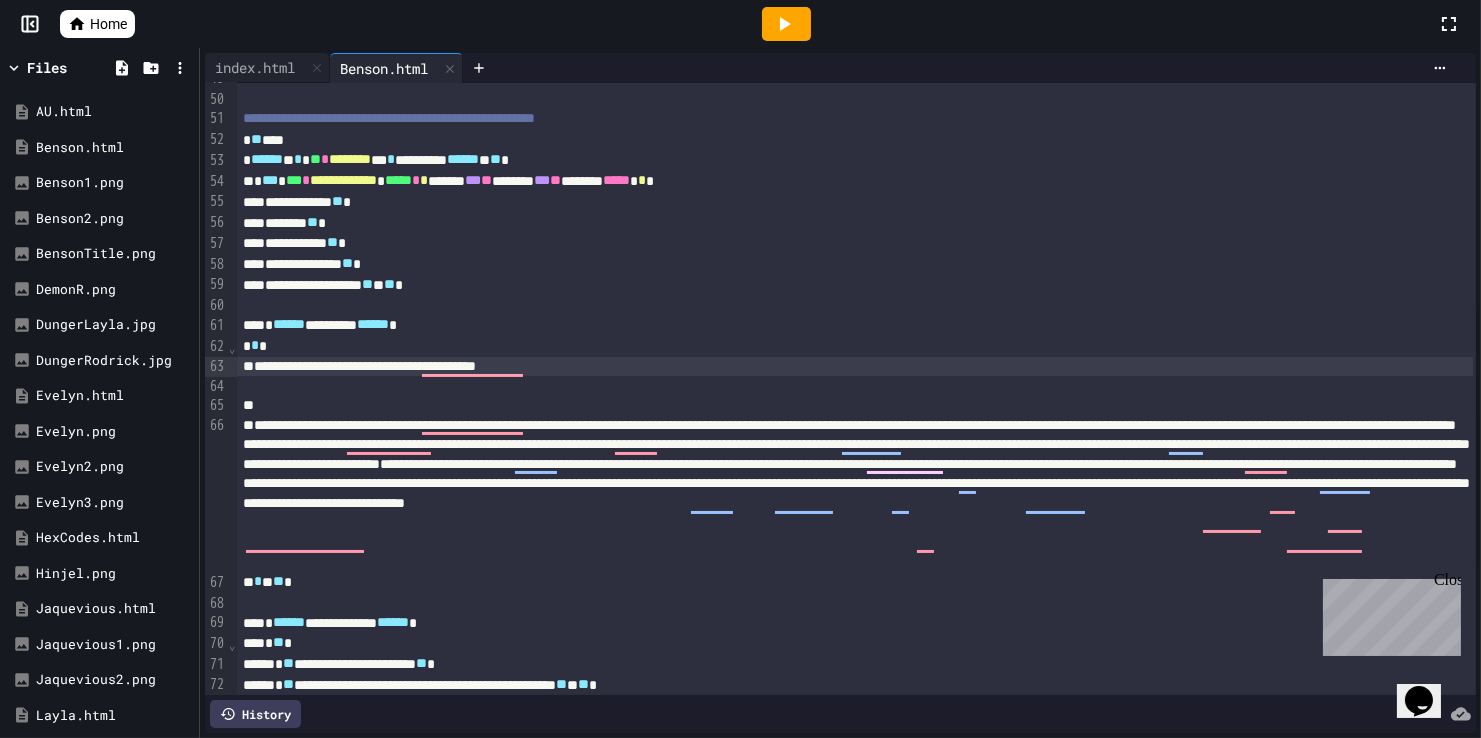 click on "**********" at bounding box center (855, 367) 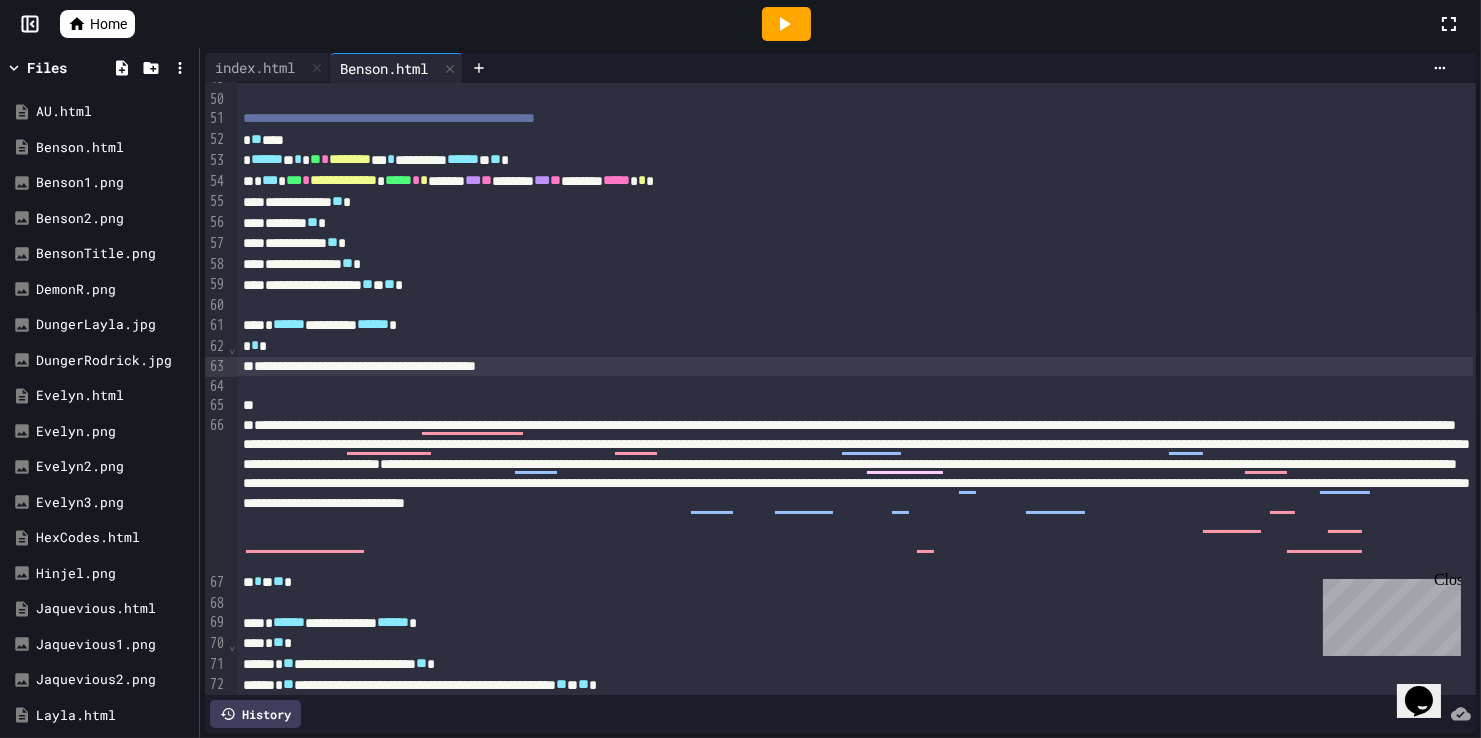 click on "**********" at bounding box center [855, 367] 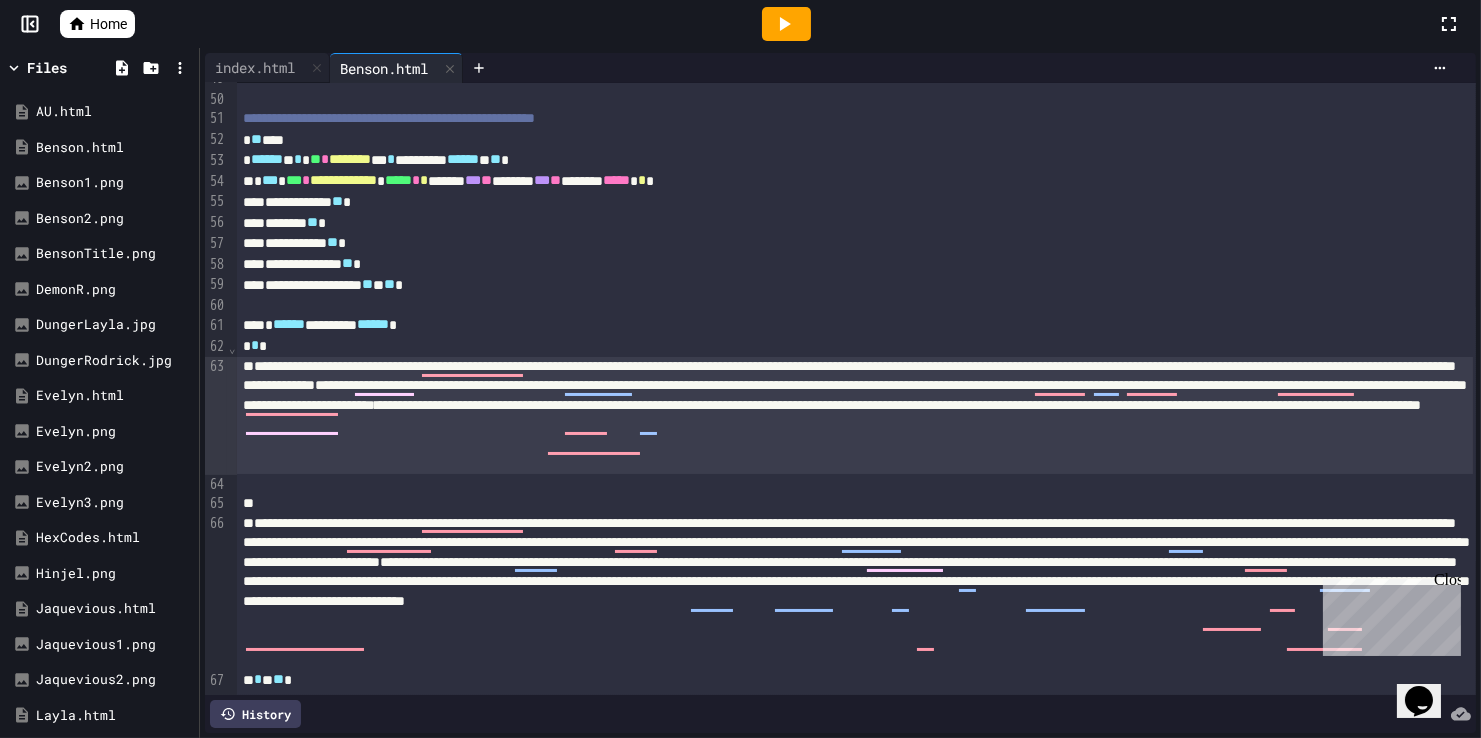 click on "**********" at bounding box center (855, 416) 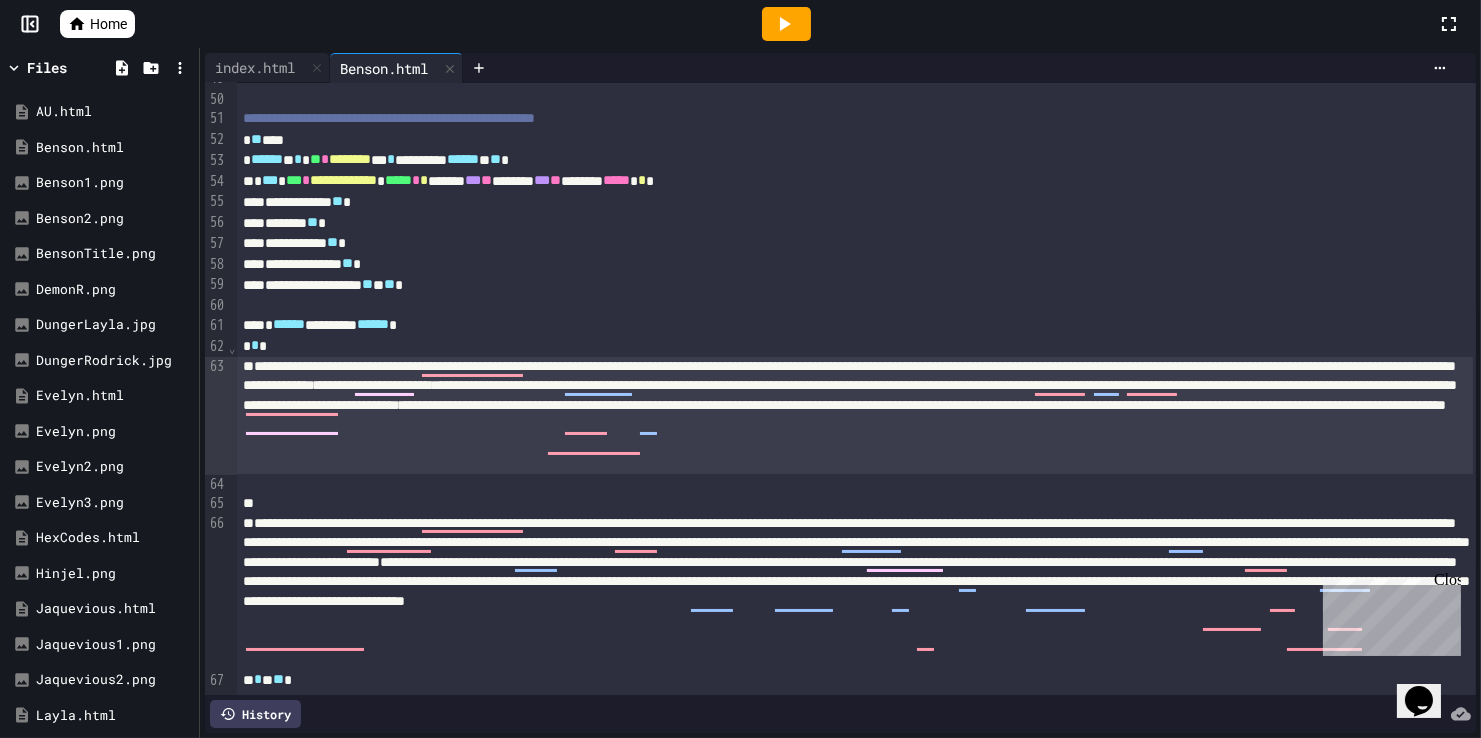 click on "**********" at bounding box center (855, 416) 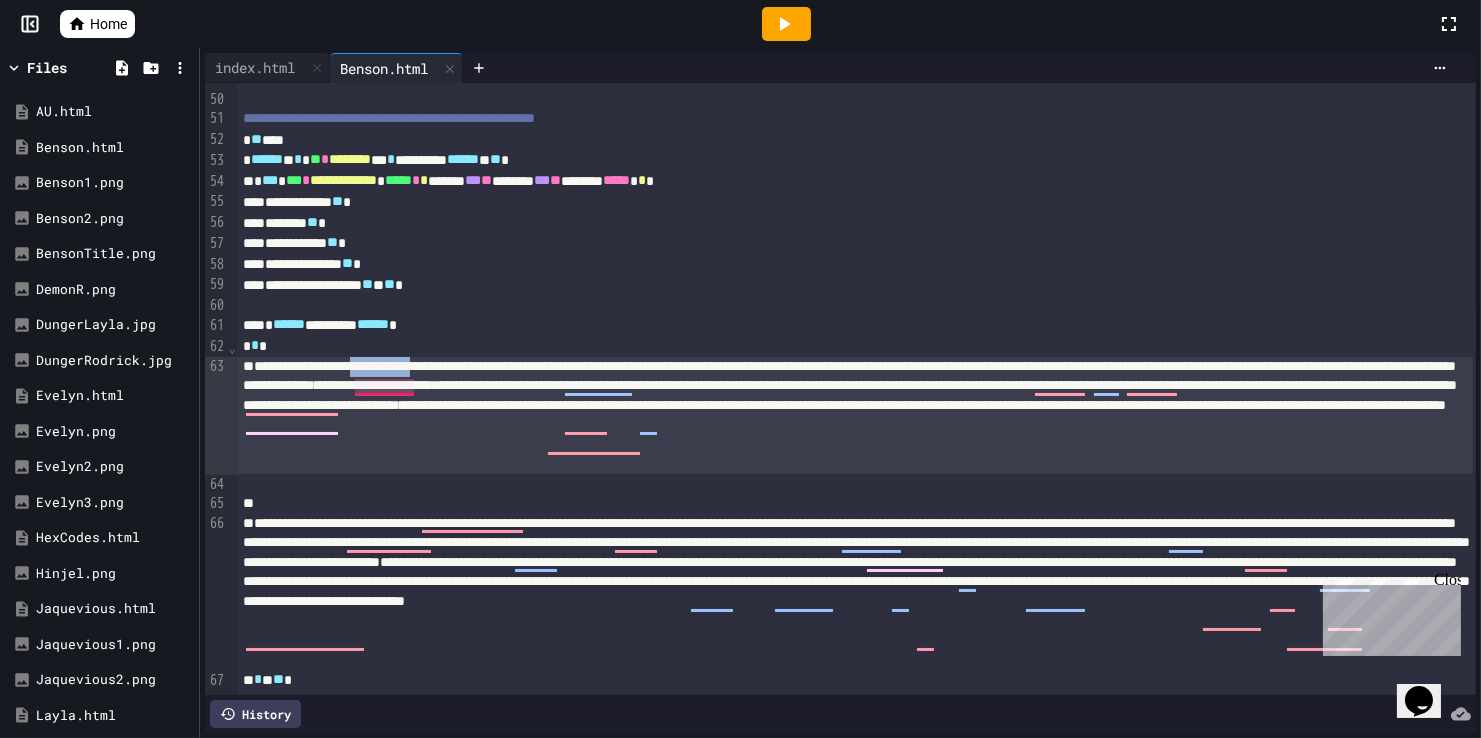 click on "**********" at bounding box center (855, 416) 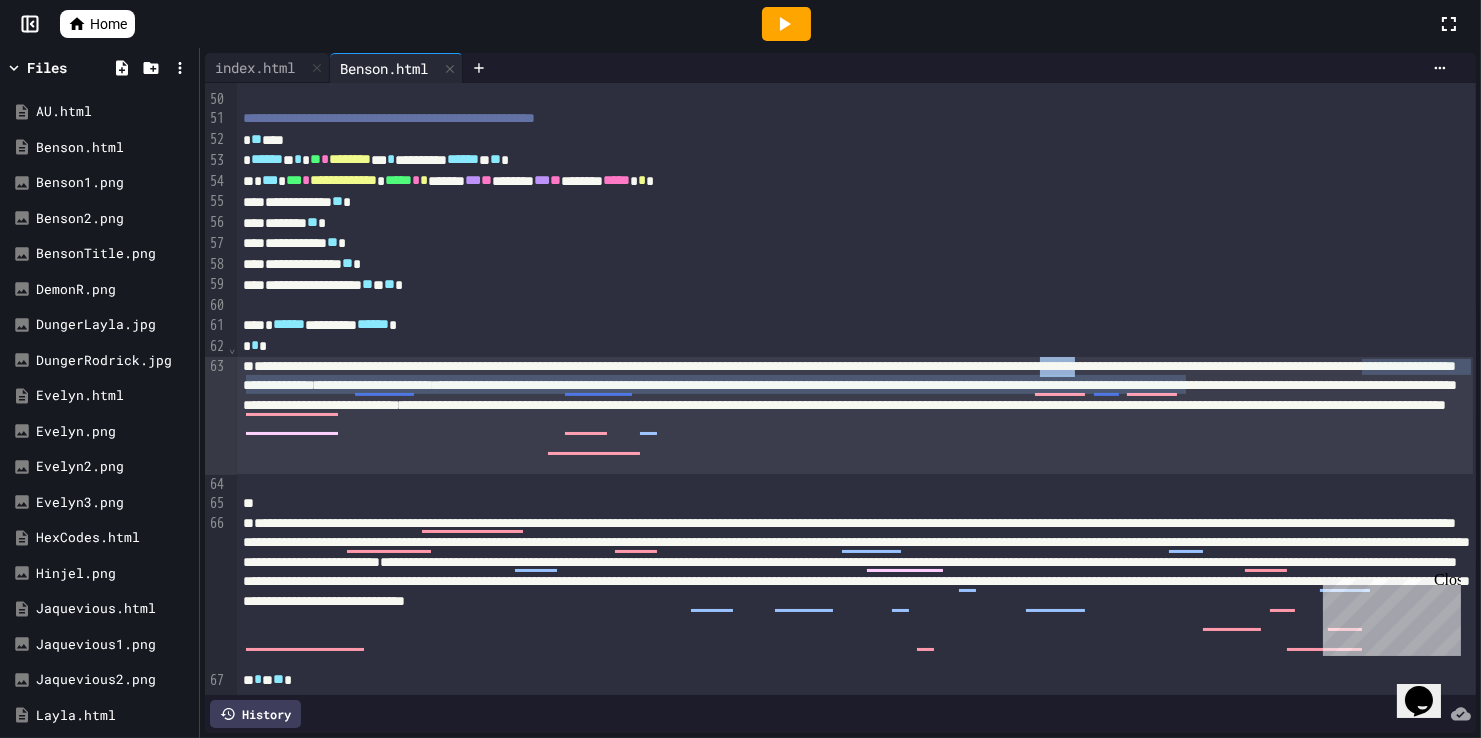click on "**********" at bounding box center [855, 416] 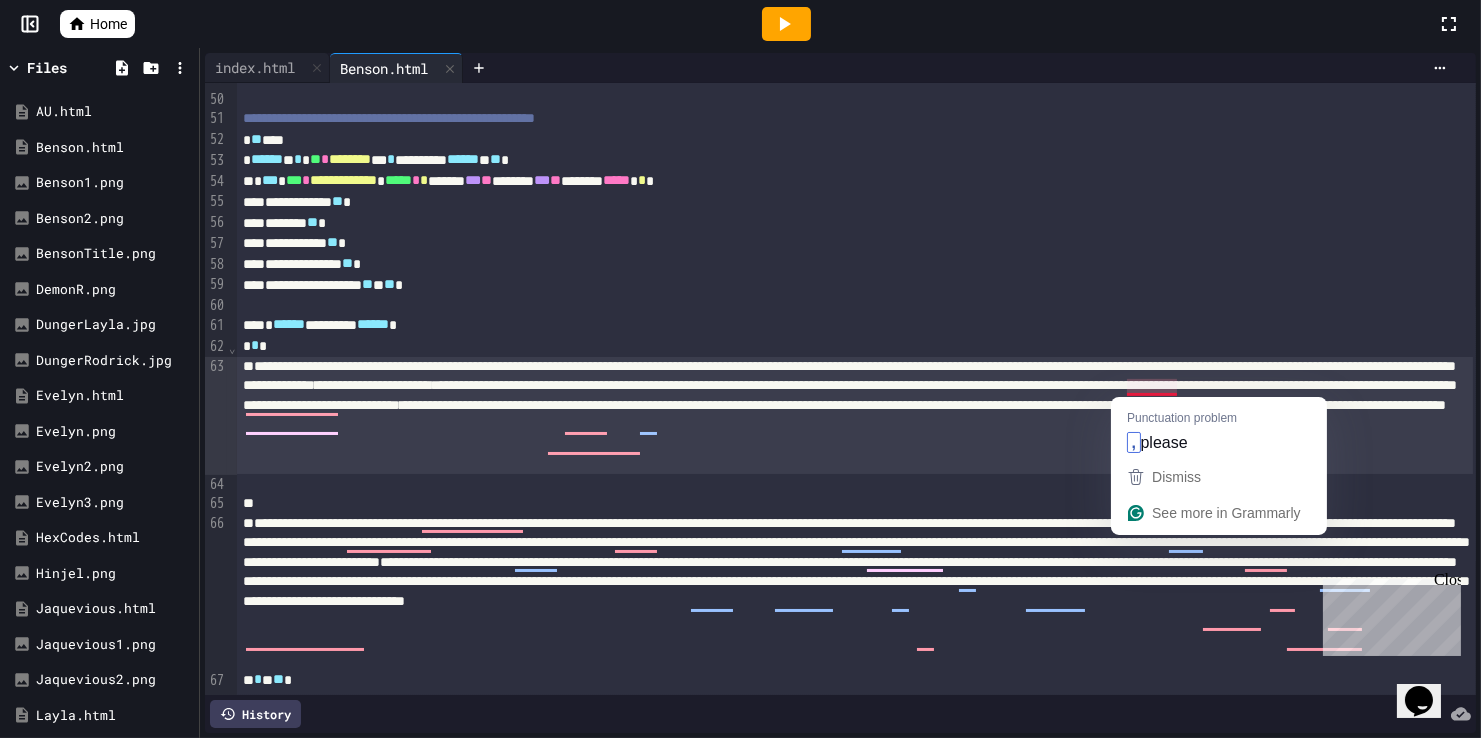 click on "**********" at bounding box center [855, 416] 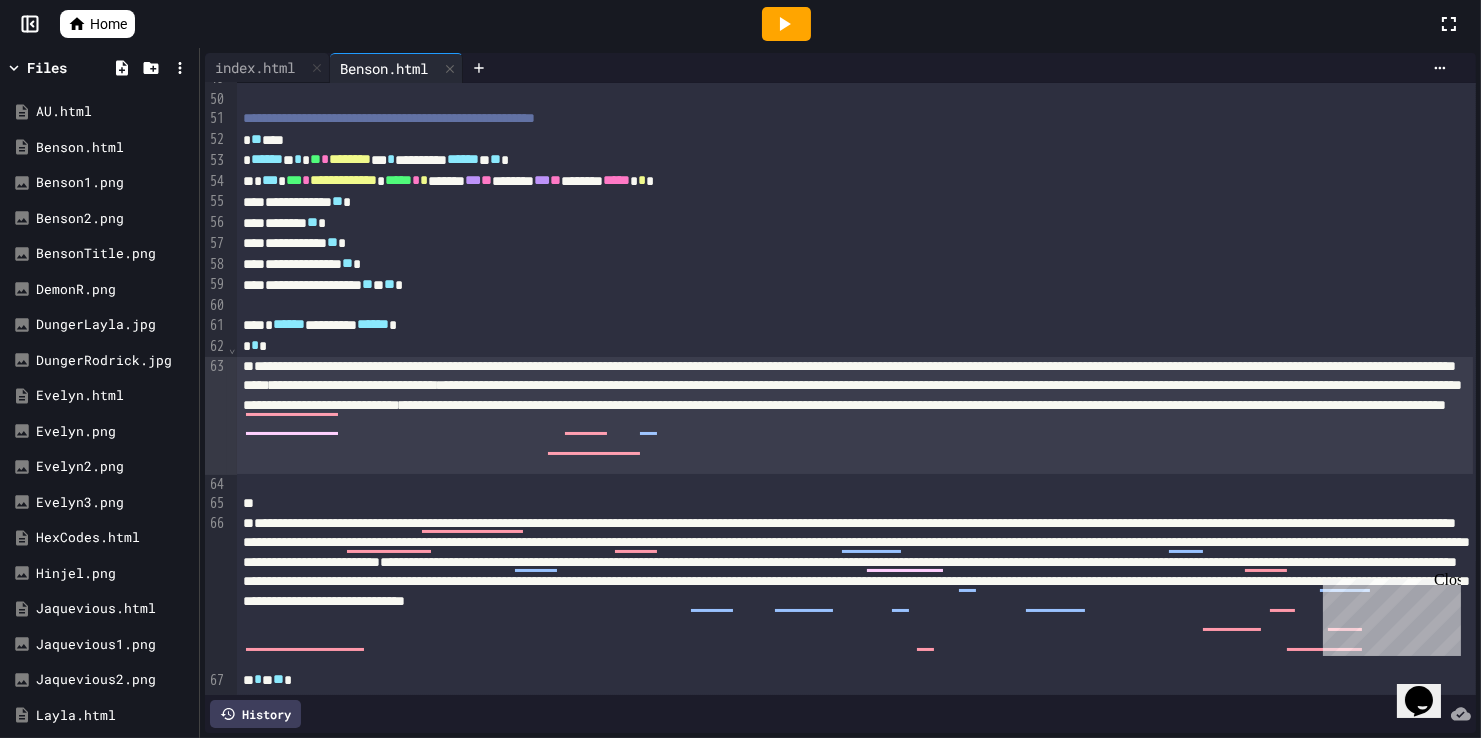 click on "**********" at bounding box center (855, 416) 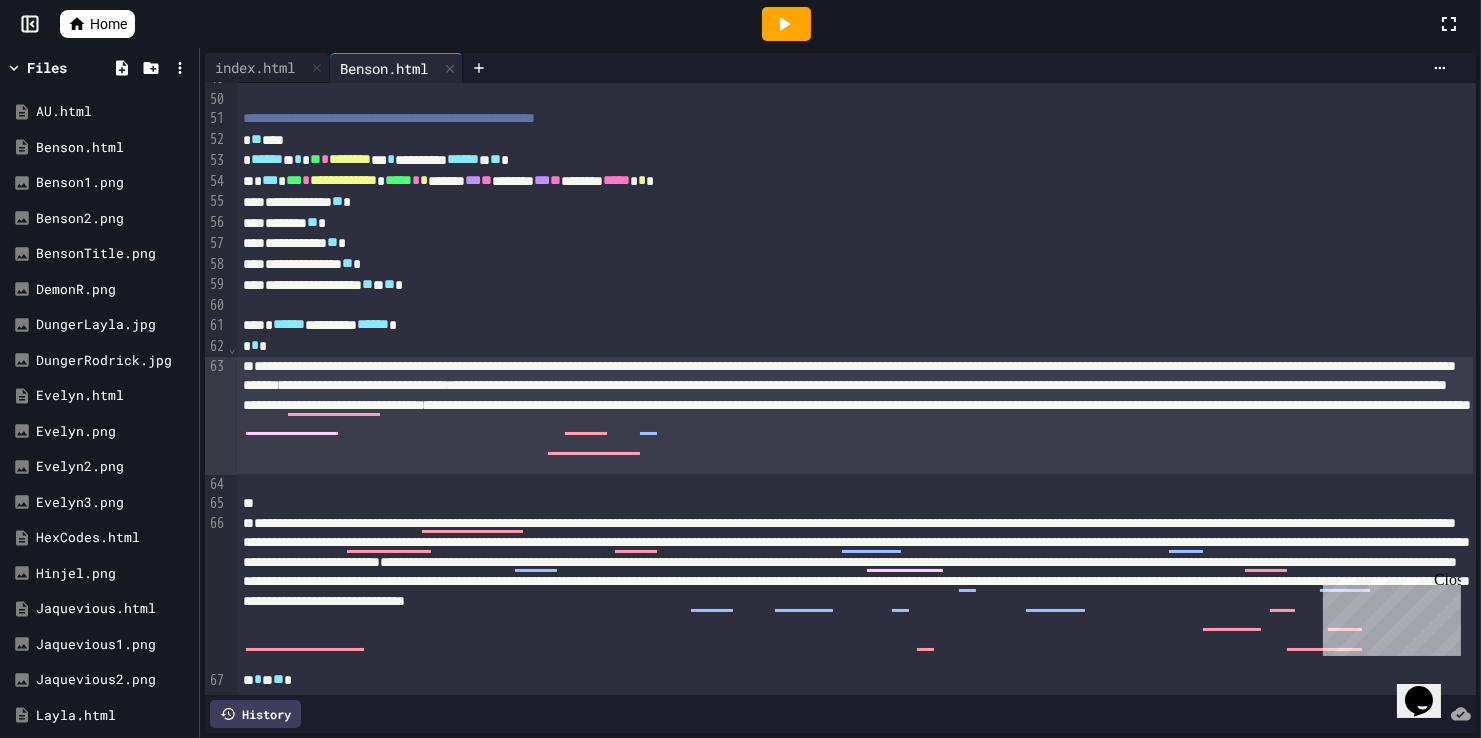 click on "**********" at bounding box center (855, 416) 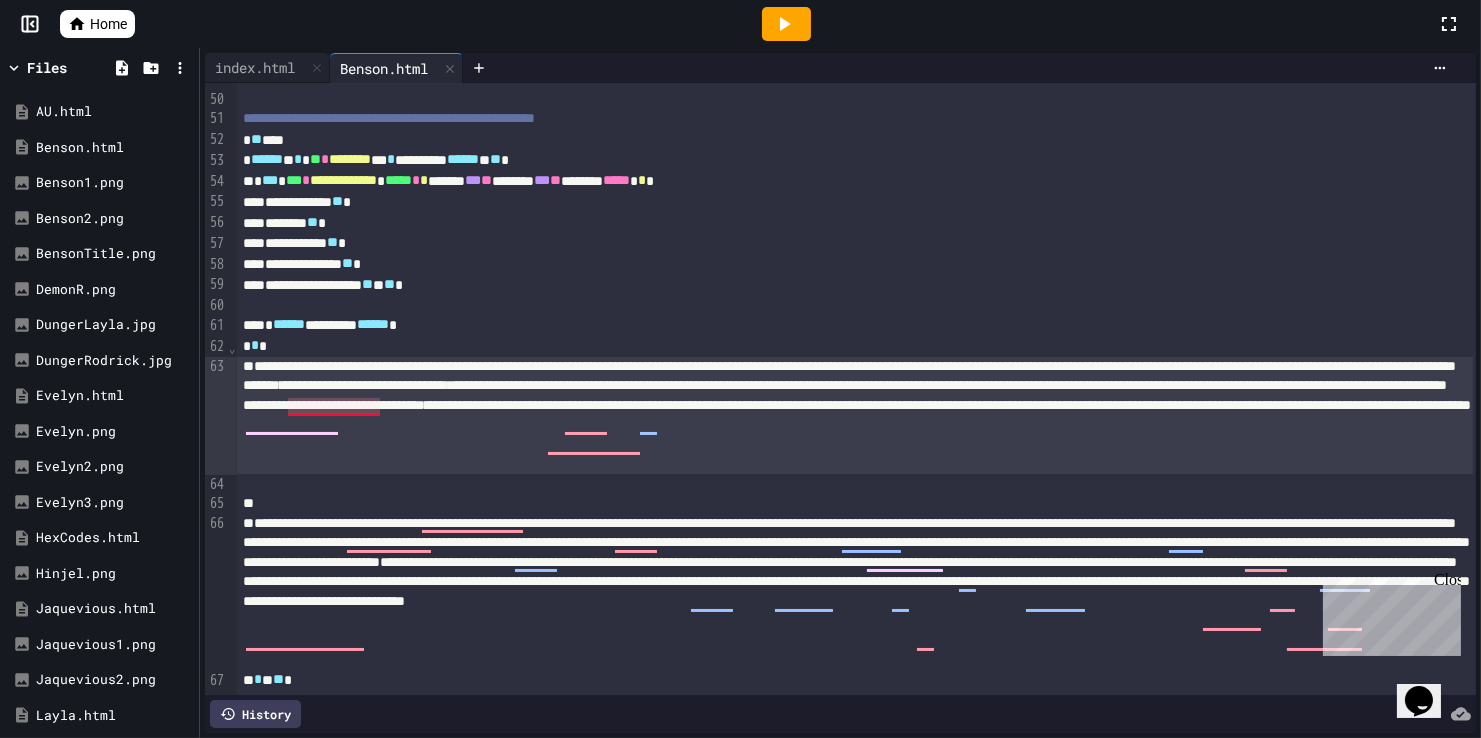 click on "**********" at bounding box center [855, 416] 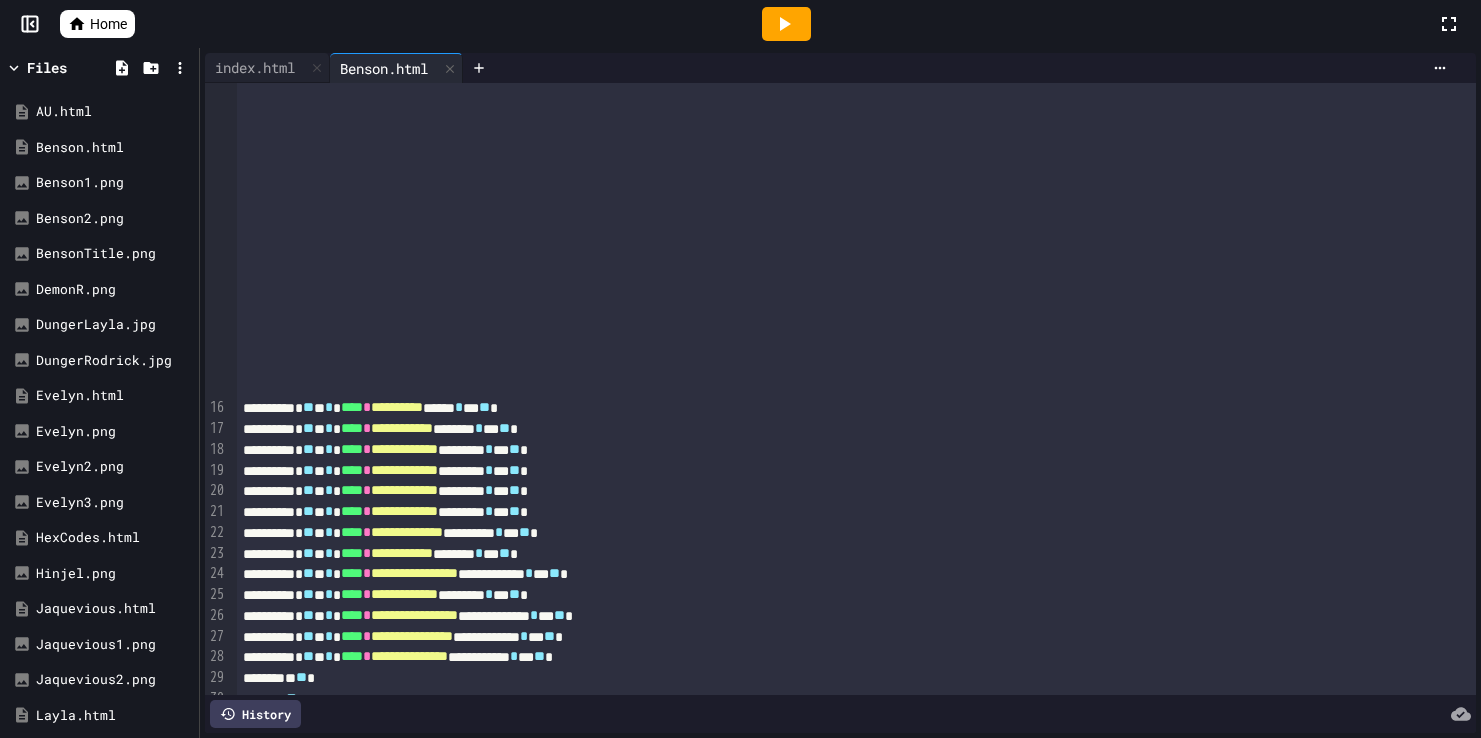 scroll, scrollTop: 0, scrollLeft: 0, axis: both 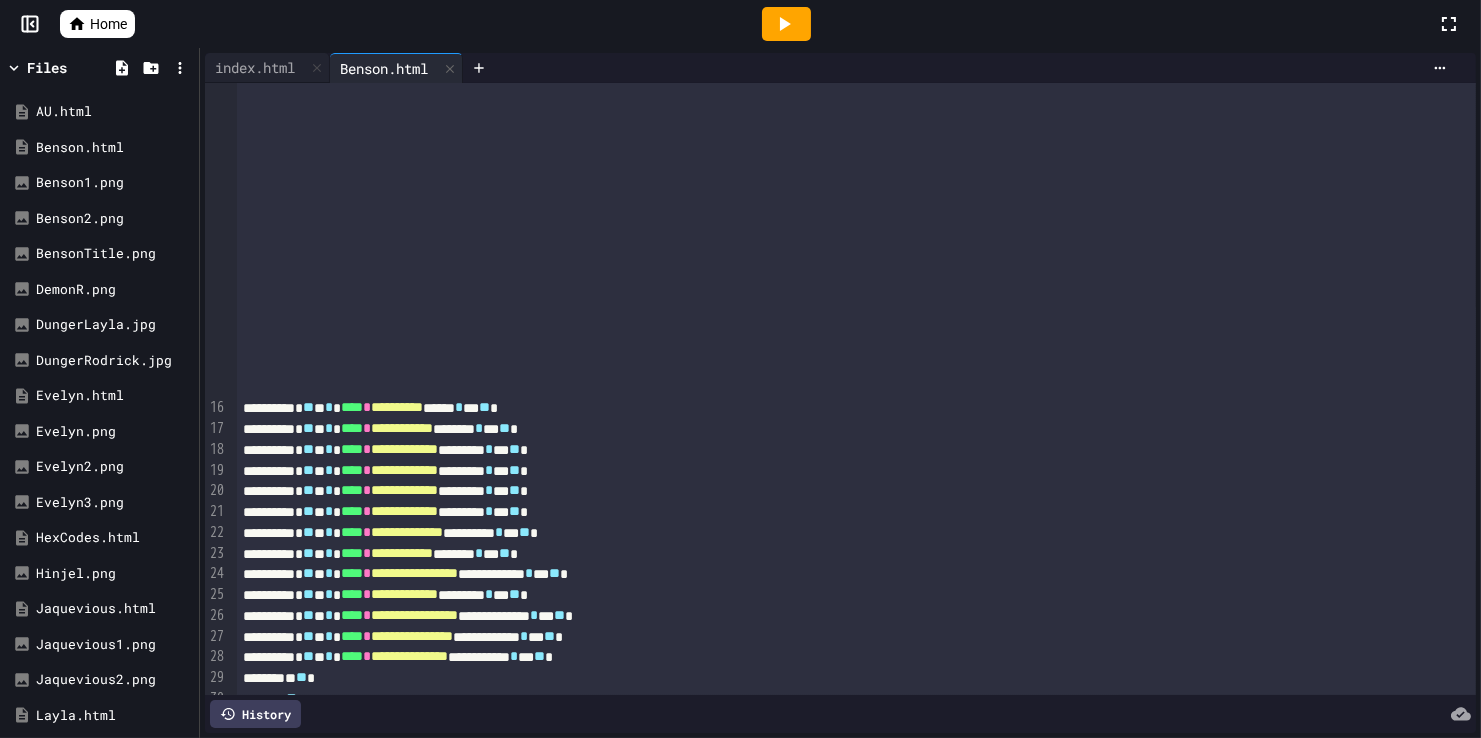 click on "**********" at bounding box center (855, 1430) 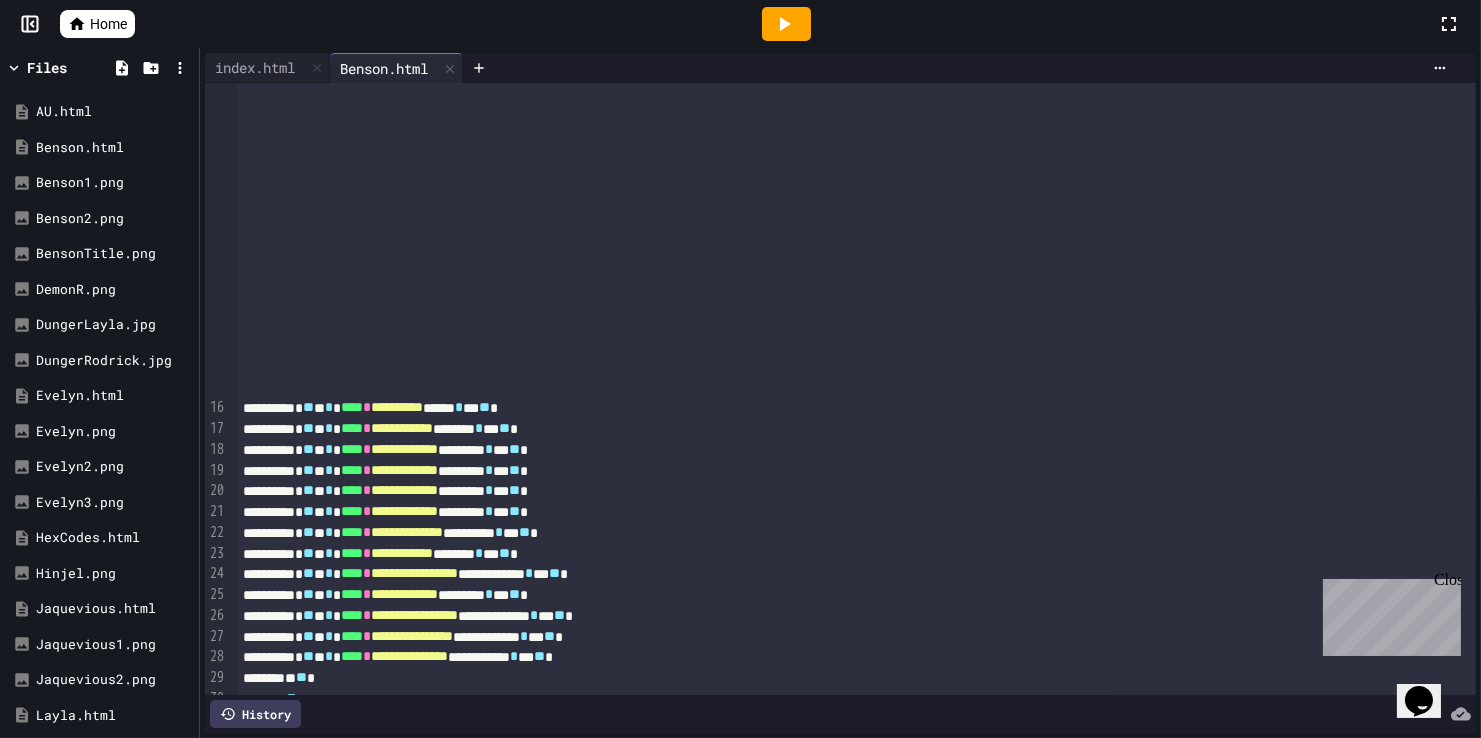 scroll, scrollTop: 1014, scrollLeft: 0, axis: vertical 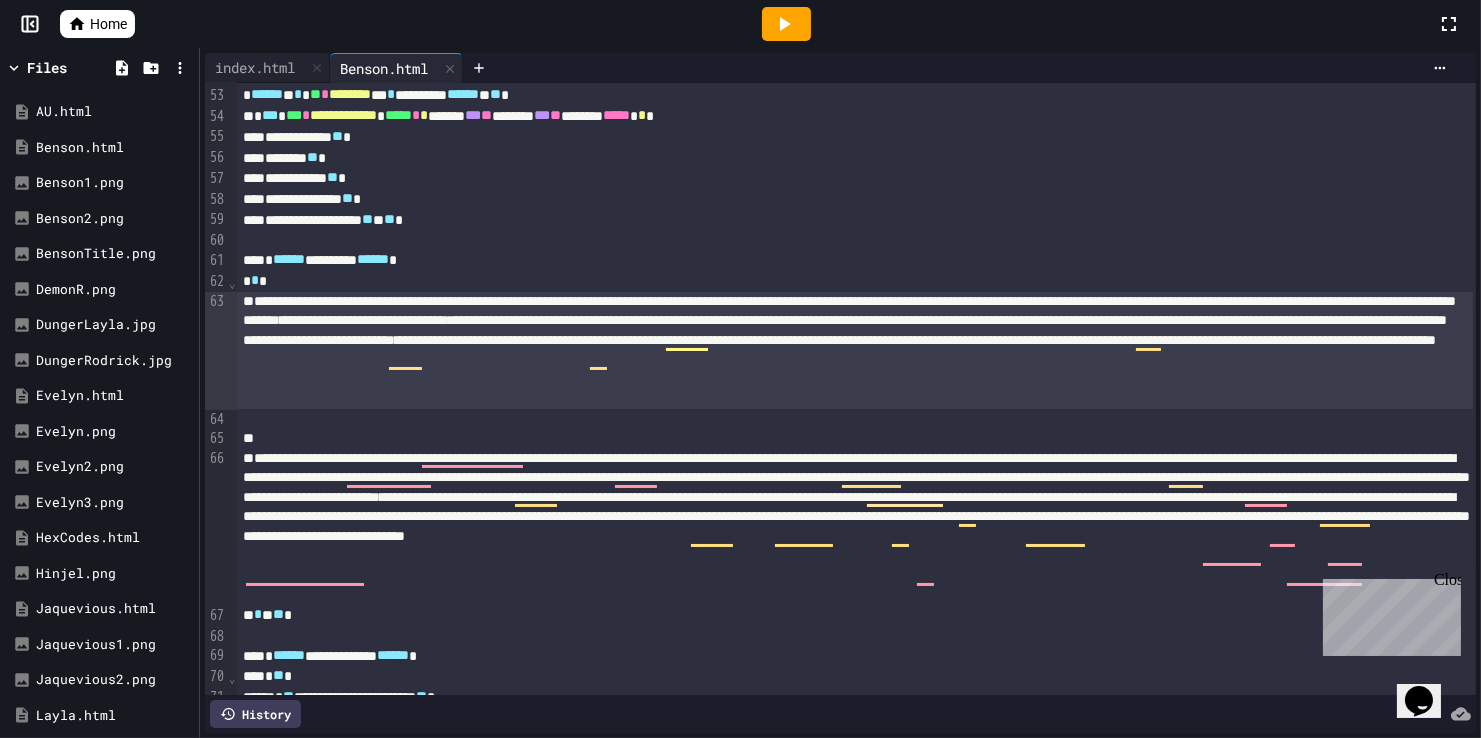 click on "**********" at bounding box center [855, 351] 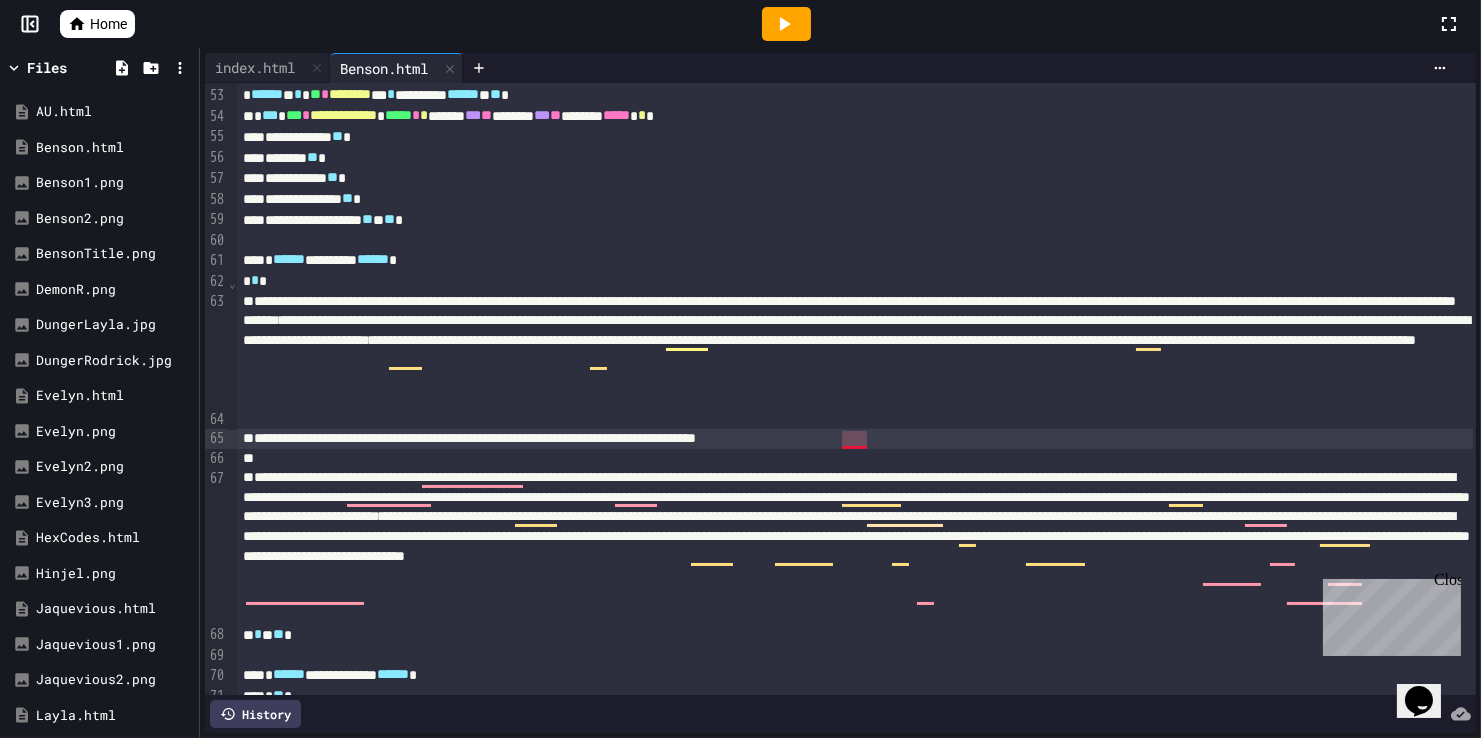 click on "**********" at bounding box center [855, 439] 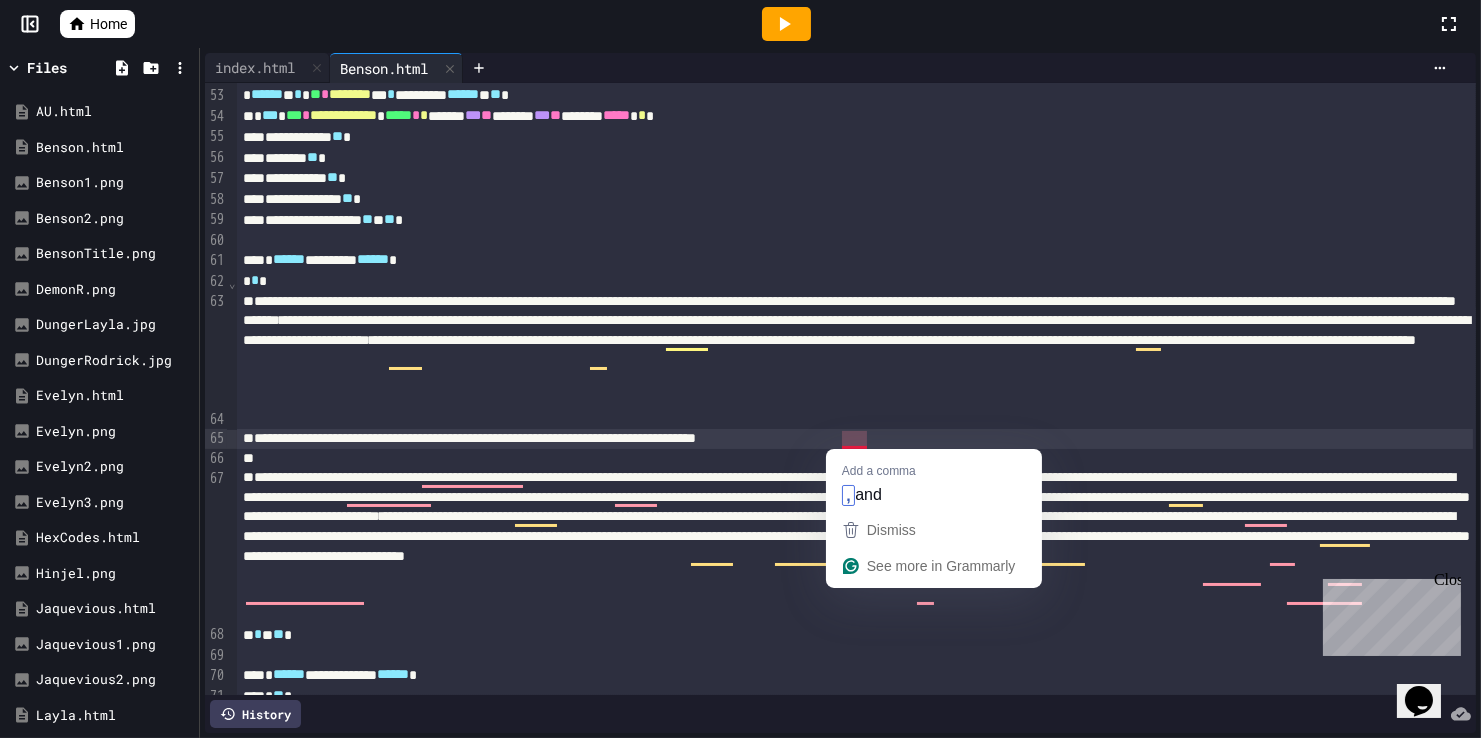 click on "**********" at bounding box center (855, 439) 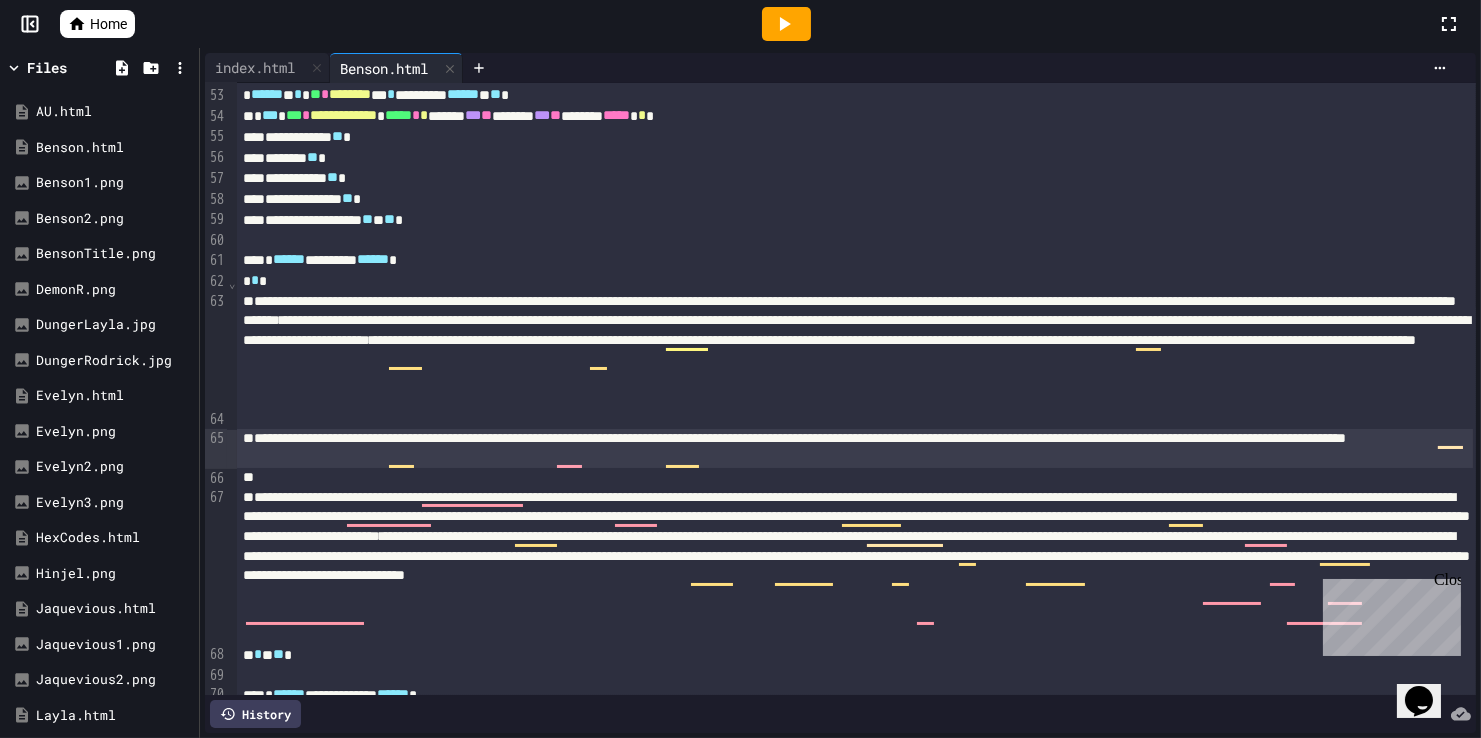 click on "**********" at bounding box center (855, 448) 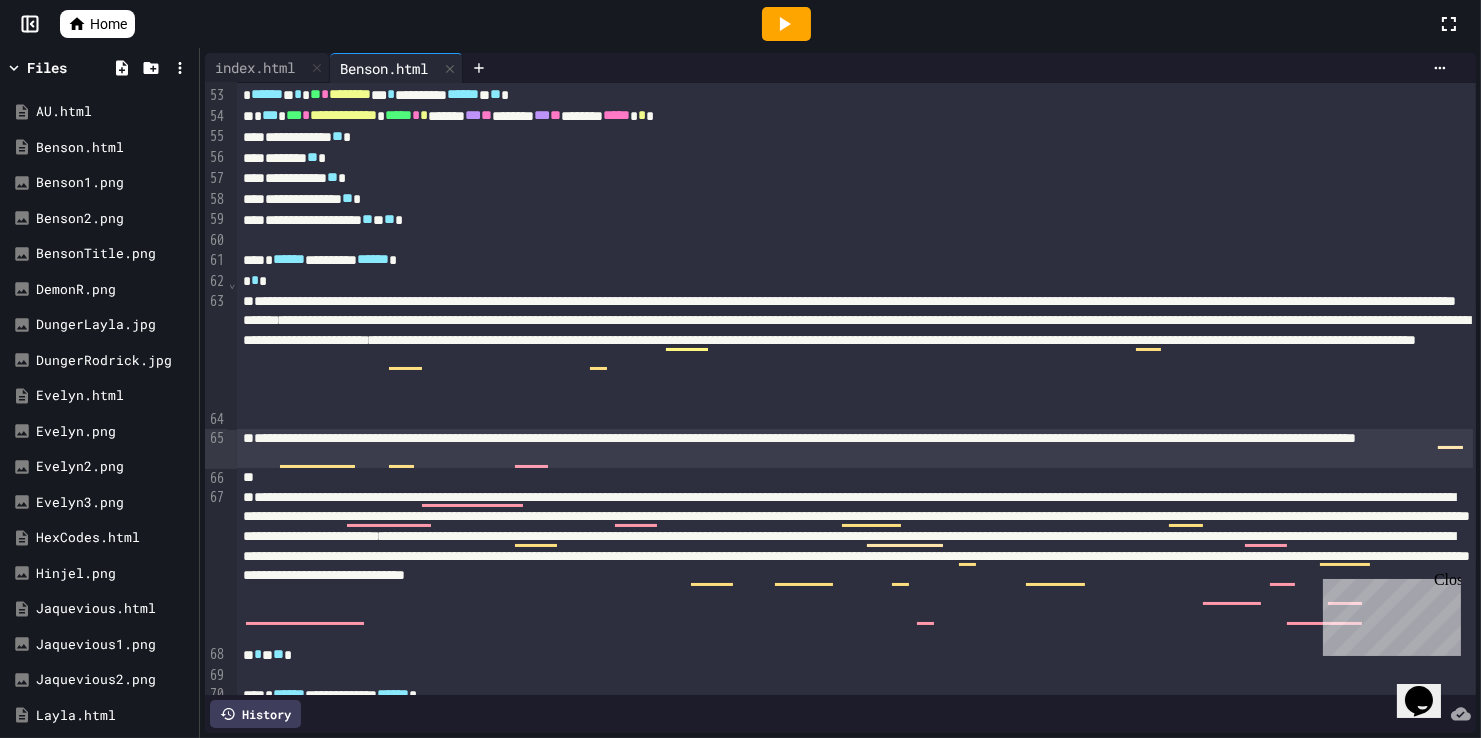 click on "**********" at bounding box center [855, 448] 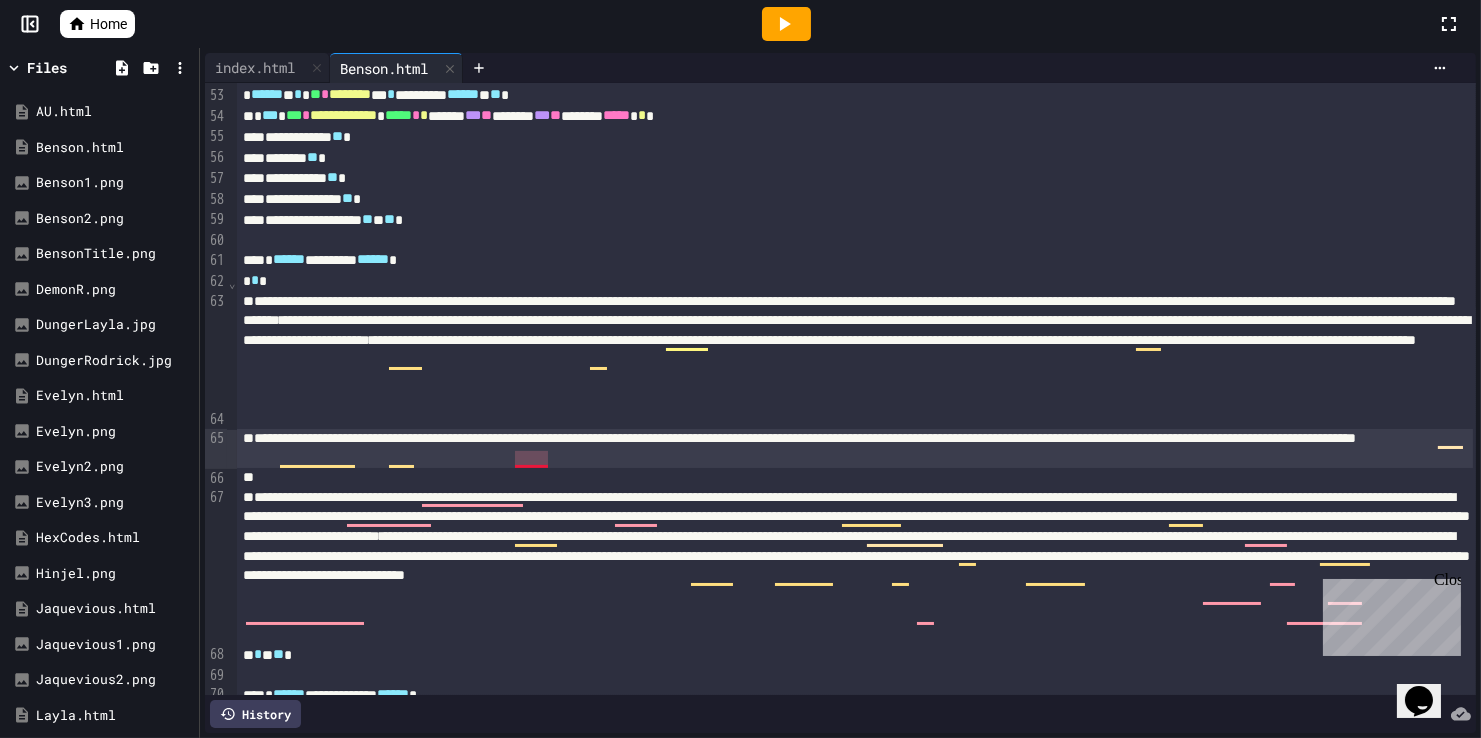 click on "**********" at bounding box center [855, 448] 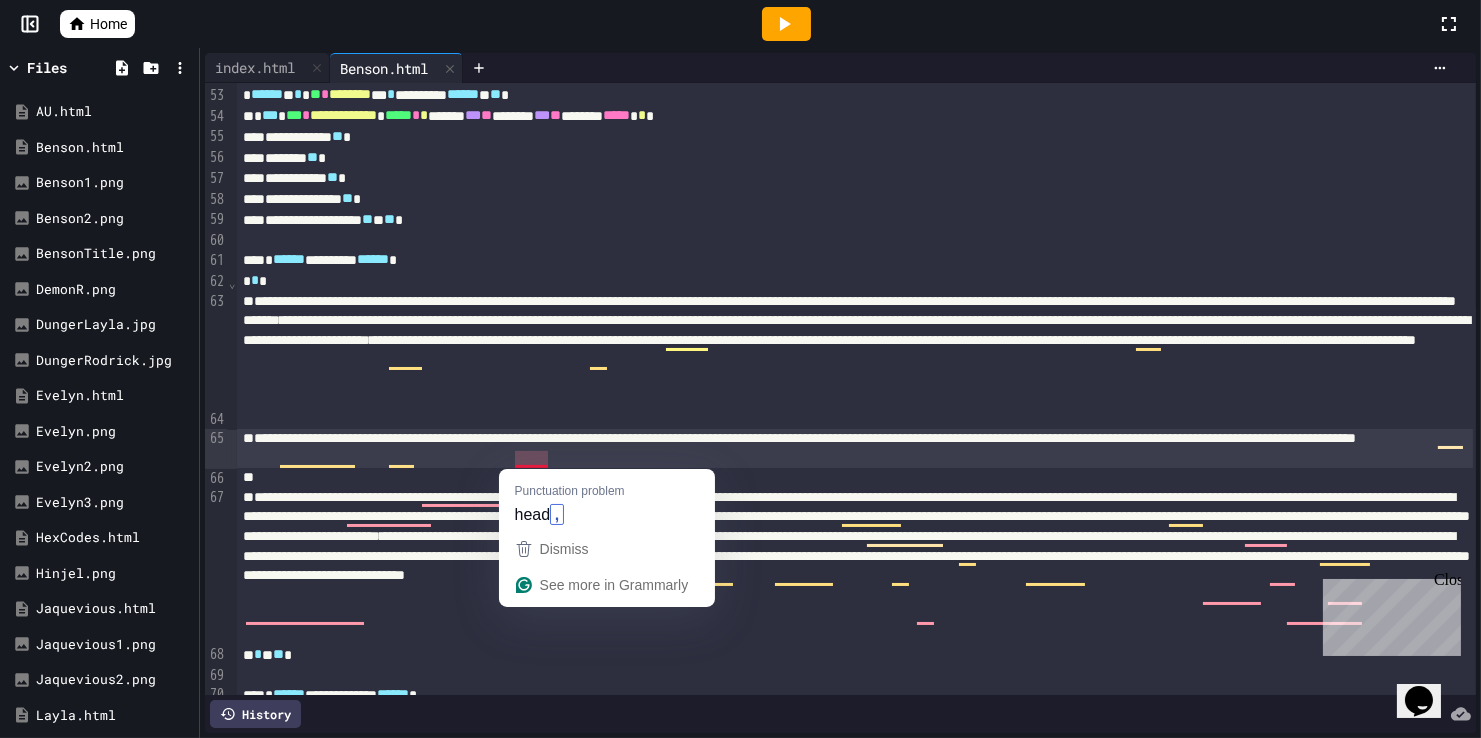 click on "**********" at bounding box center (855, 448) 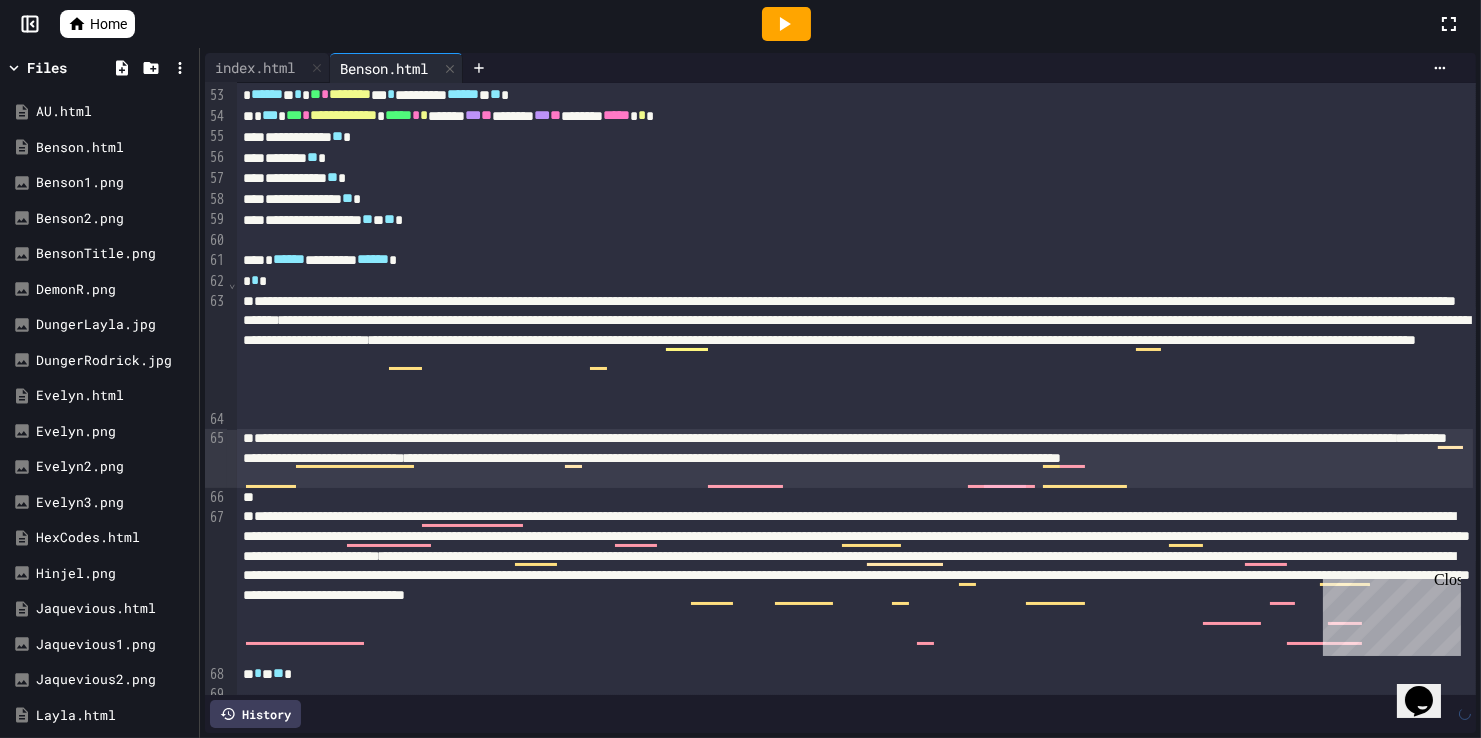 click at bounding box center [855, 498] 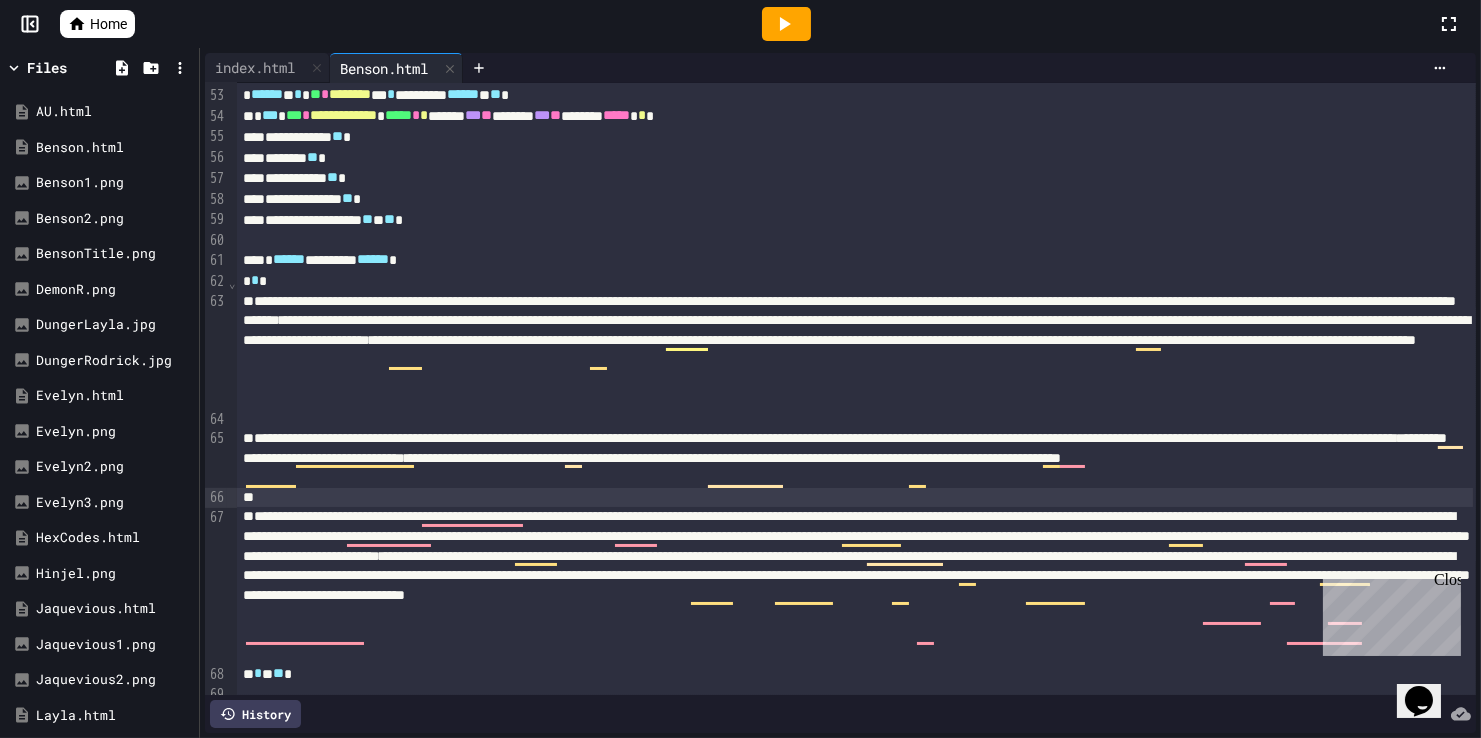 click on "**********" at bounding box center (855, 458) 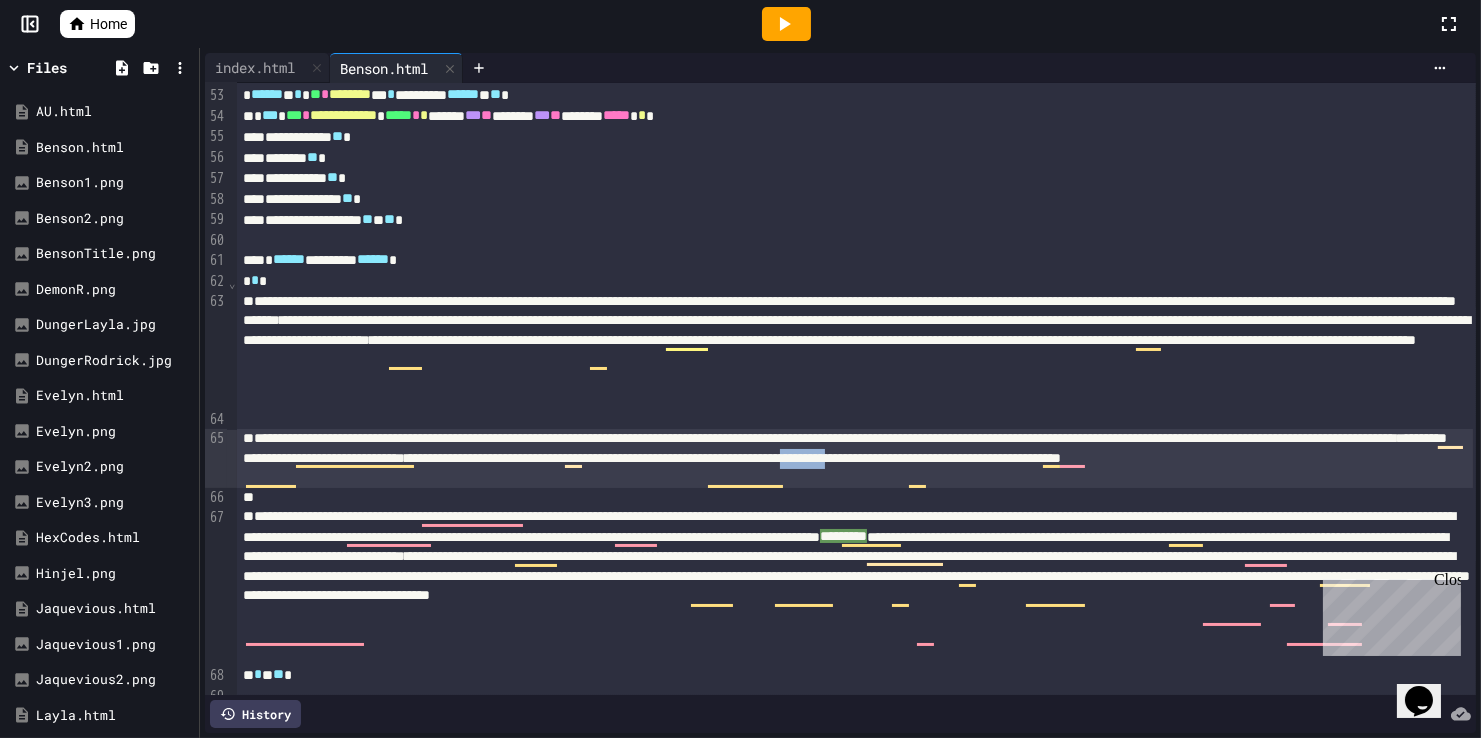 click on "**********" at bounding box center [855, 458] 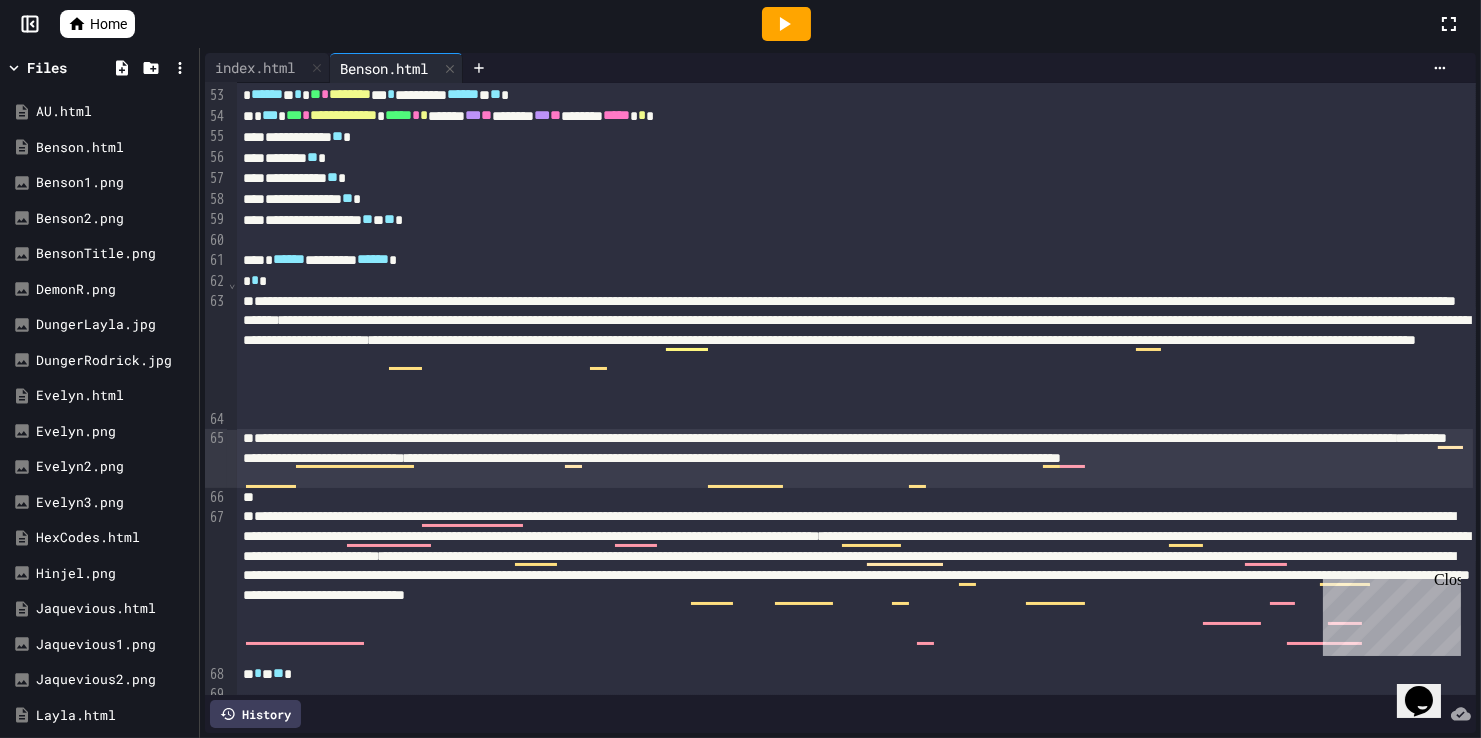 click on "**********" at bounding box center [855, 458] 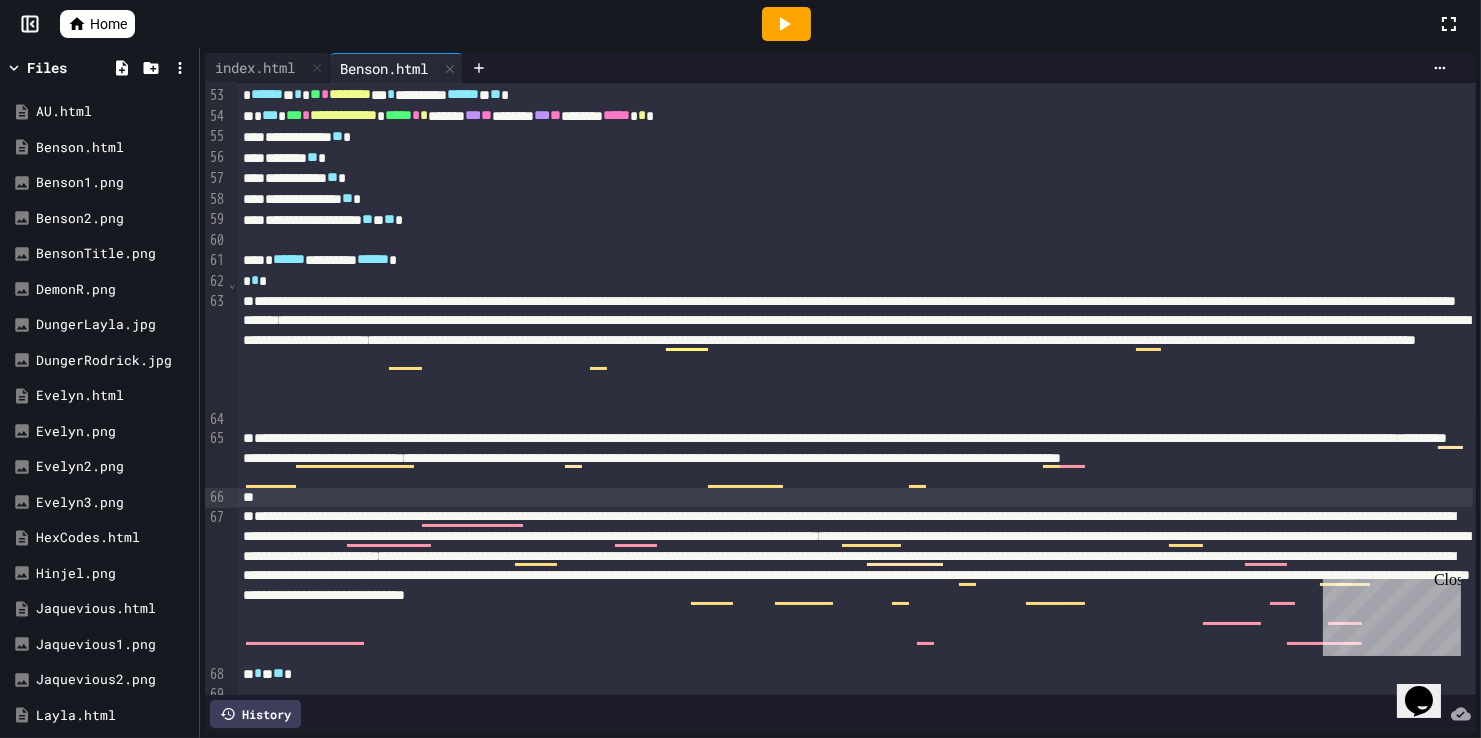 click at bounding box center (855, 498) 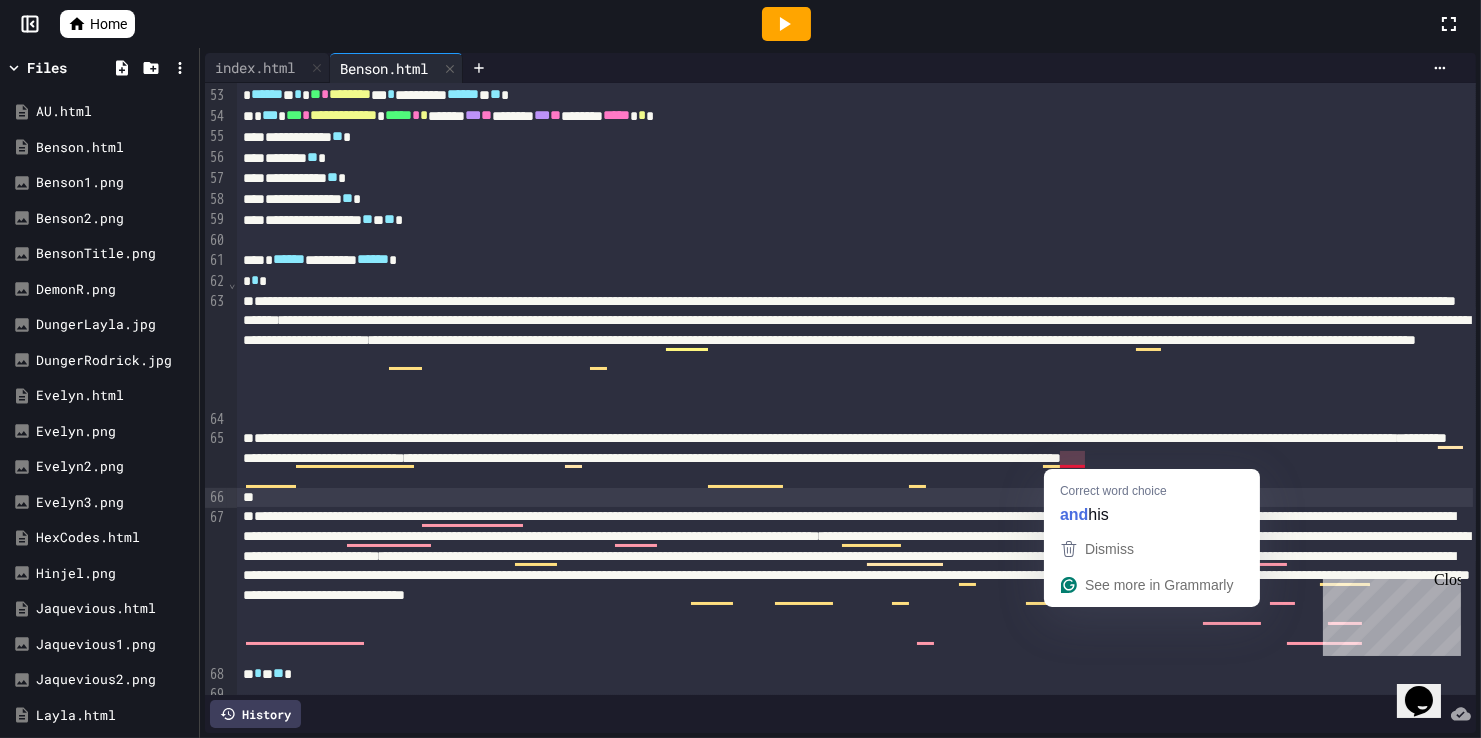 click on "**********" at bounding box center (855, 458) 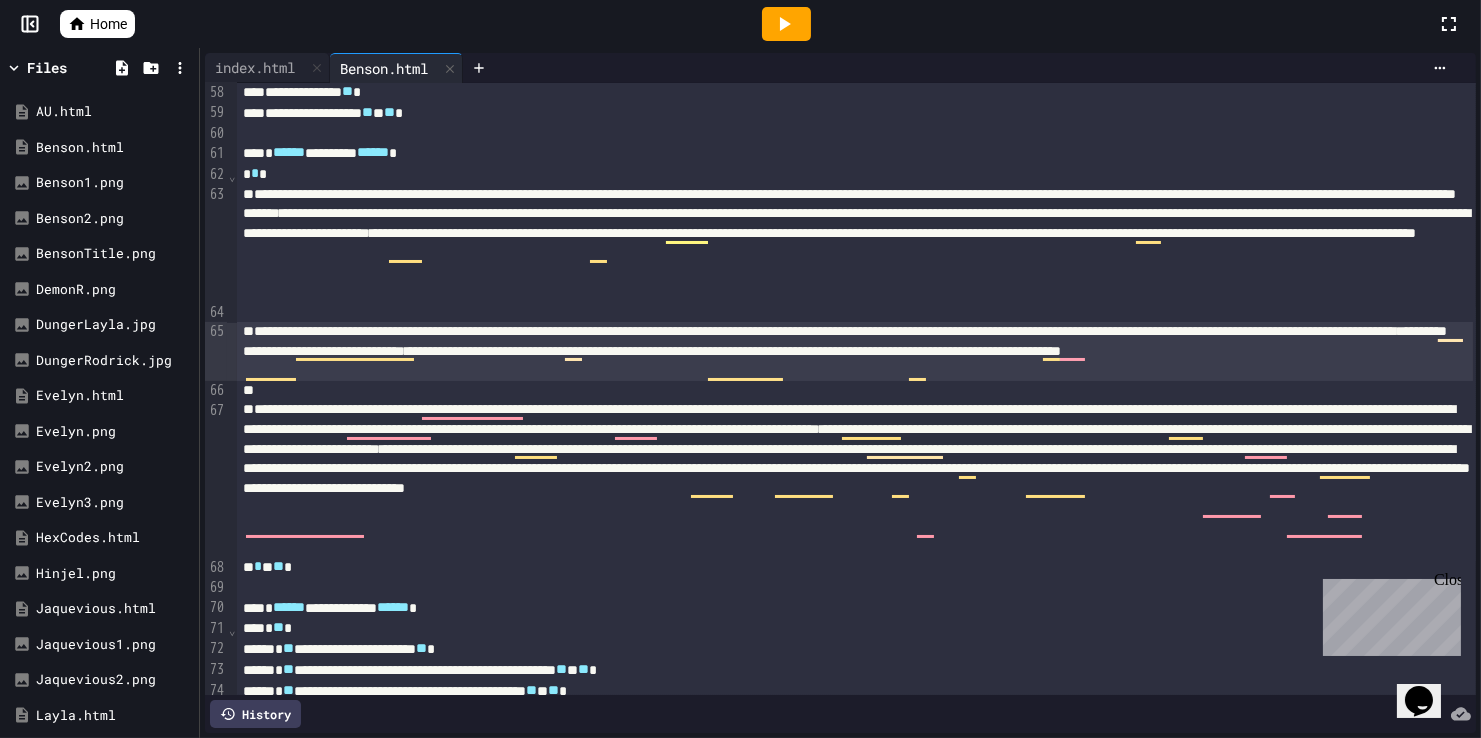 scroll, scrollTop: 1208, scrollLeft: 0, axis: vertical 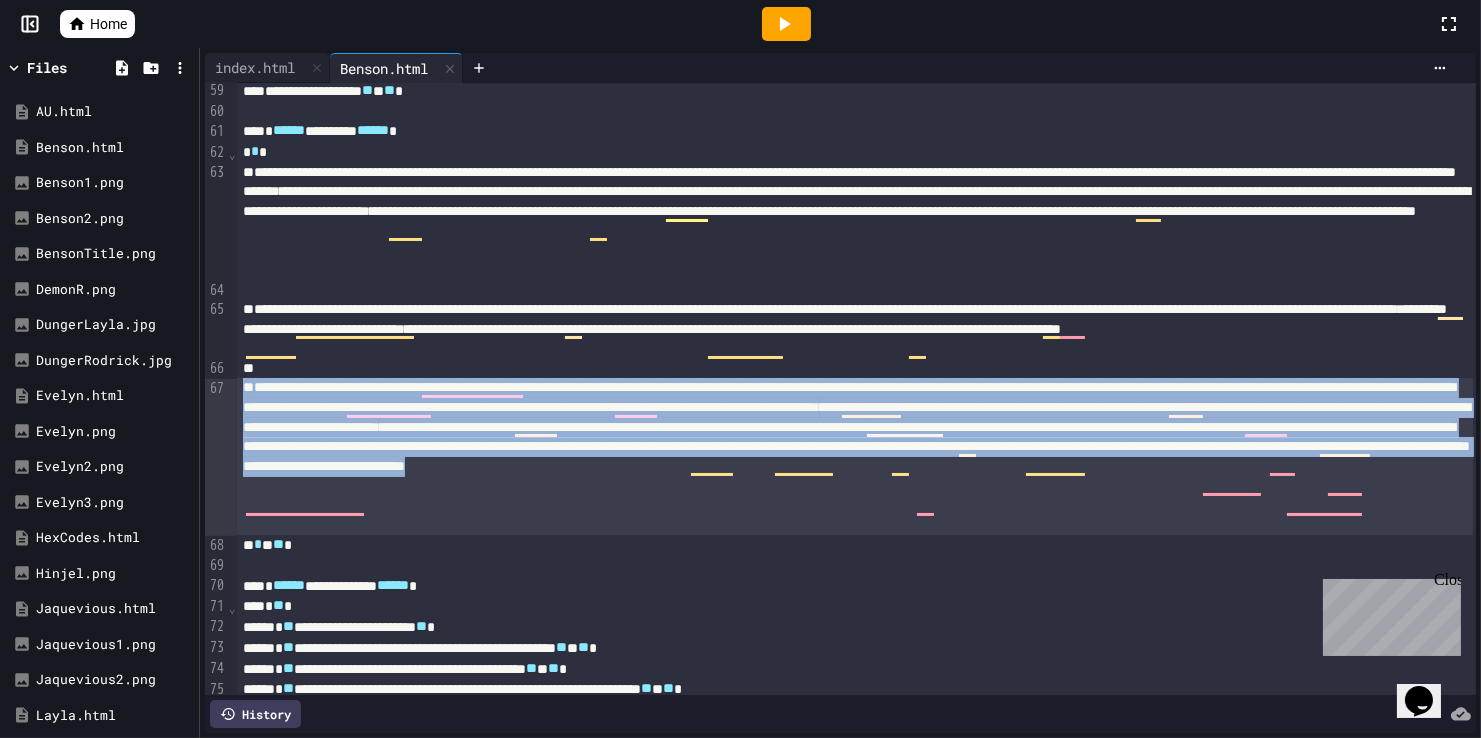 drag, startPoint x: 451, startPoint y: 528, endPoint x: 218, endPoint y: 386, distance: 272.86078 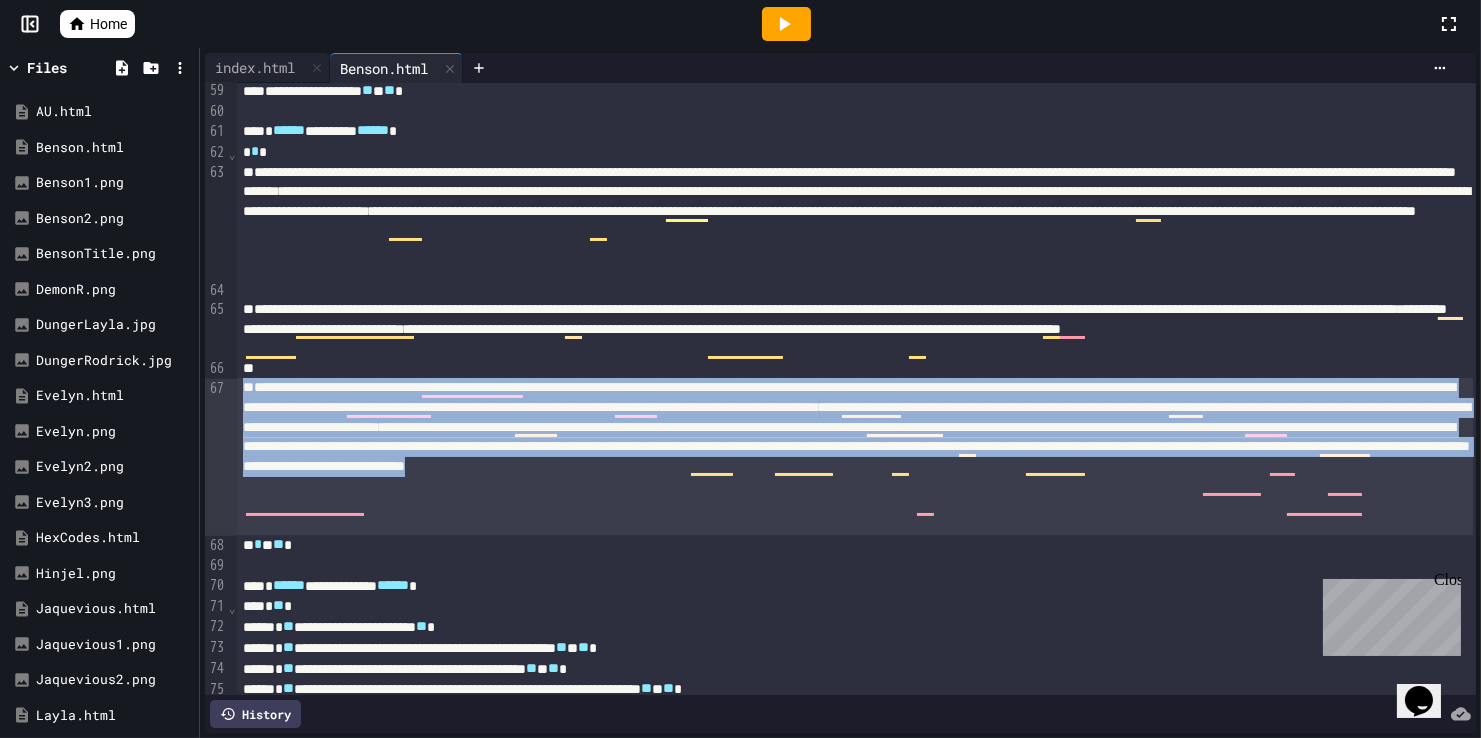 click on "**********" at bounding box center [840, 389] 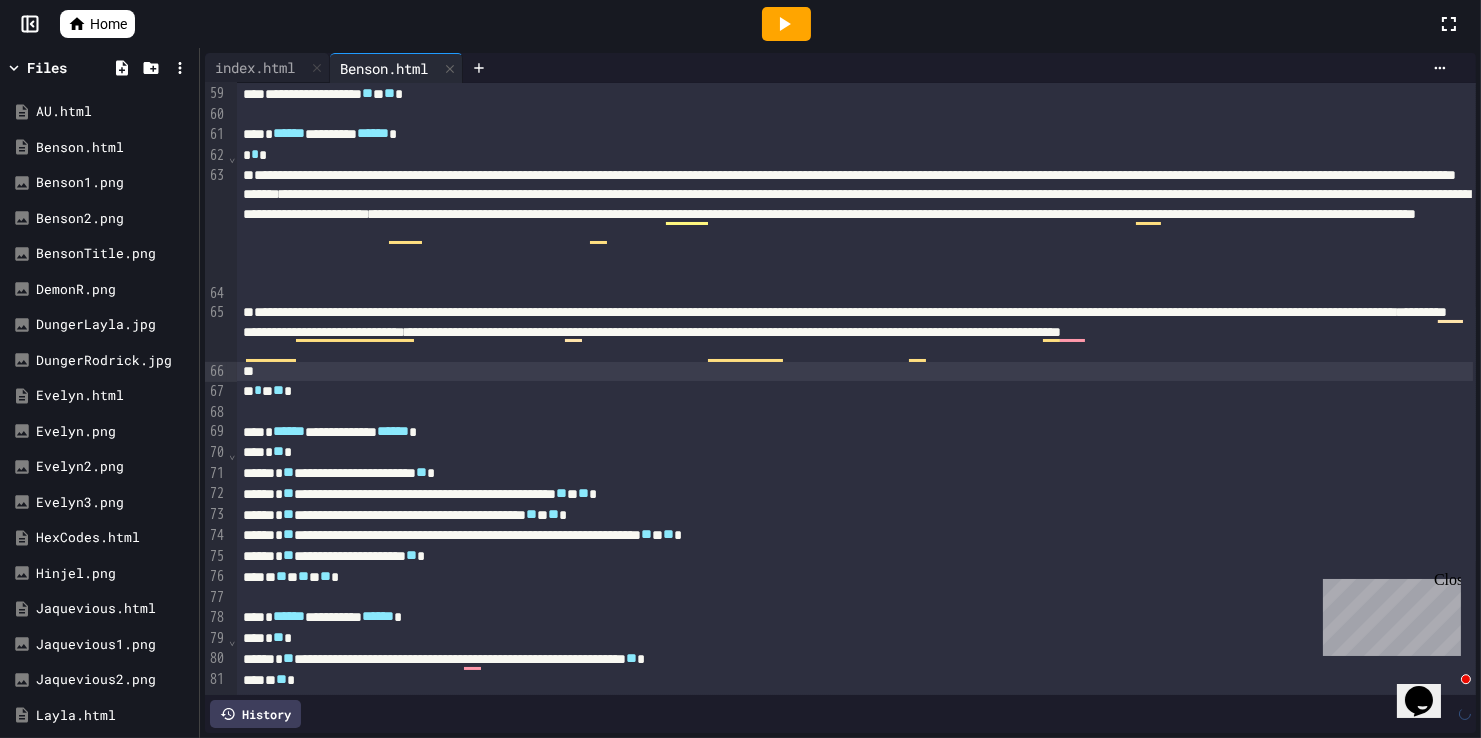 scroll, scrollTop: 1204, scrollLeft: 0, axis: vertical 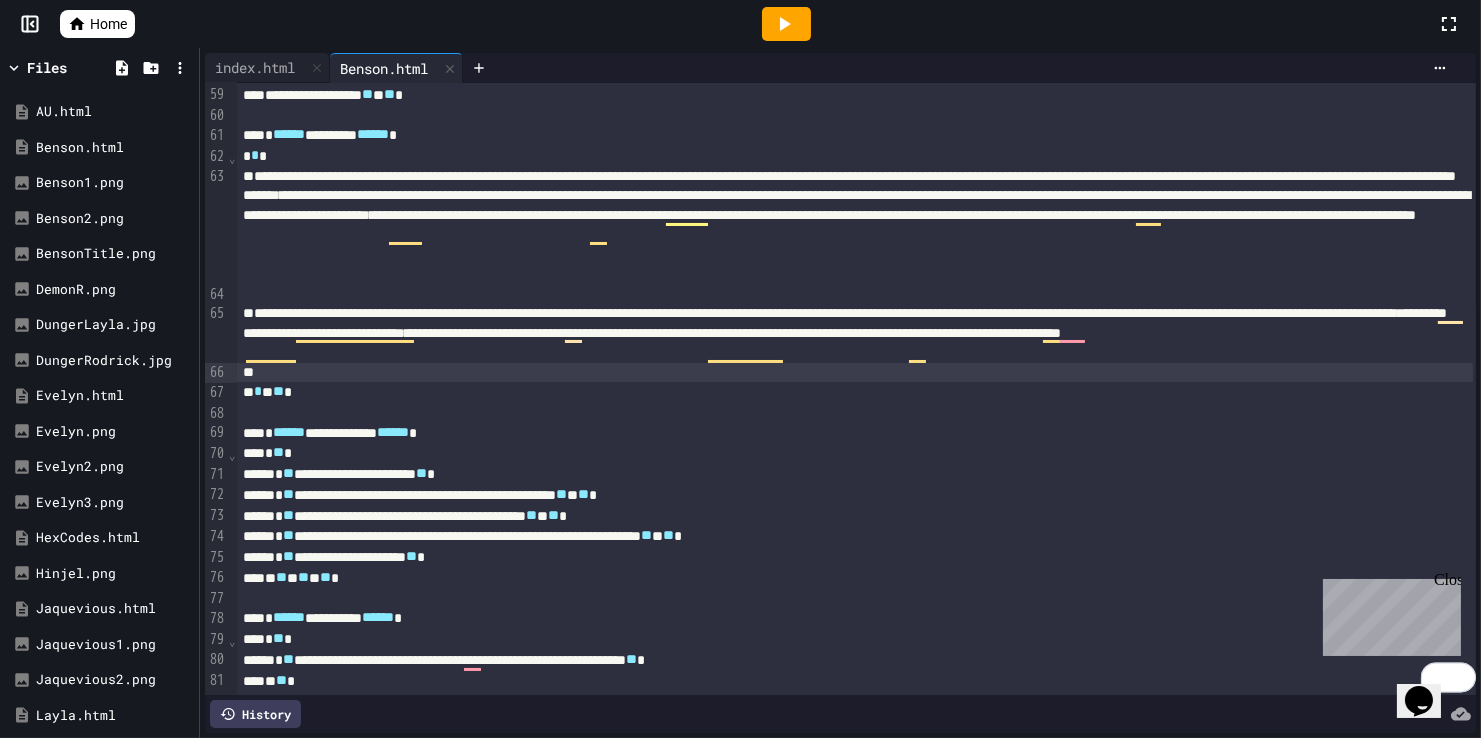 click on "**********" at bounding box center [855, 333] 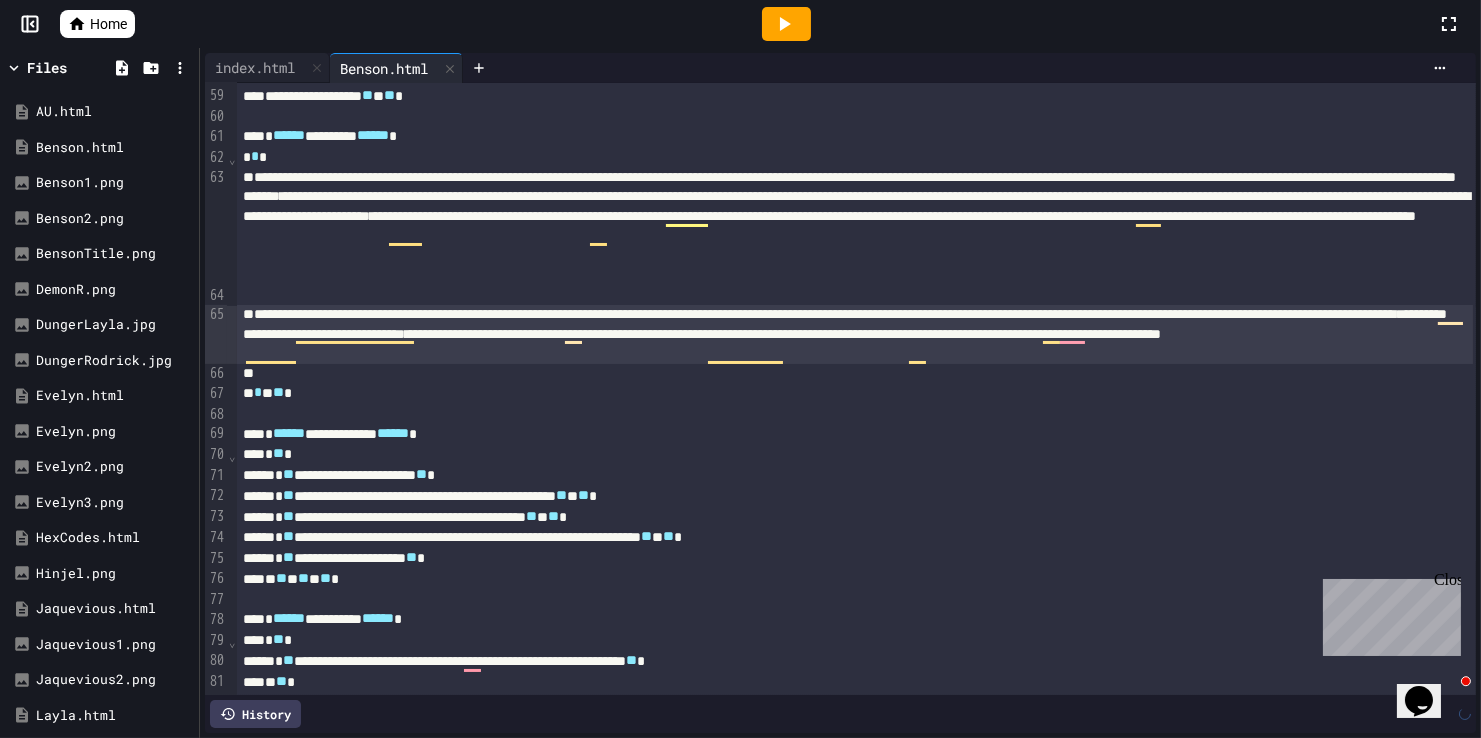 scroll, scrollTop: 1204, scrollLeft: 0, axis: vertical 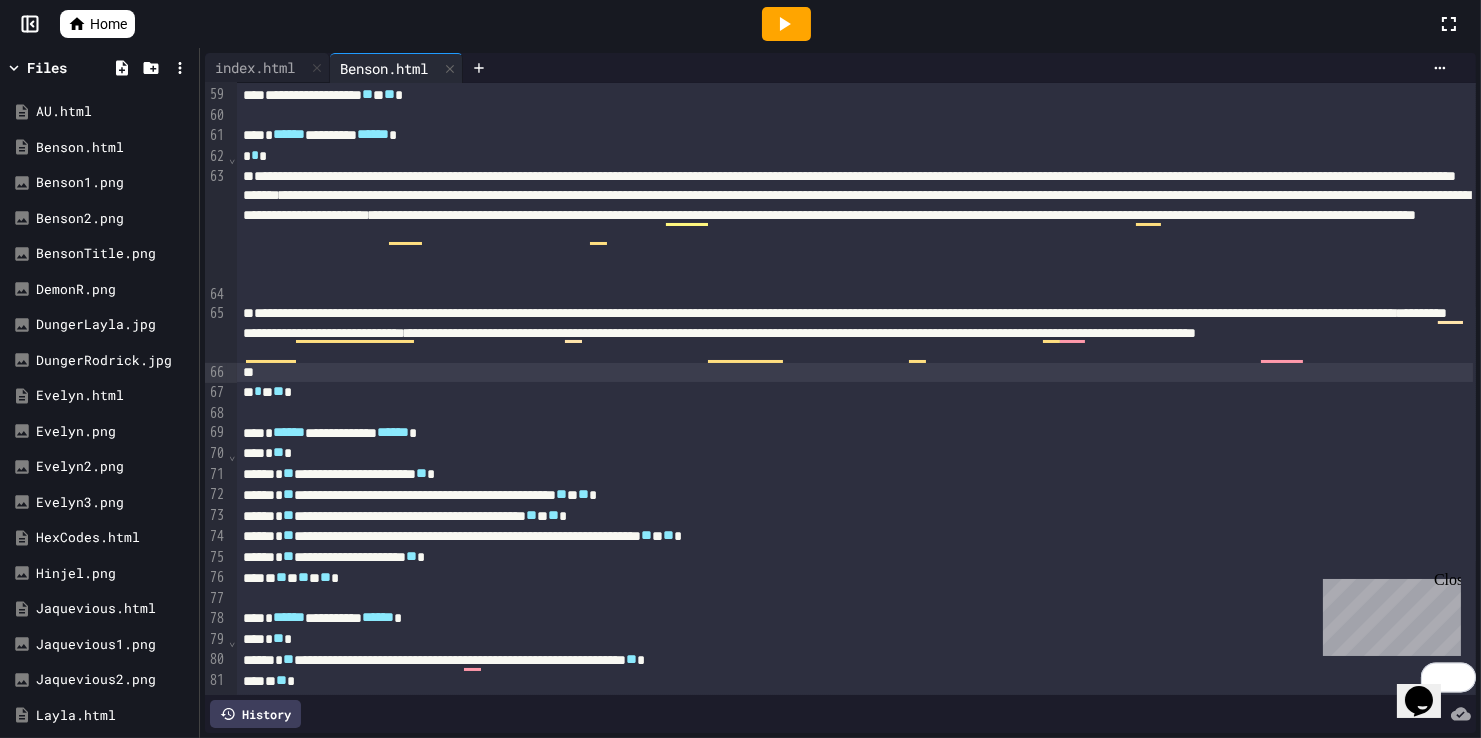 click at bounding box center [855, 373] 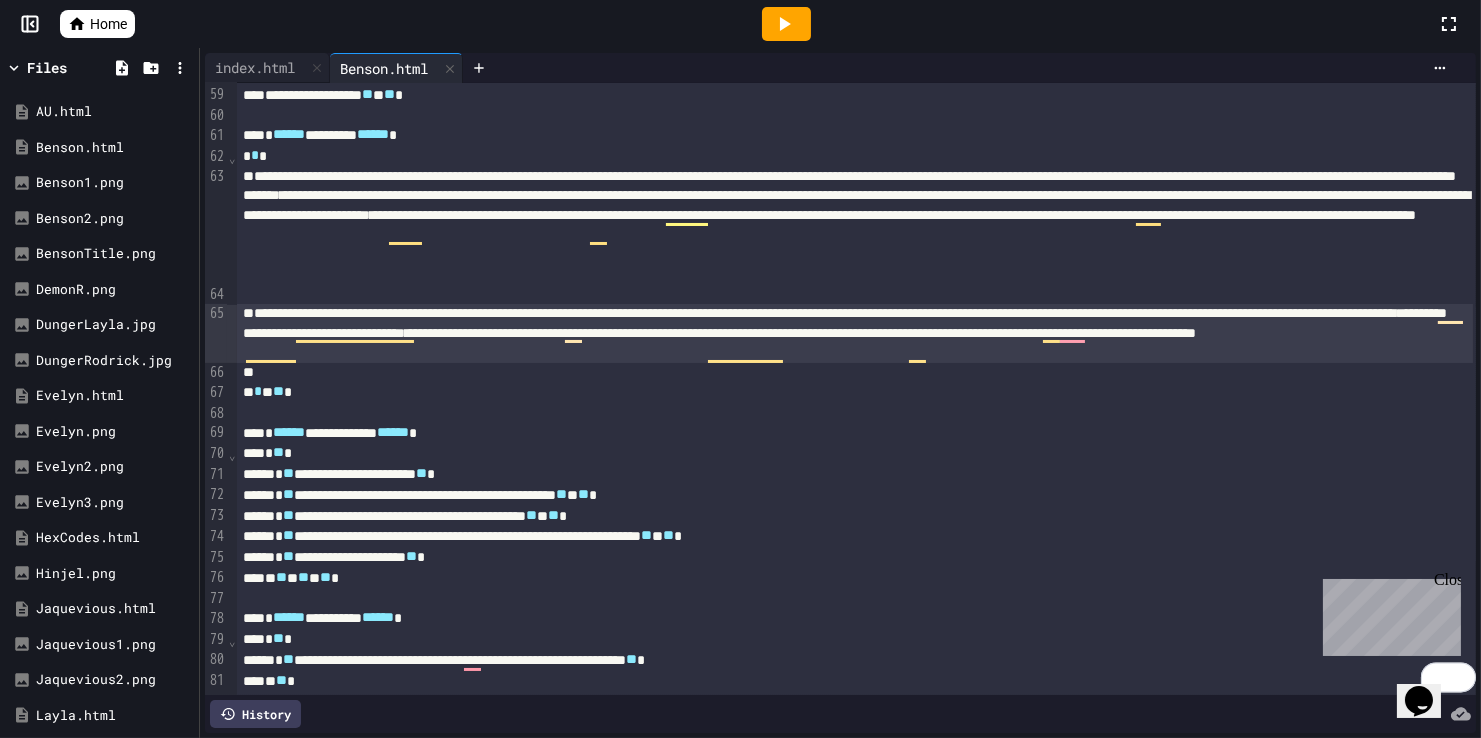 click on "**********" at bounding box center [855, 333] 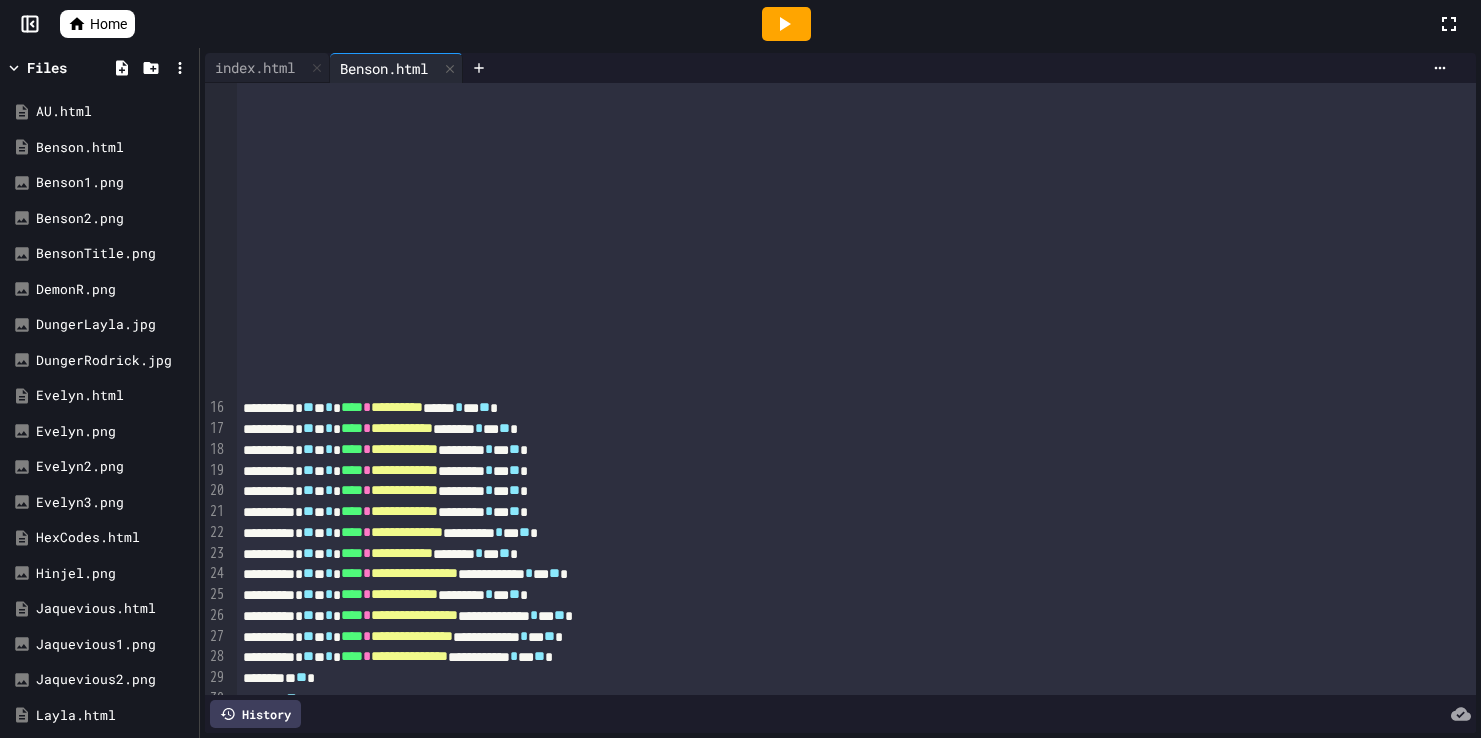scroll, scrollTop: 0, scrollLeft: 0, axis: both 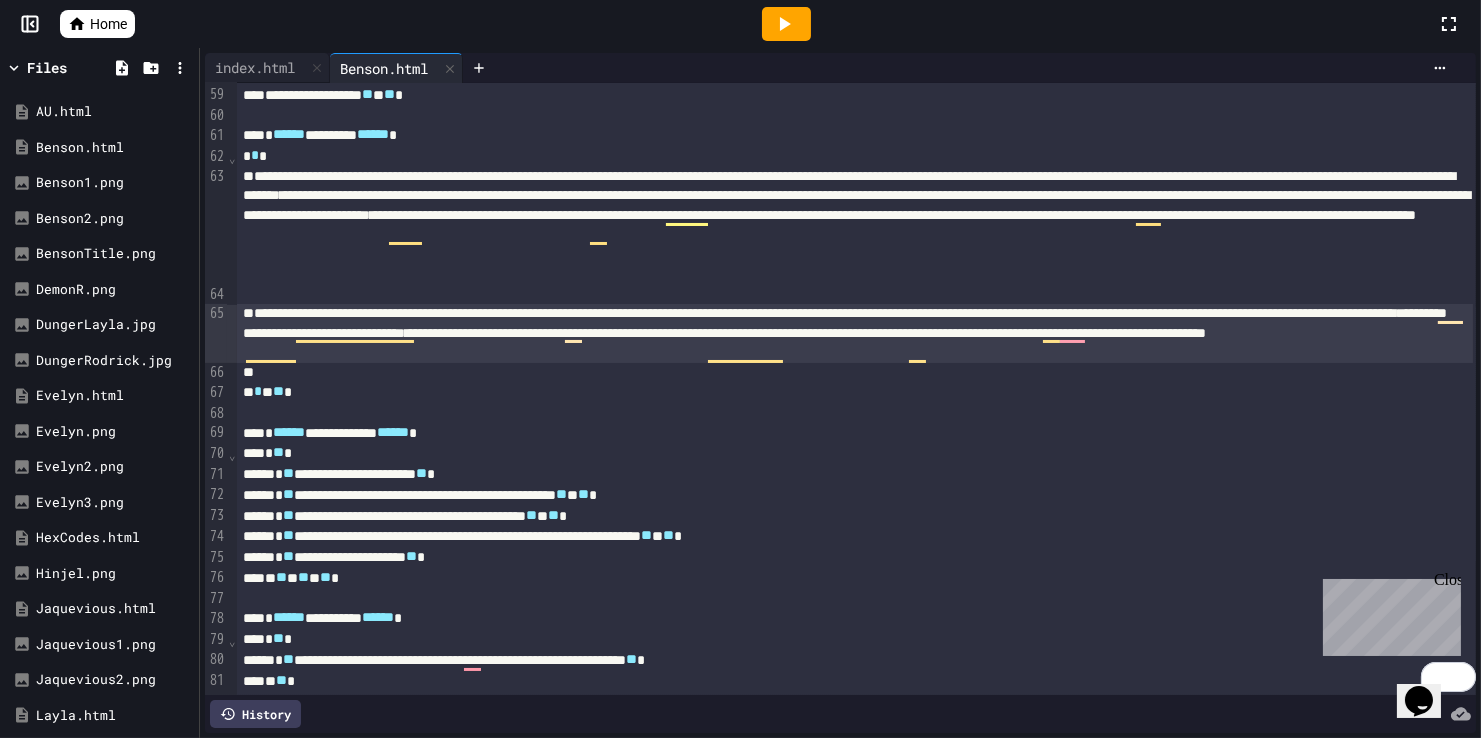 click on "**********" at bounding box center (855, 333) 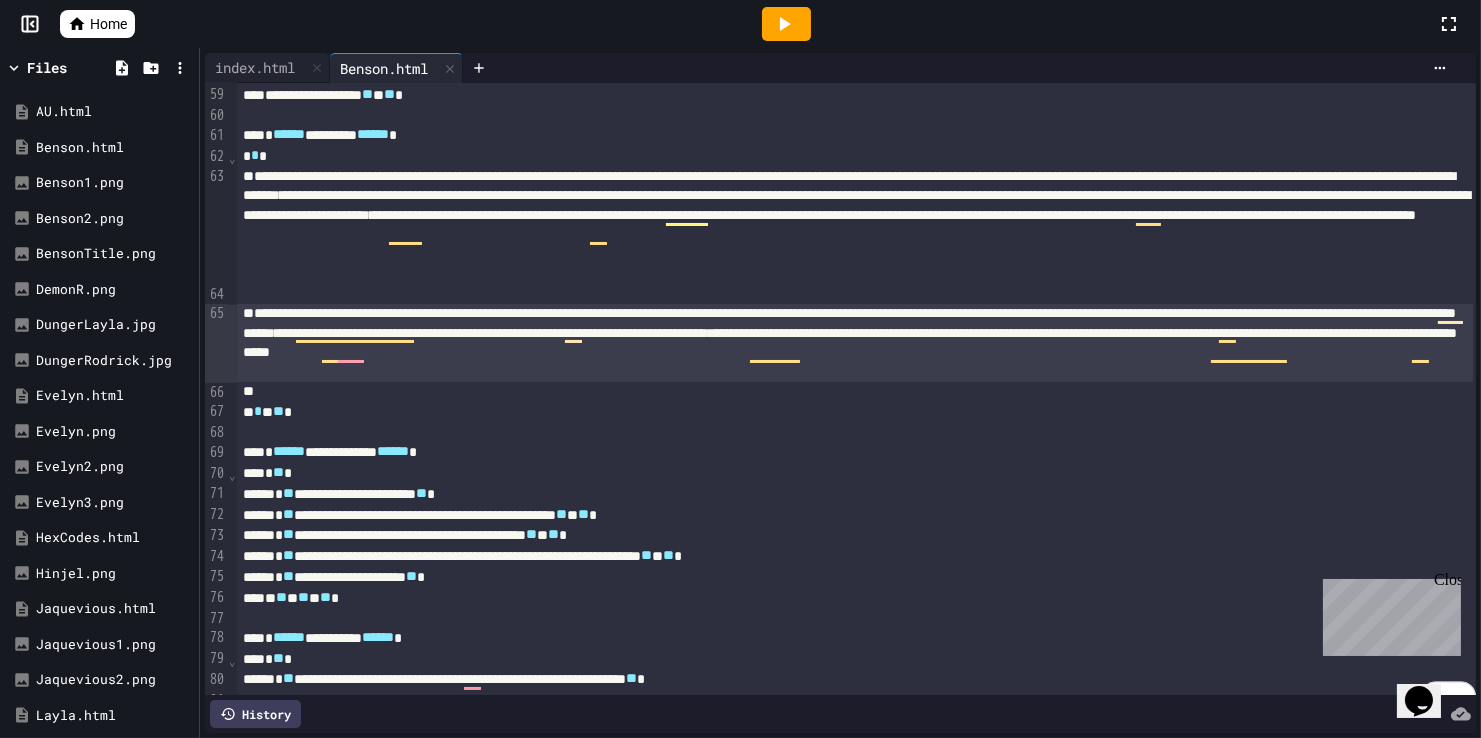 click on "**********" at bounding box center (855, 343) 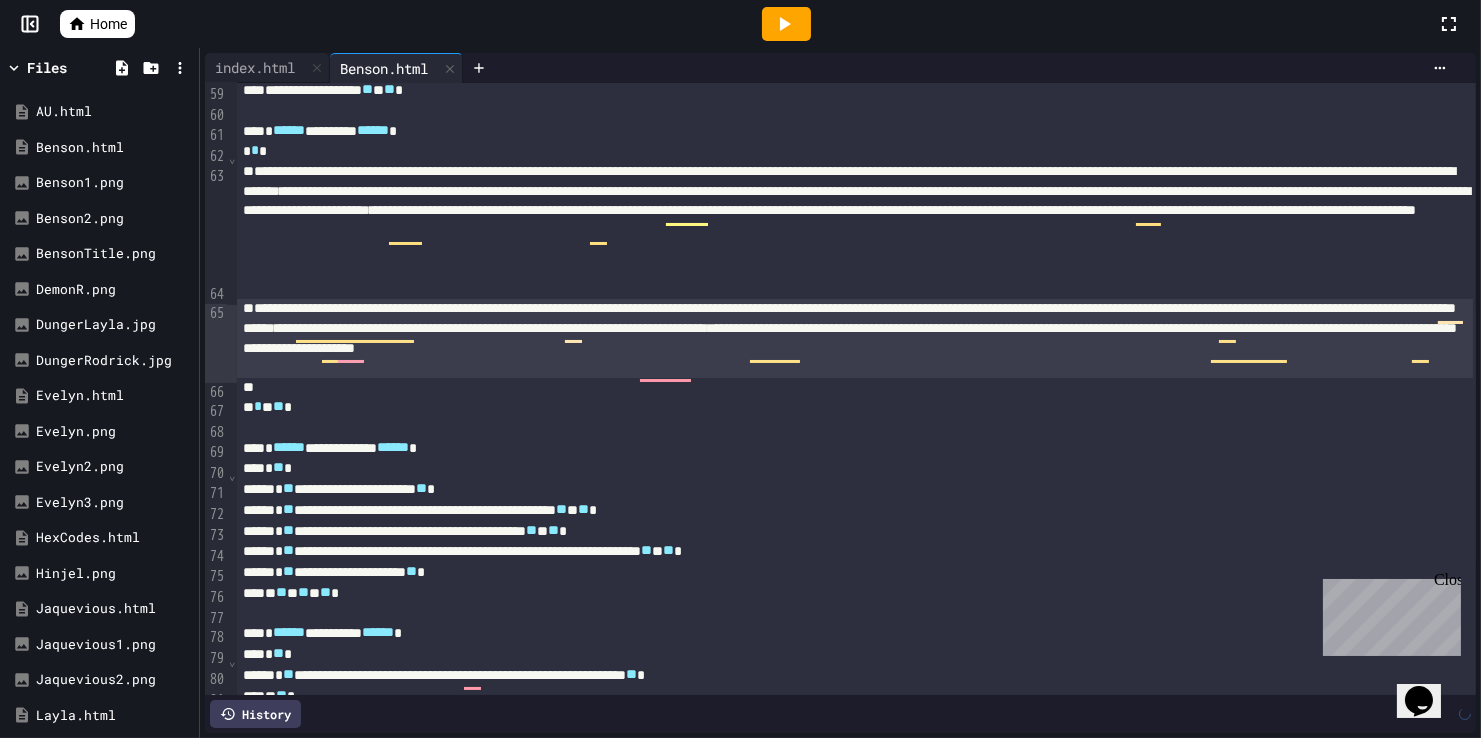 scroll, scrollTop: 1208, scrollLeft: 0, axis: vertical 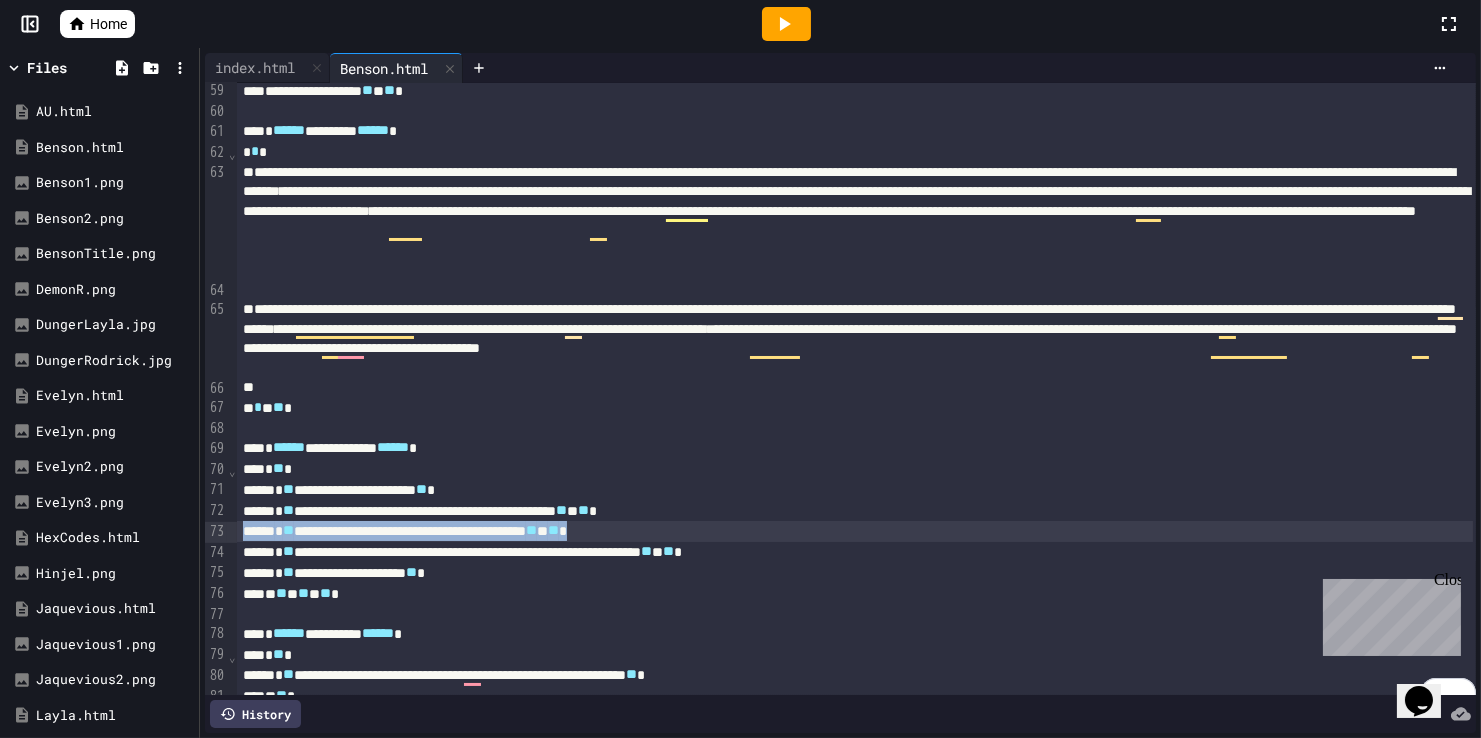 drag, startPoint x: 778, startPoint y: 531, endPoint x: 224, endPoint y: 540, distance: 554.0731 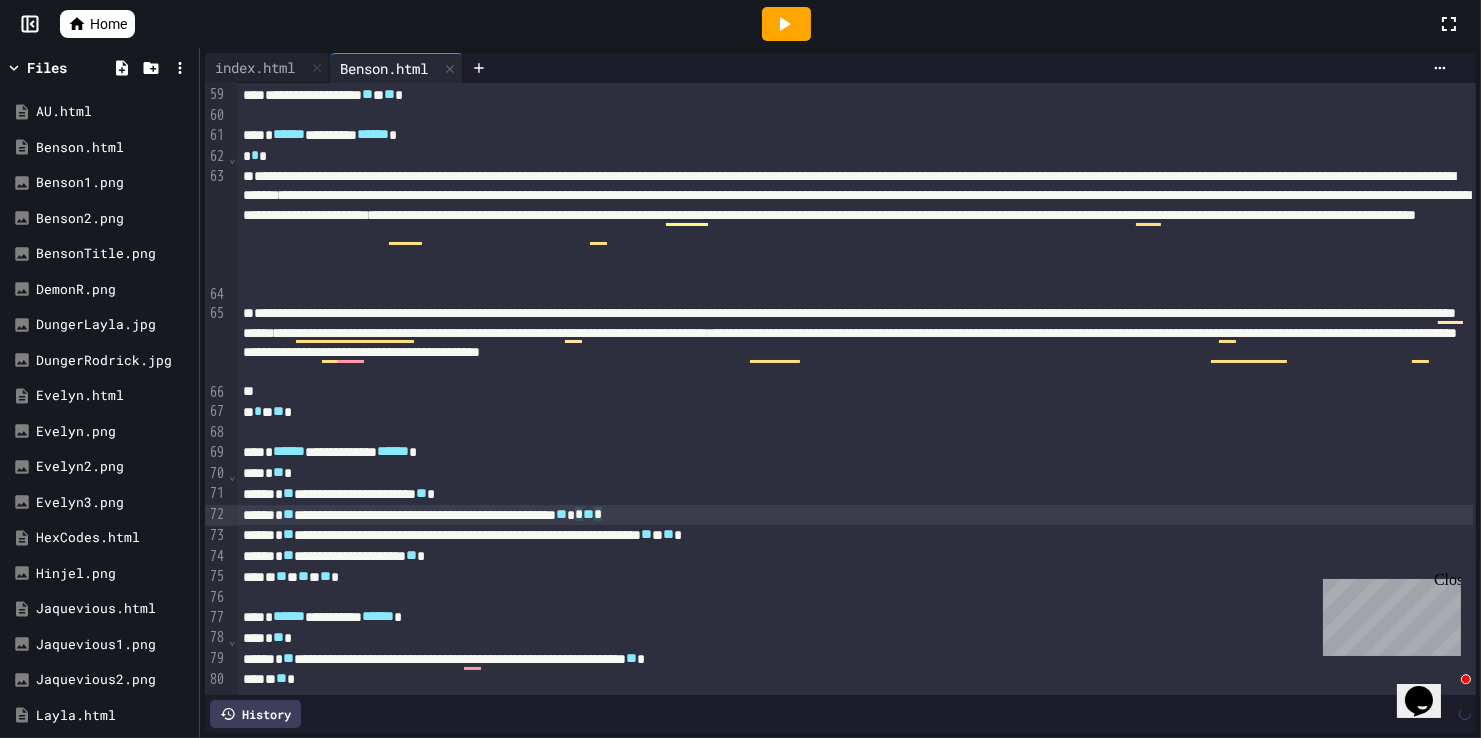 scroll, scrollTop: 1203, scrollLeft: 0, axis: vertical 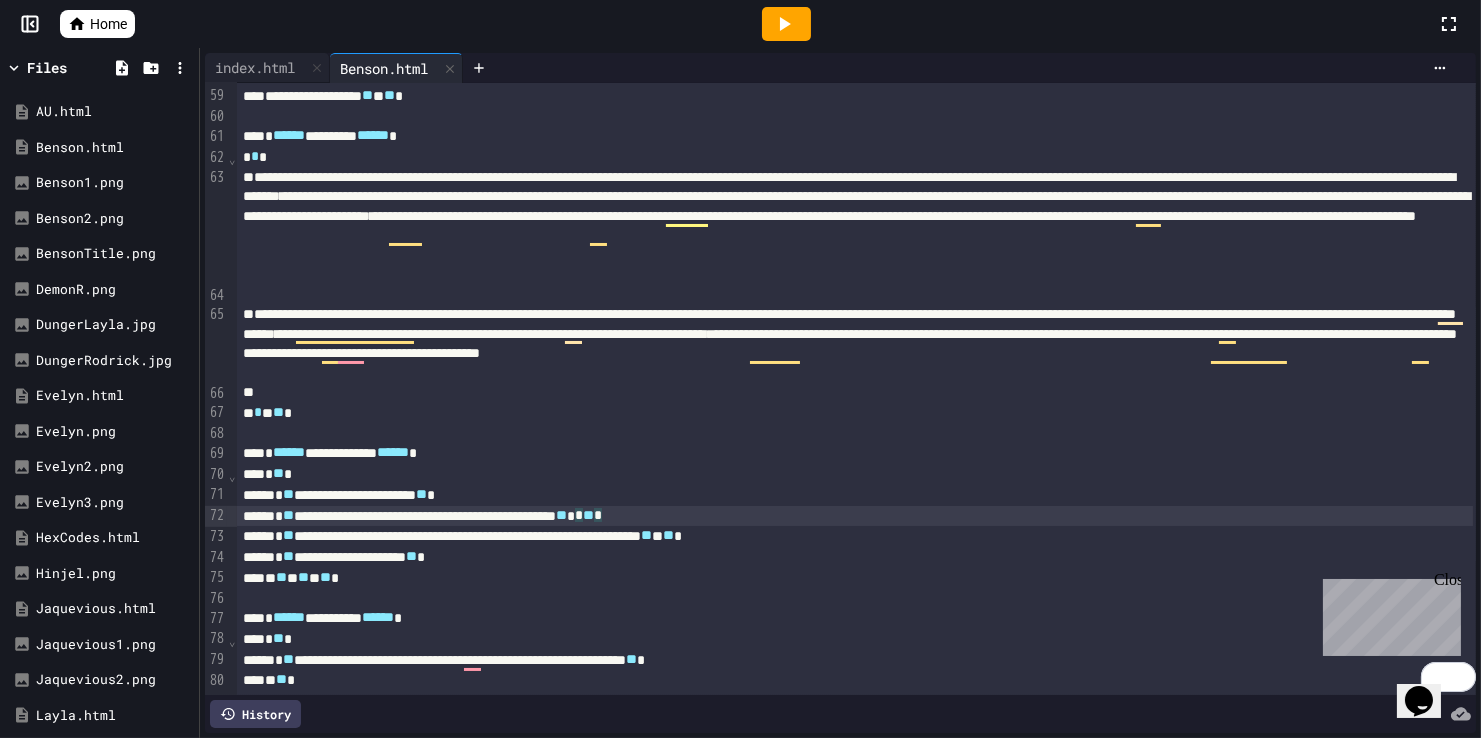 click on "**********" at bounding box center [855, 344] 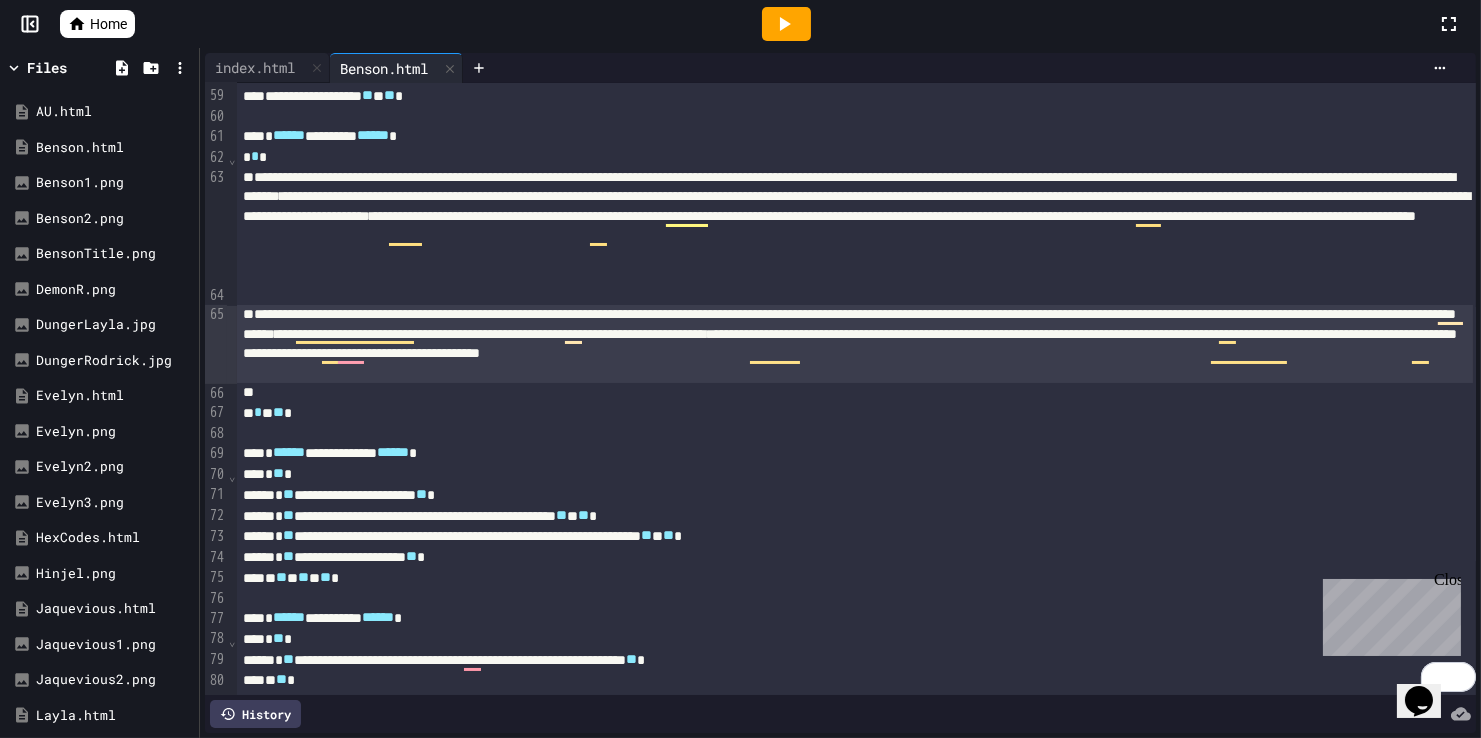 click at bounding box center (740, 369) 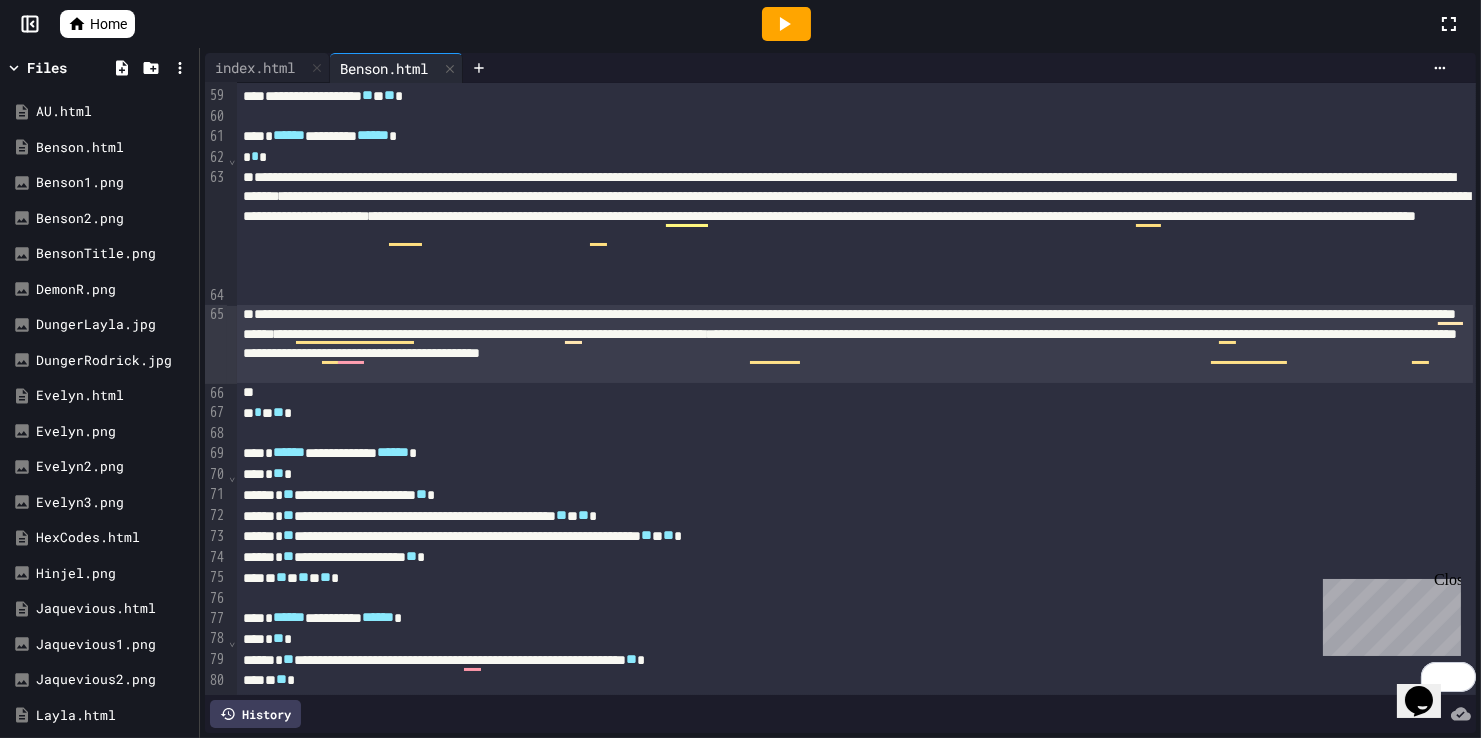 scroll, scrollTop: 1203, scrollLeft: 0, axis: vertical 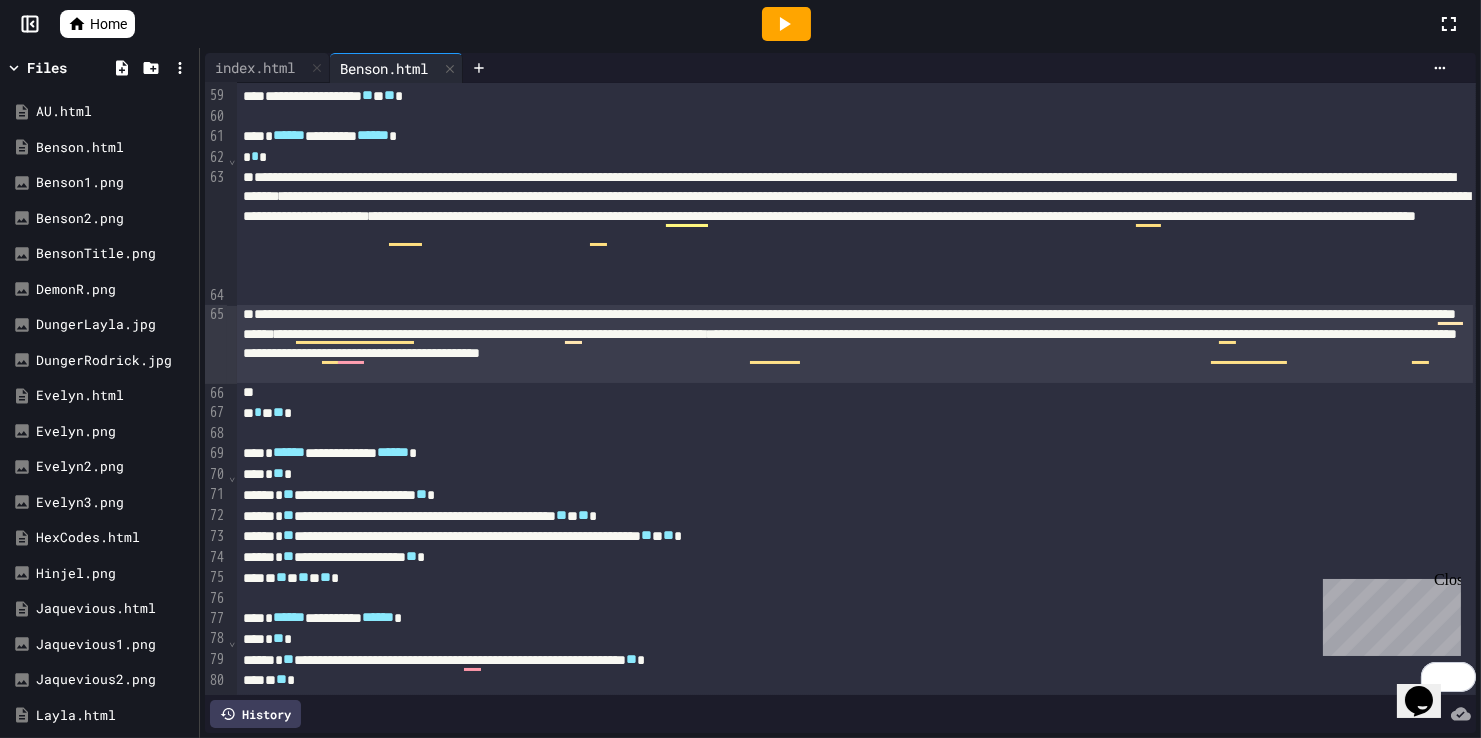 click on "**********" at bounding box center [855, 660] 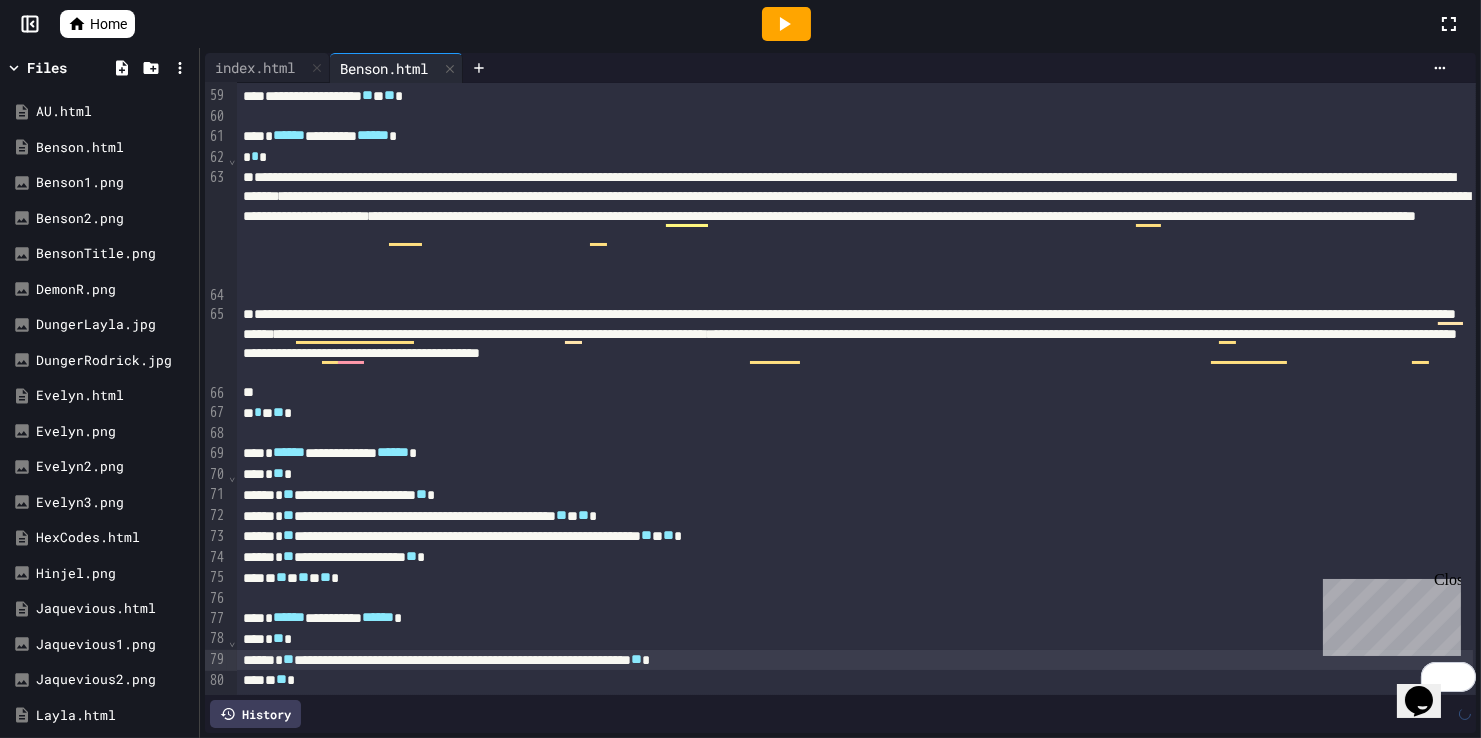 click on "**********" at bounding box center (855, 344) 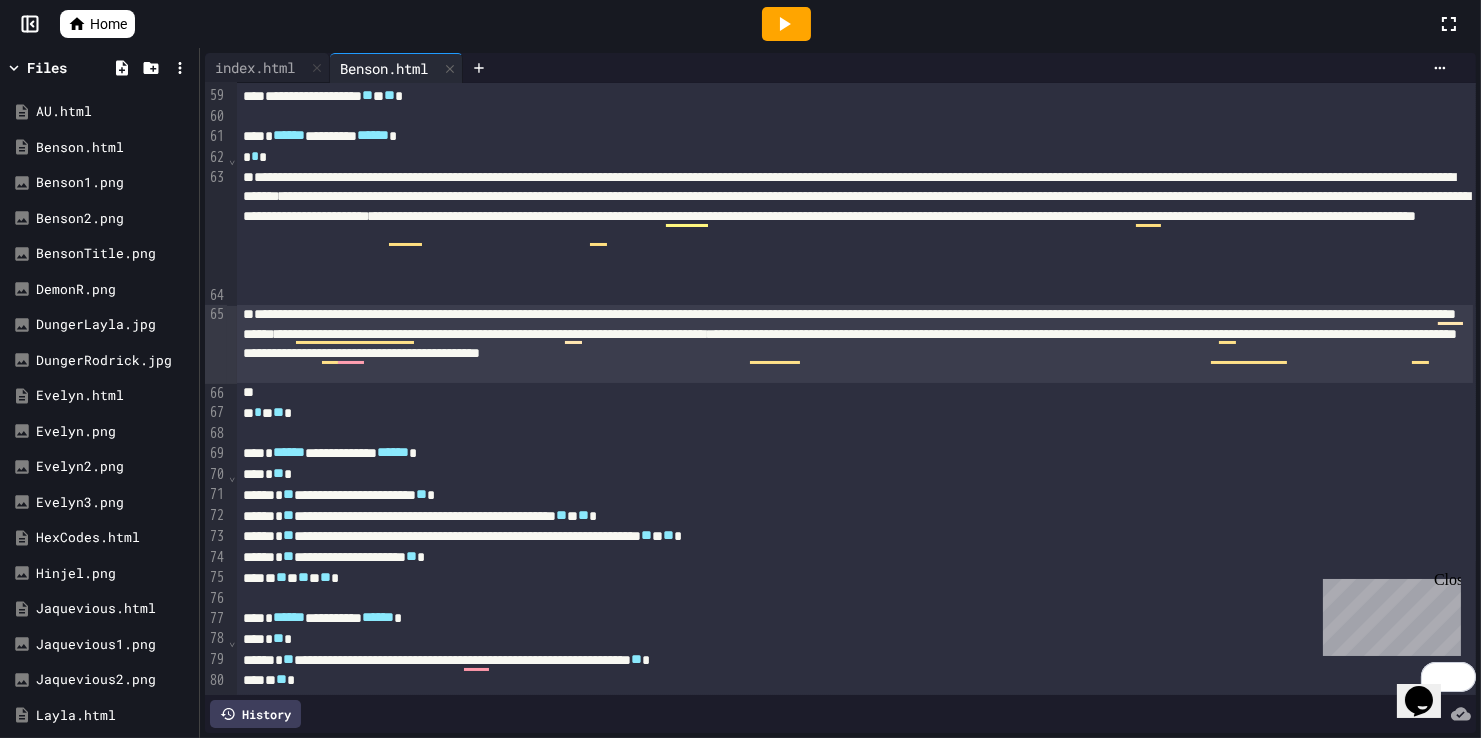 click on "**********" at bounding box center [855, 344] 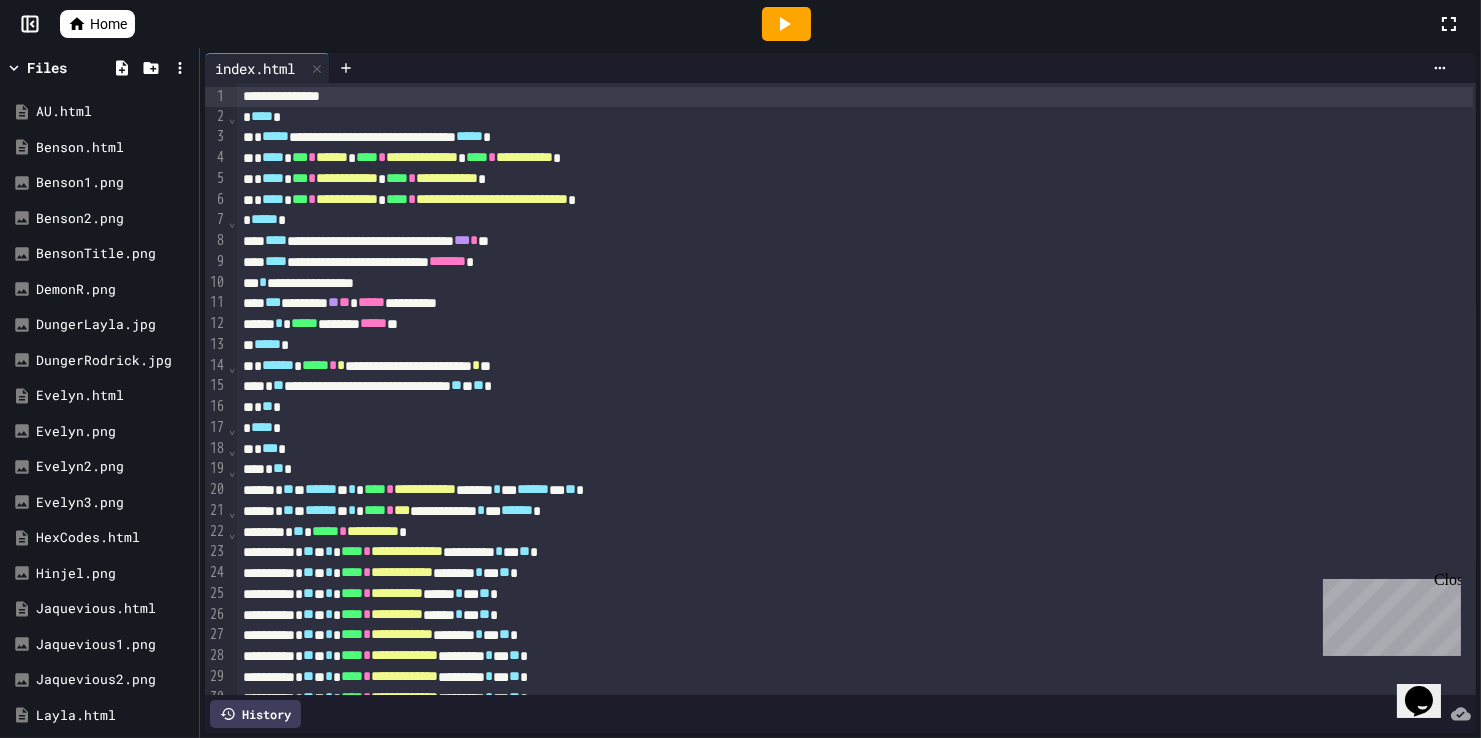 scroll, scrollTop: 22, scrollLeft: 0, axis: vertical 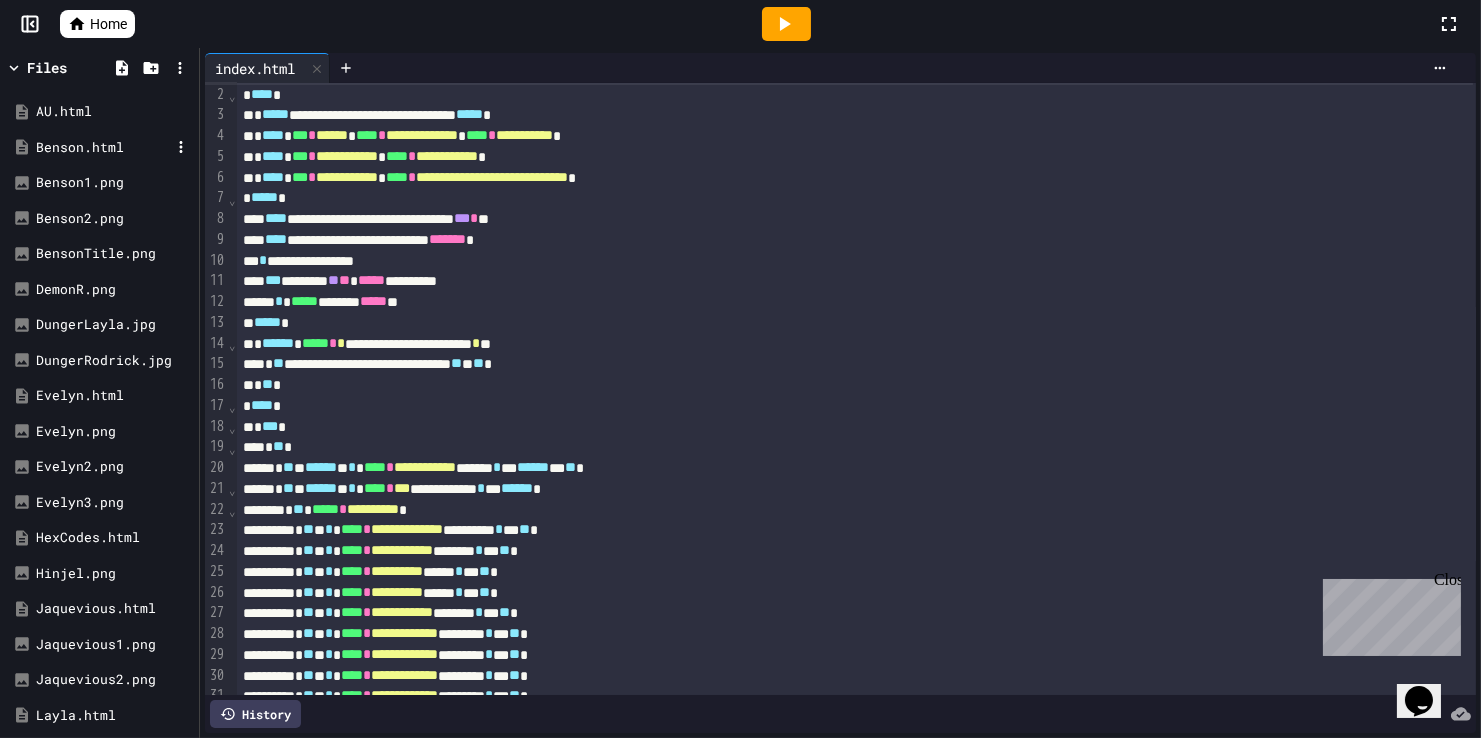 click on "Benson.html" at bounding box center [103, 148] 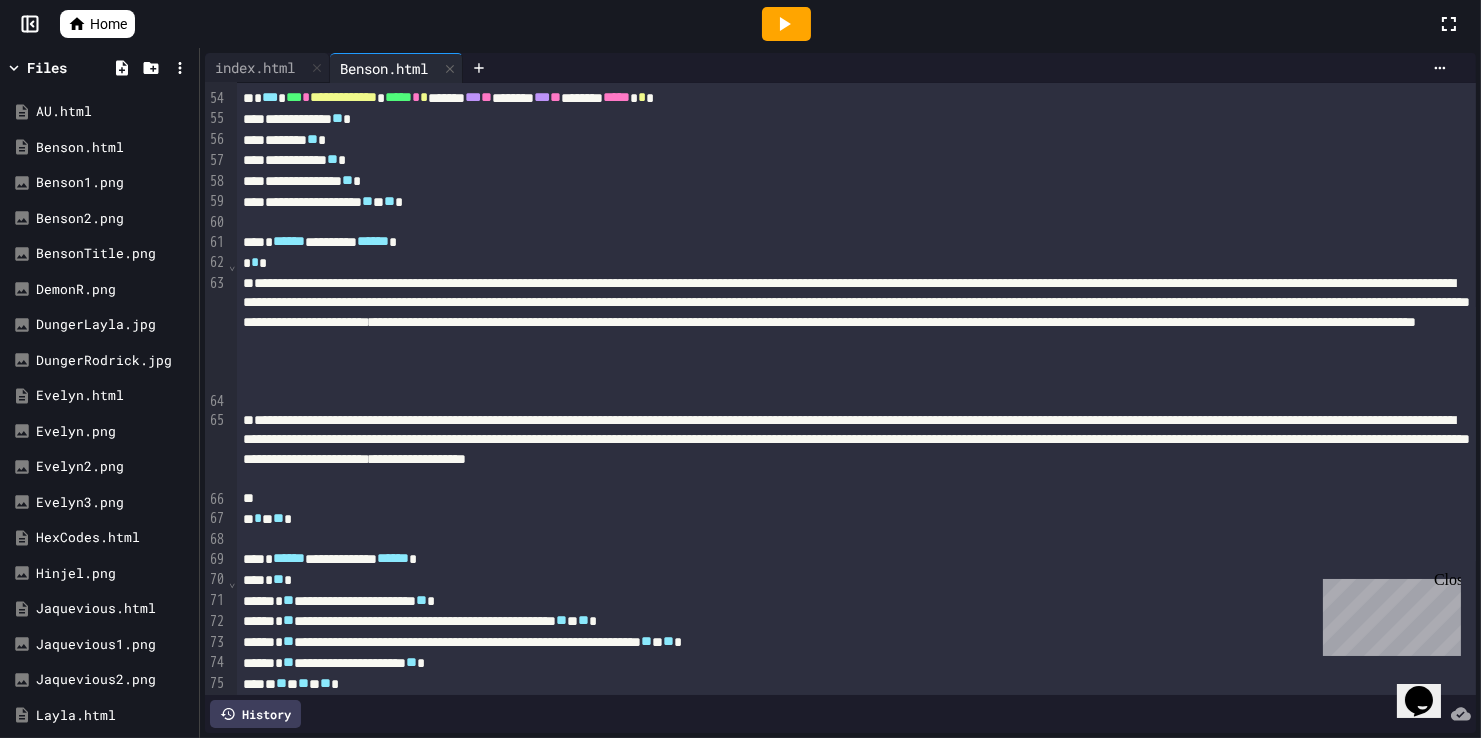 scroll, scrollTop: 1064, scrollLeft: 0, axis: vertical 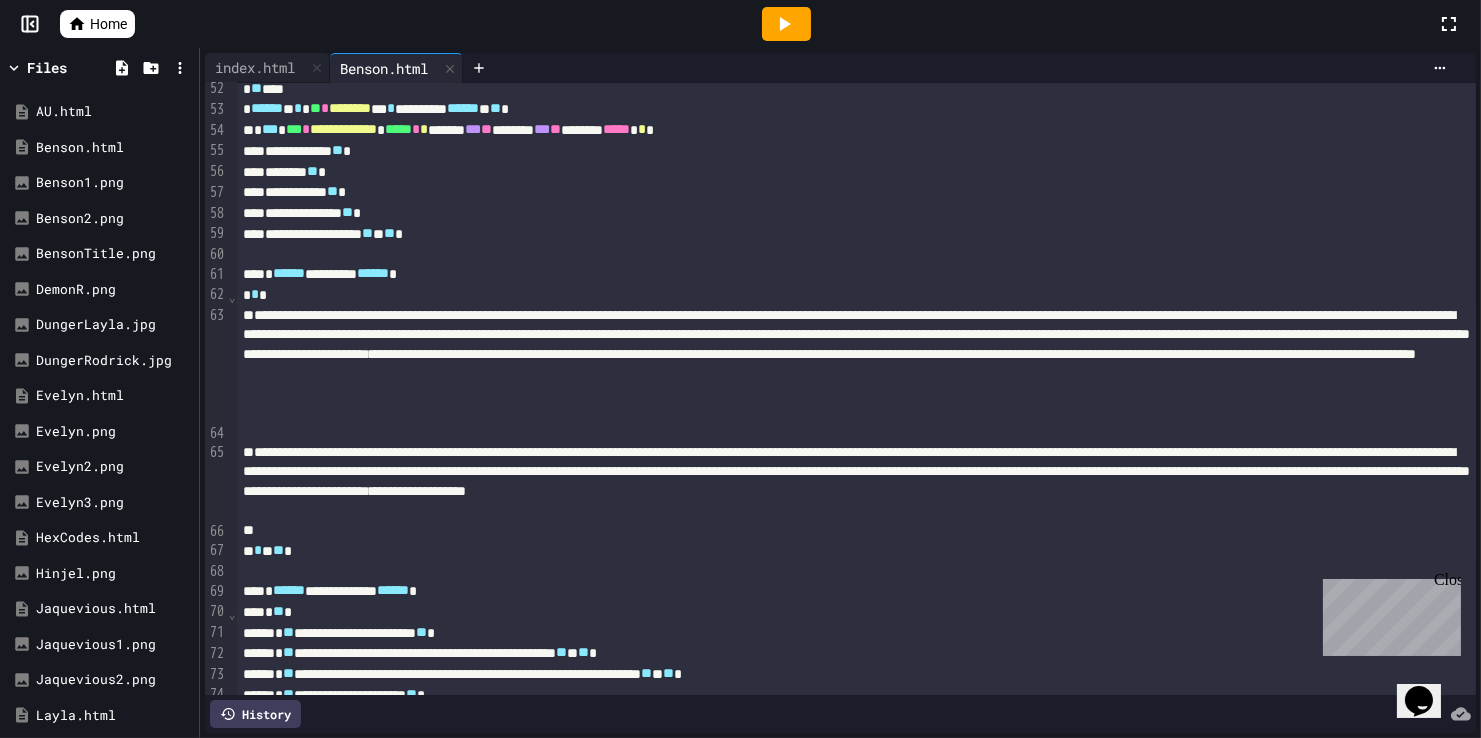 click on "**********" at bounding box center [855, 482] 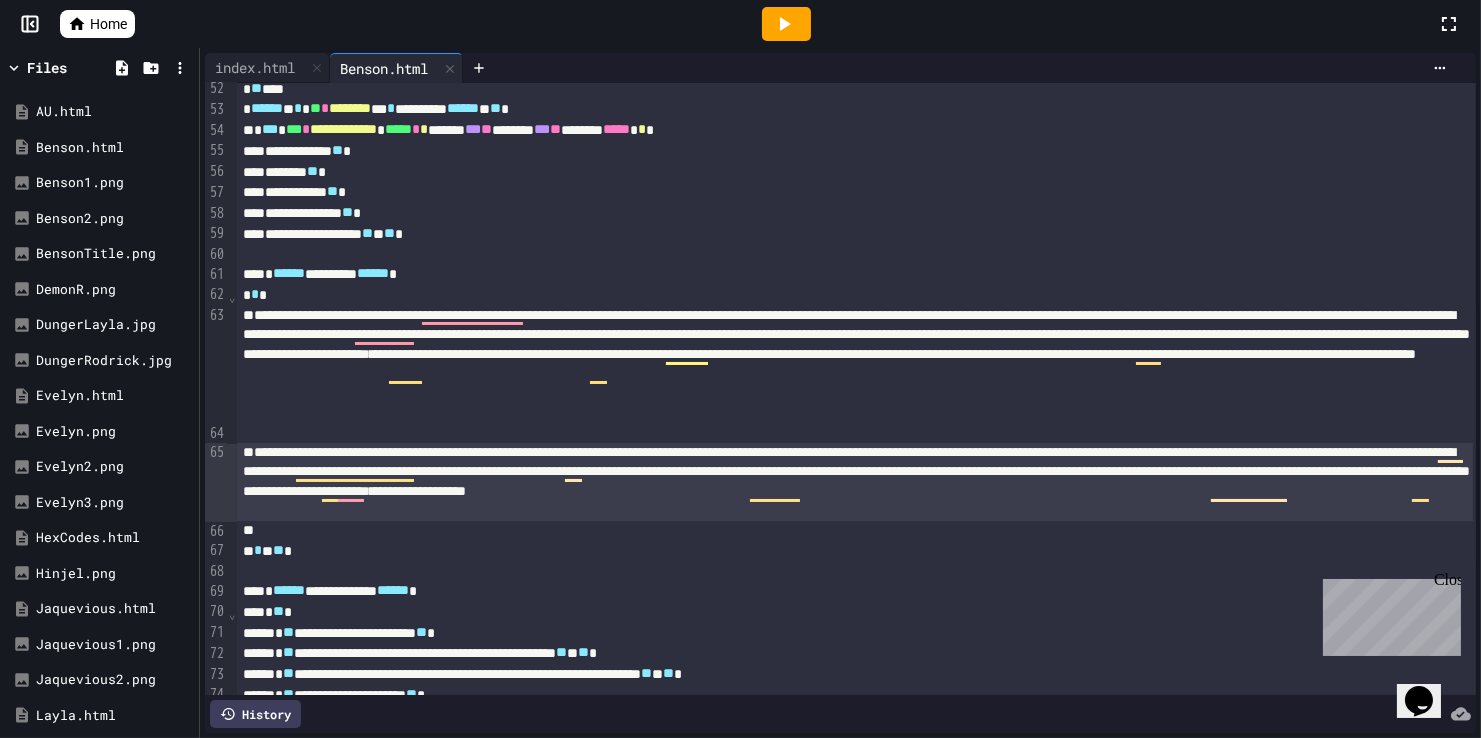 click on "**********" at bounding box center (855, 365) 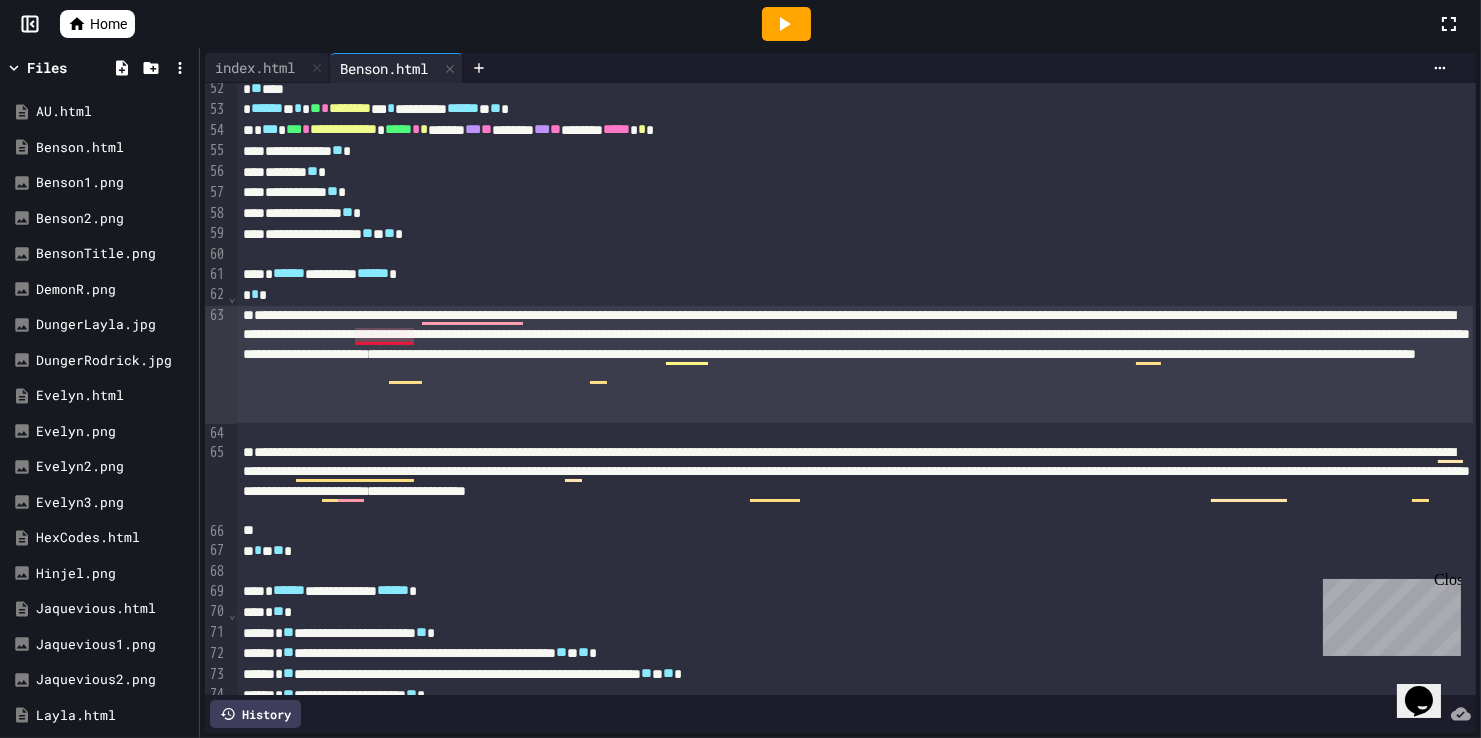 click on "**********" at bounding box center [855, 365] 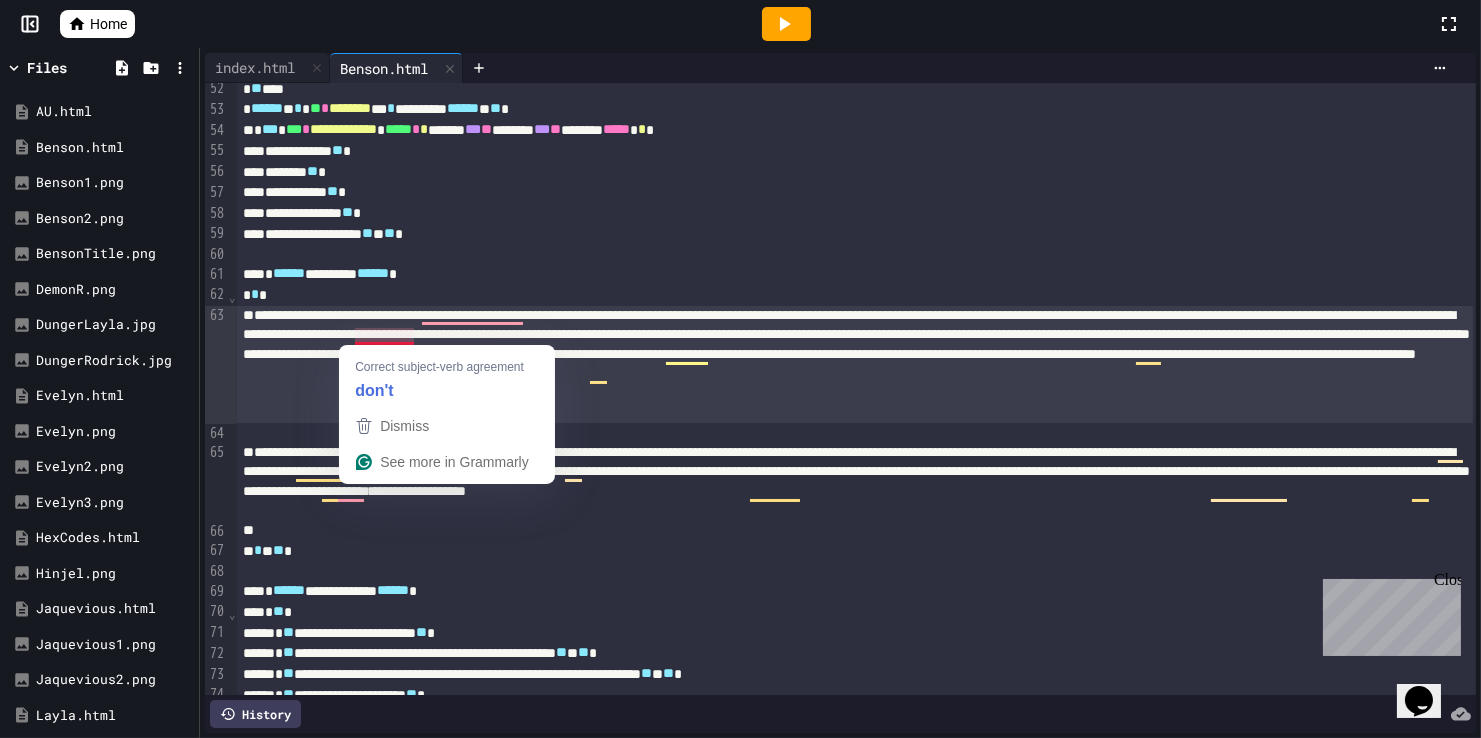 click on "**********" at bounding box center (855, 365) 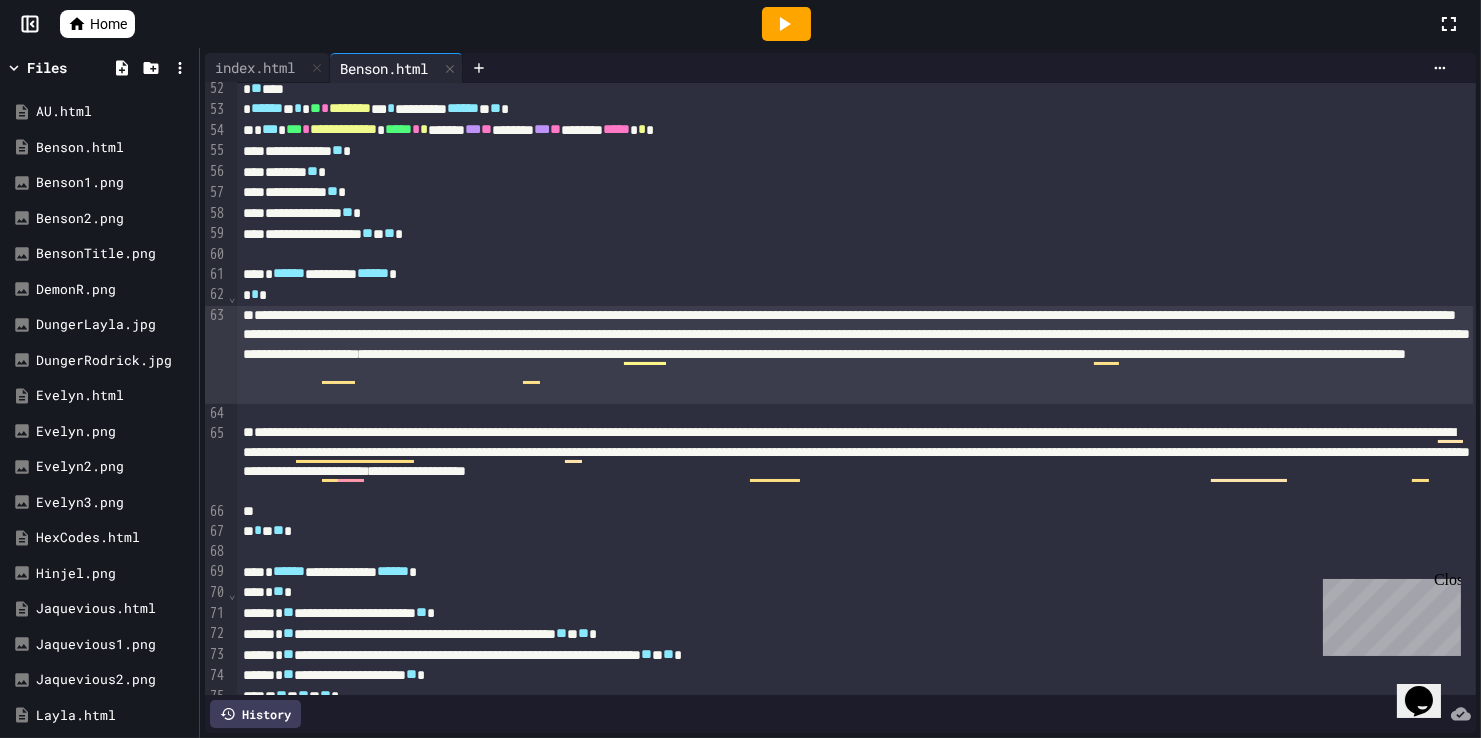 click on "**********" at bounding box center [855, 355] 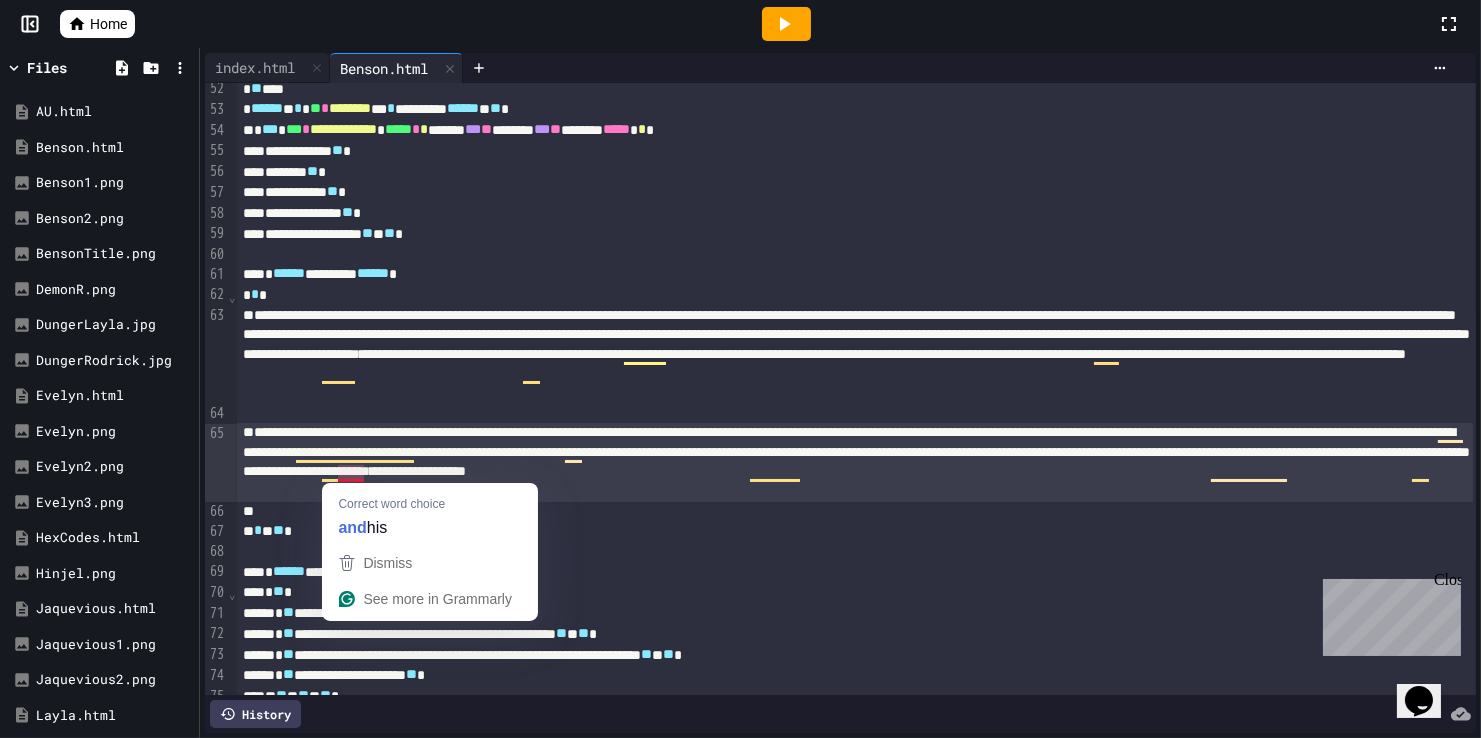 click on "**********" at bounding box center (855, 462) 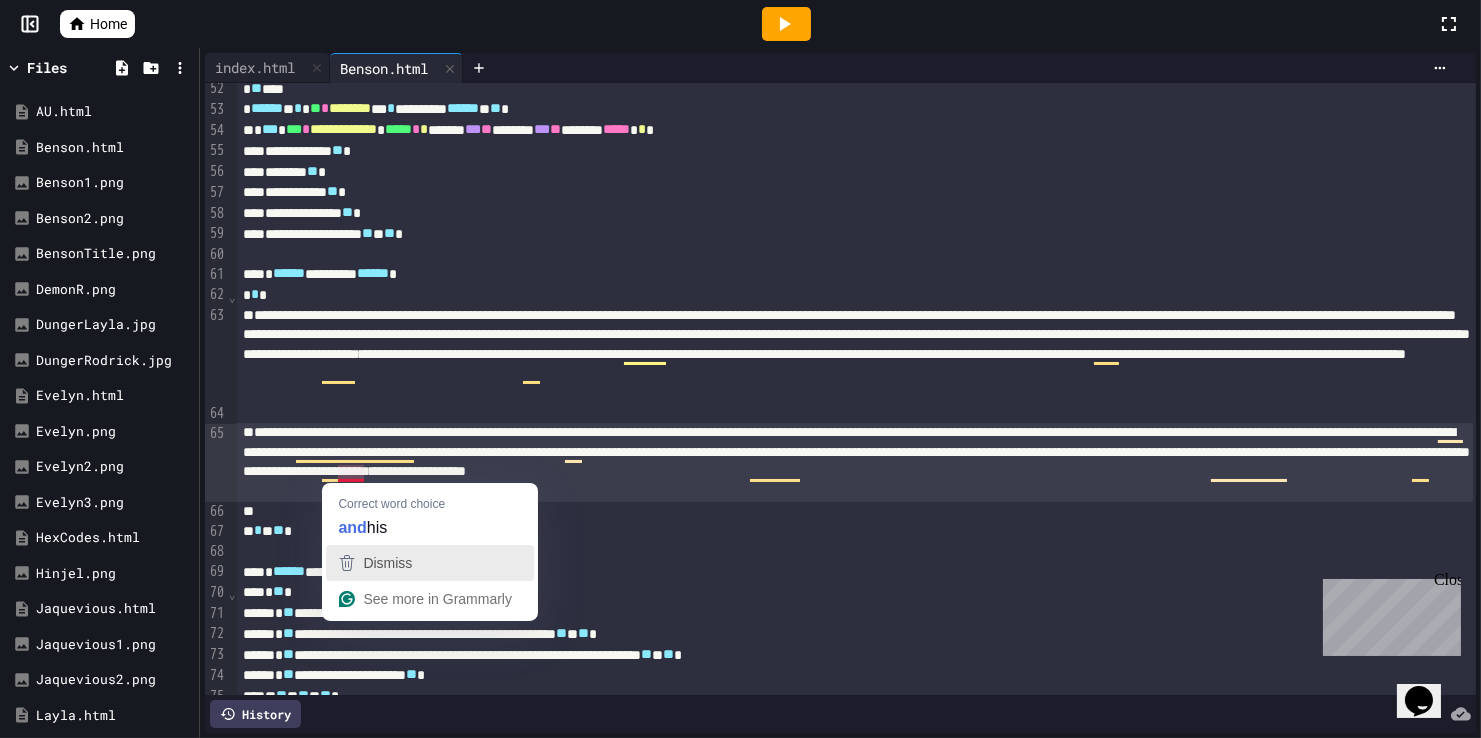 click on "Dismiss" at bounding box center (385, 563) 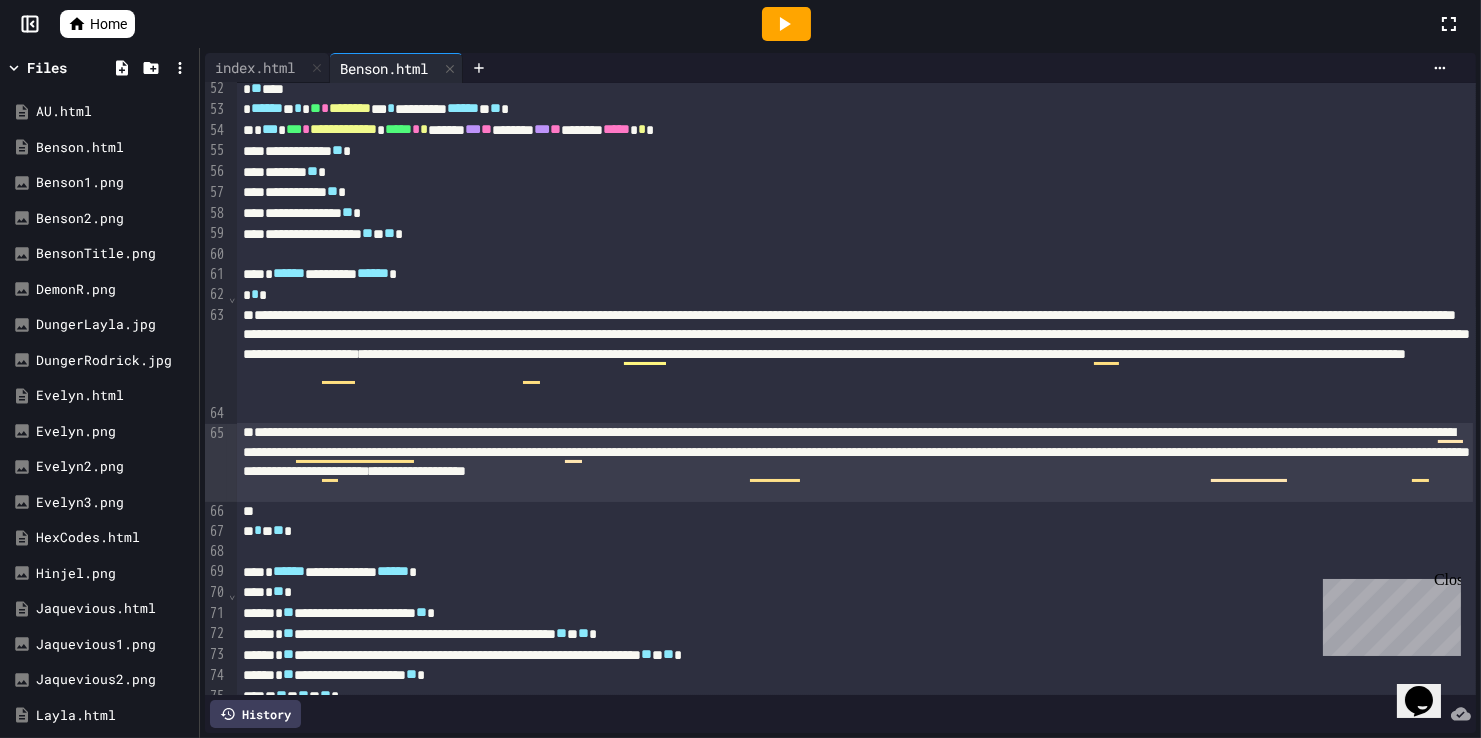 click on "**********" at bounding box center (855, 462) 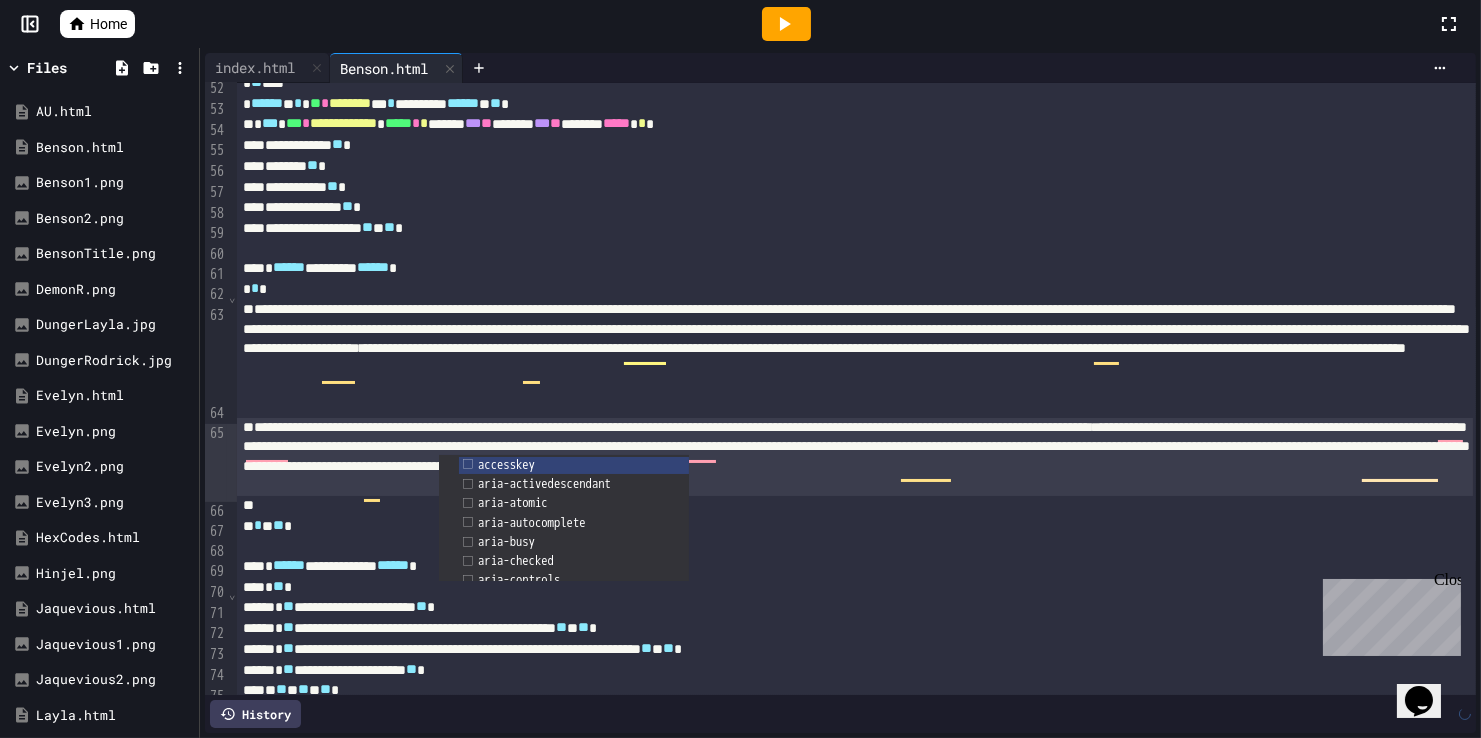 scroll, scrollTop: 1069, scrollLeft: 0, axis: vertical 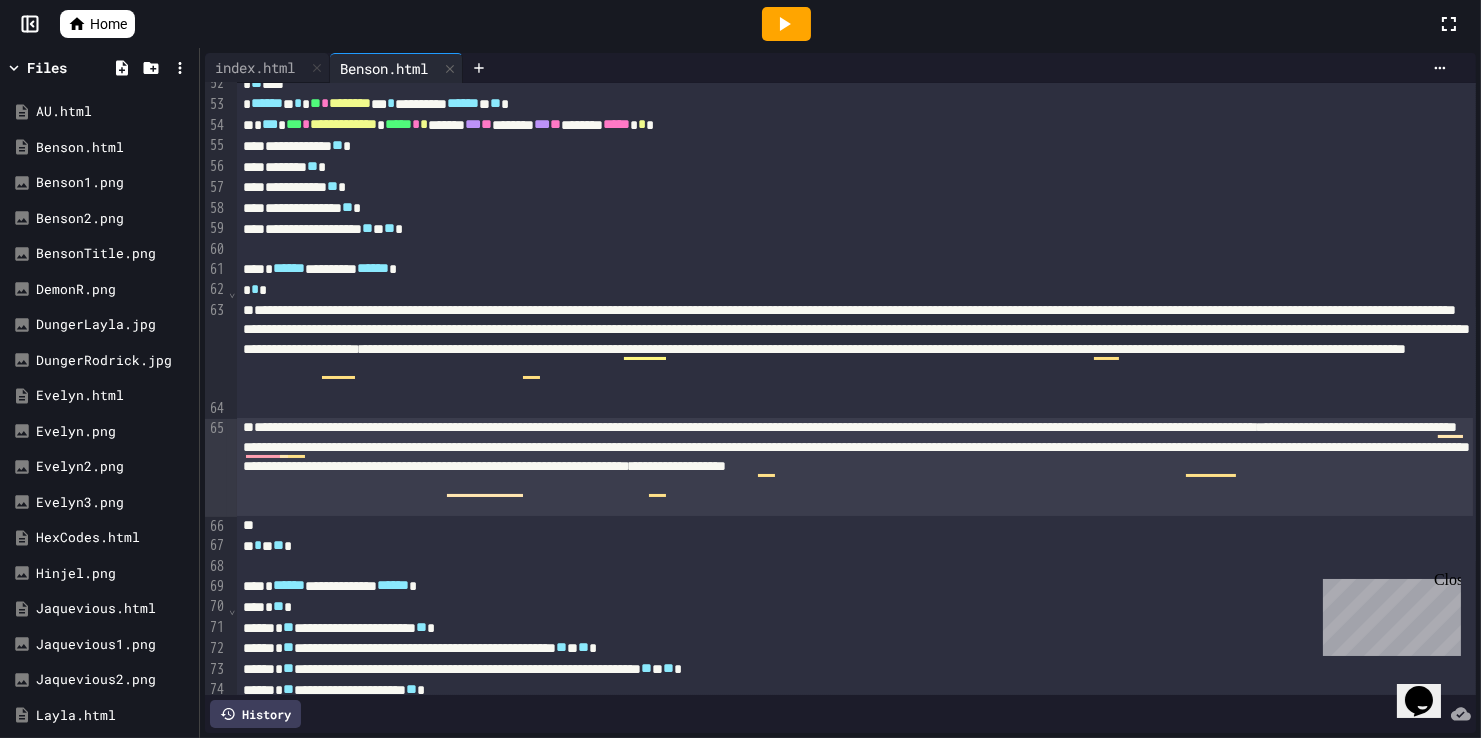 click on "**********" at bounding box center [855, 467] 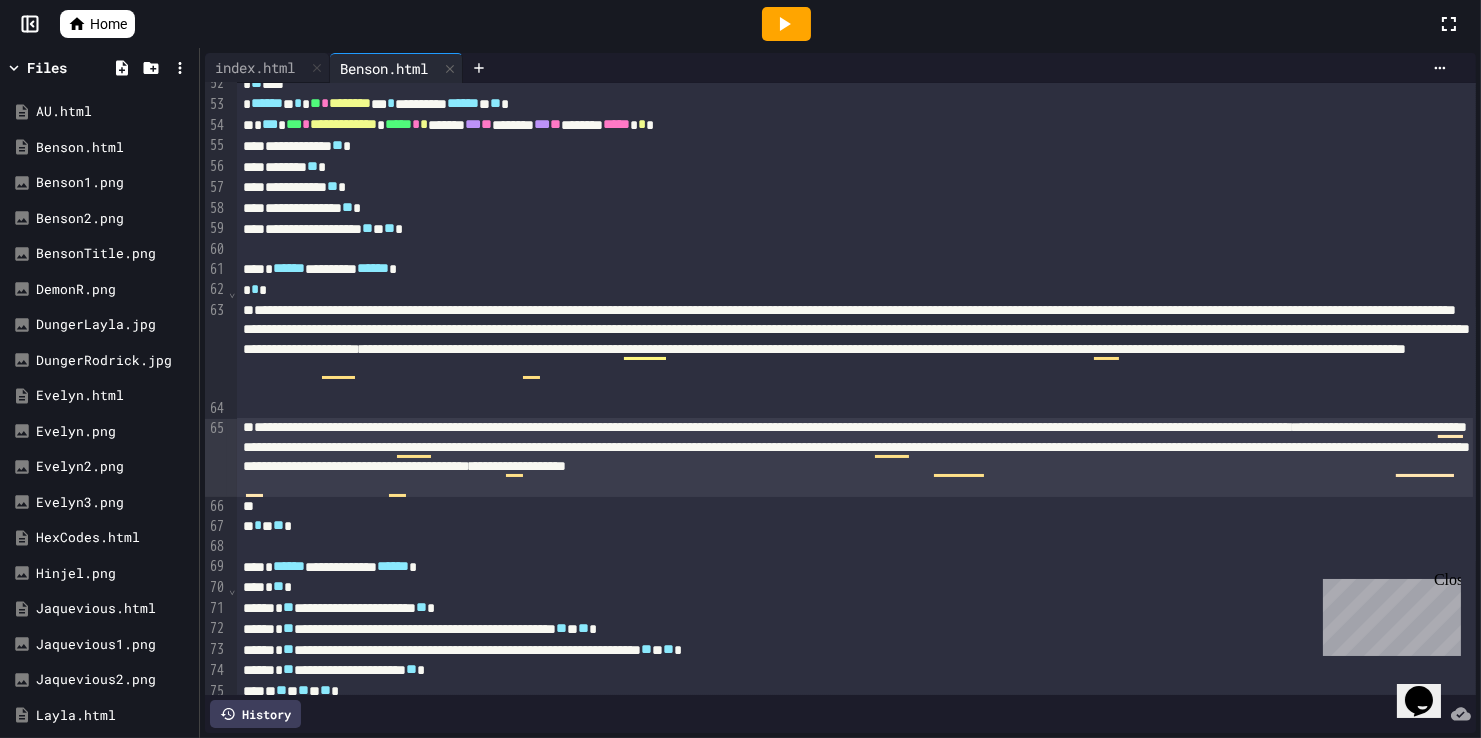 click on "**********" at bounding box center [855, 457] 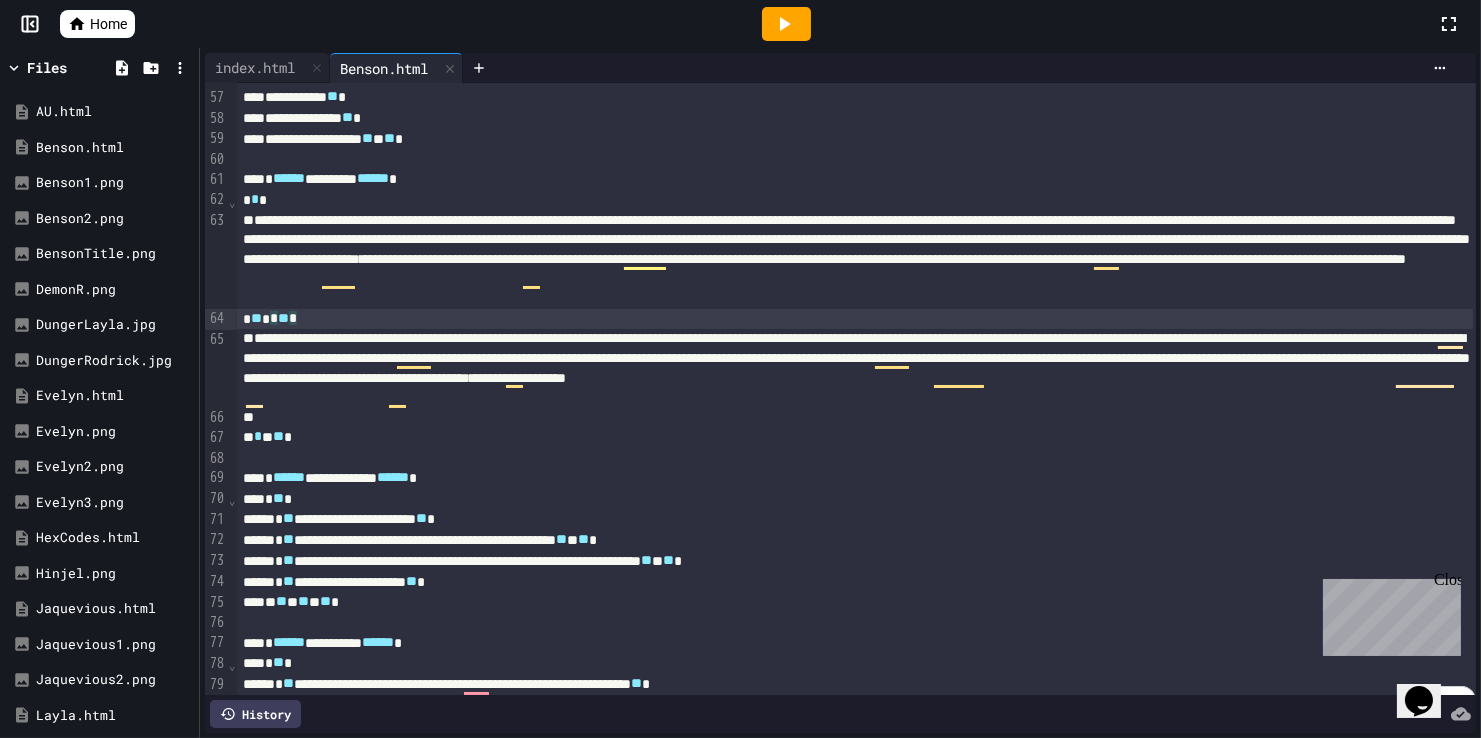 scroll, scrollTop: 1184, scrollLeft: 0, axis: vertical 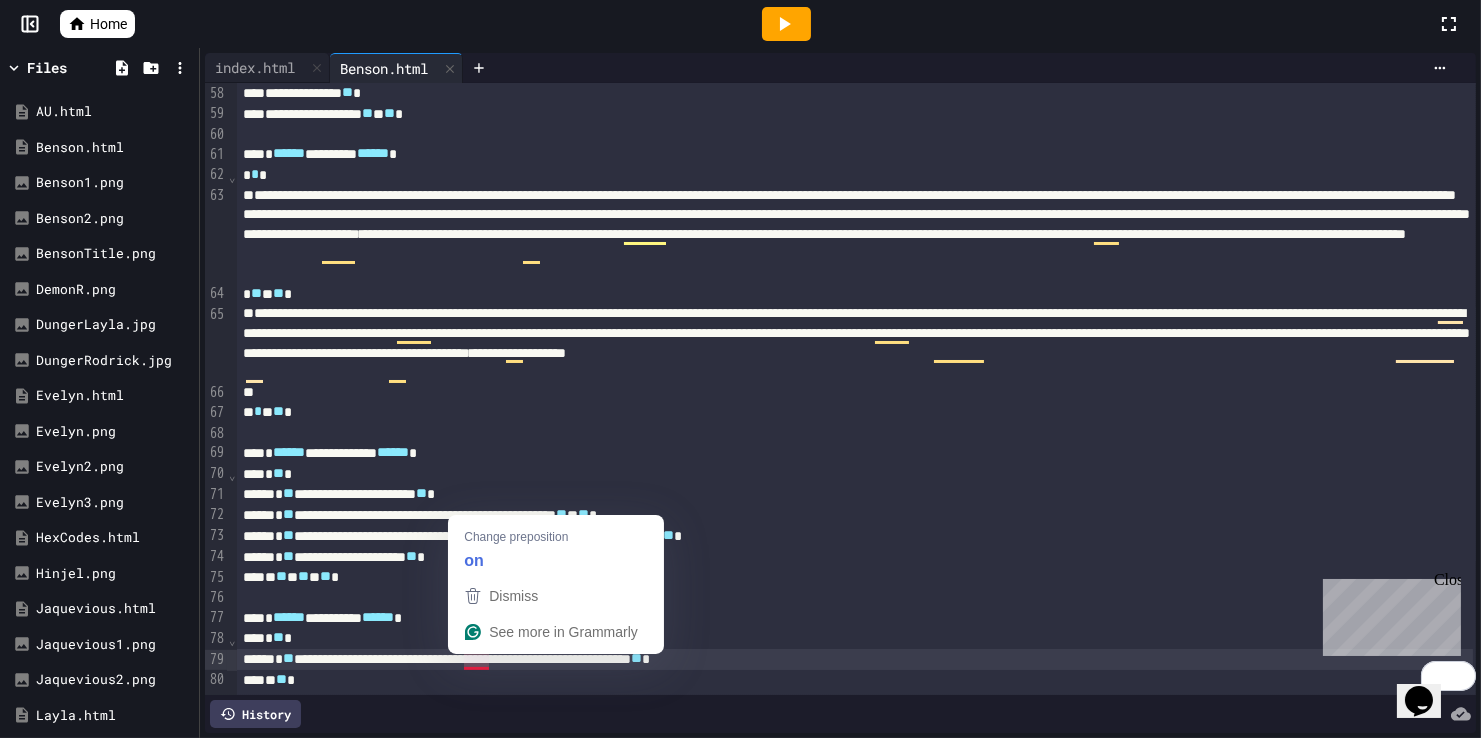click on "**********" at bounding box center [855, 659] 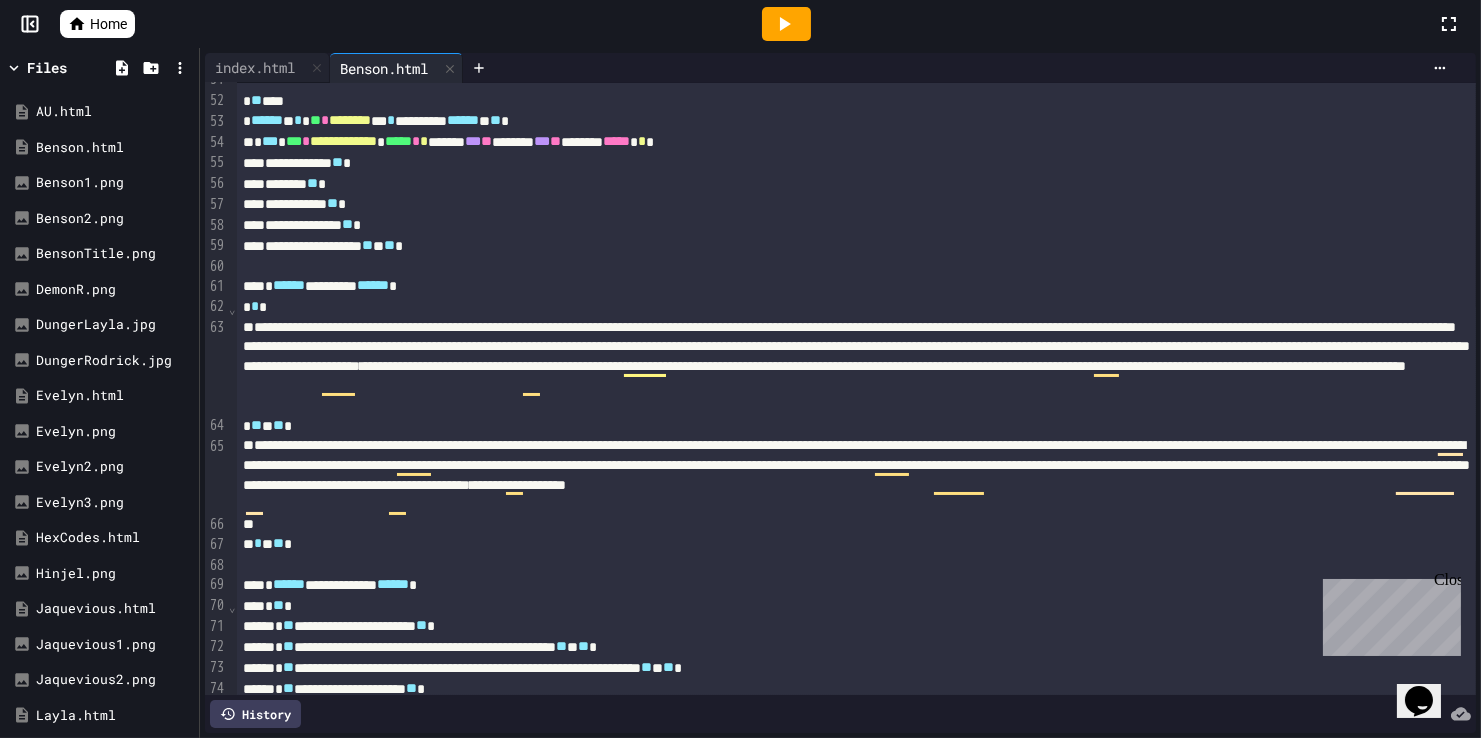 scroll, scrollTop: 1065, scrollLeft: 0, axis: vertical 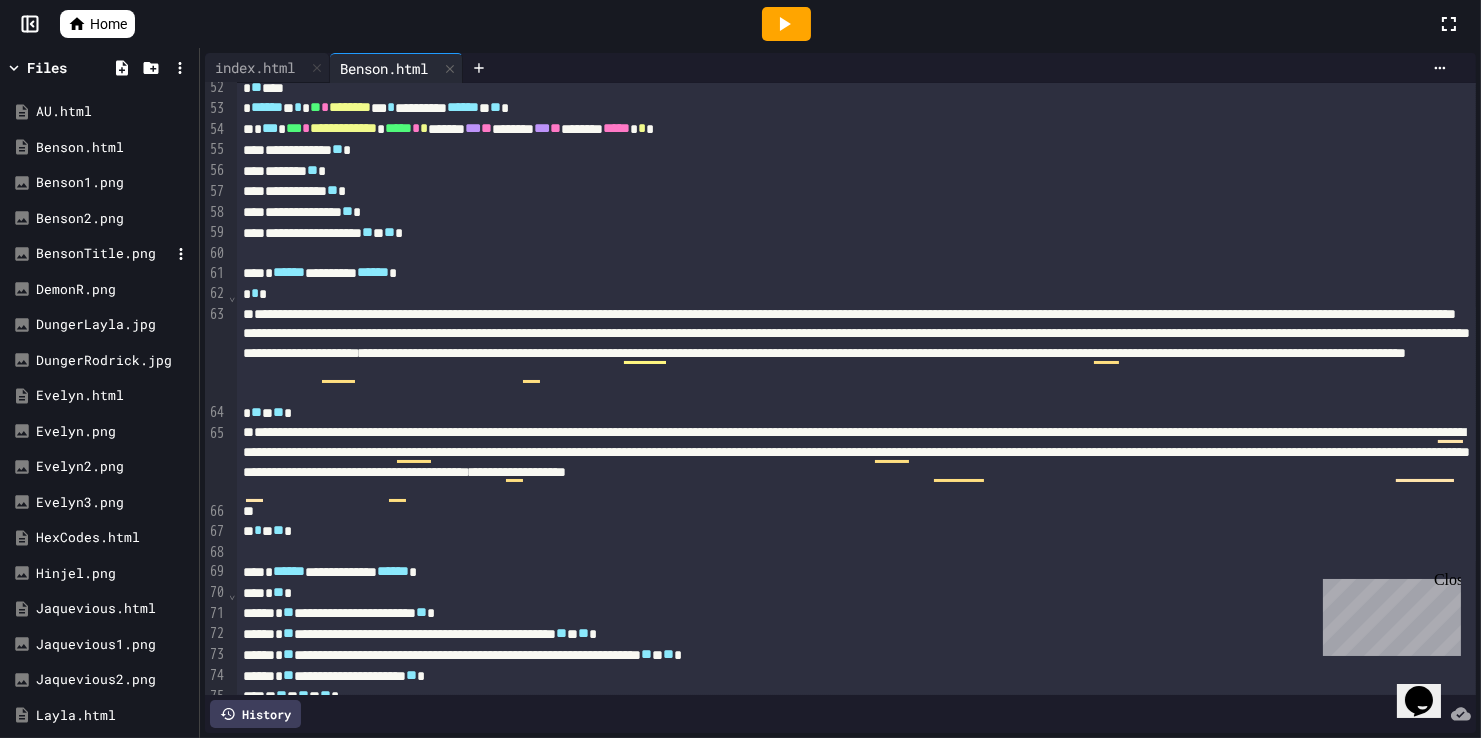 click on "BensonTitle.png" at bounding box center [103, 254] 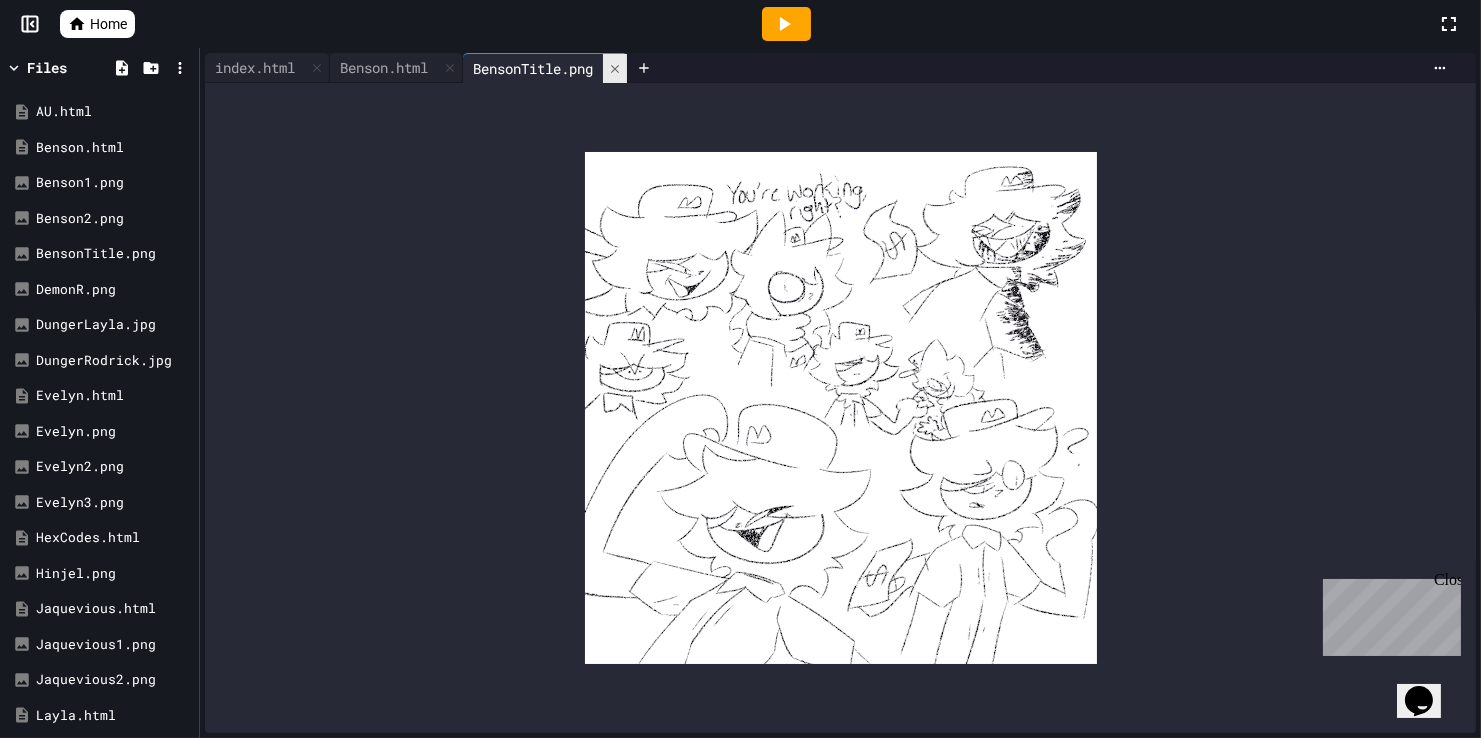 click at bounding box center (615, 68) 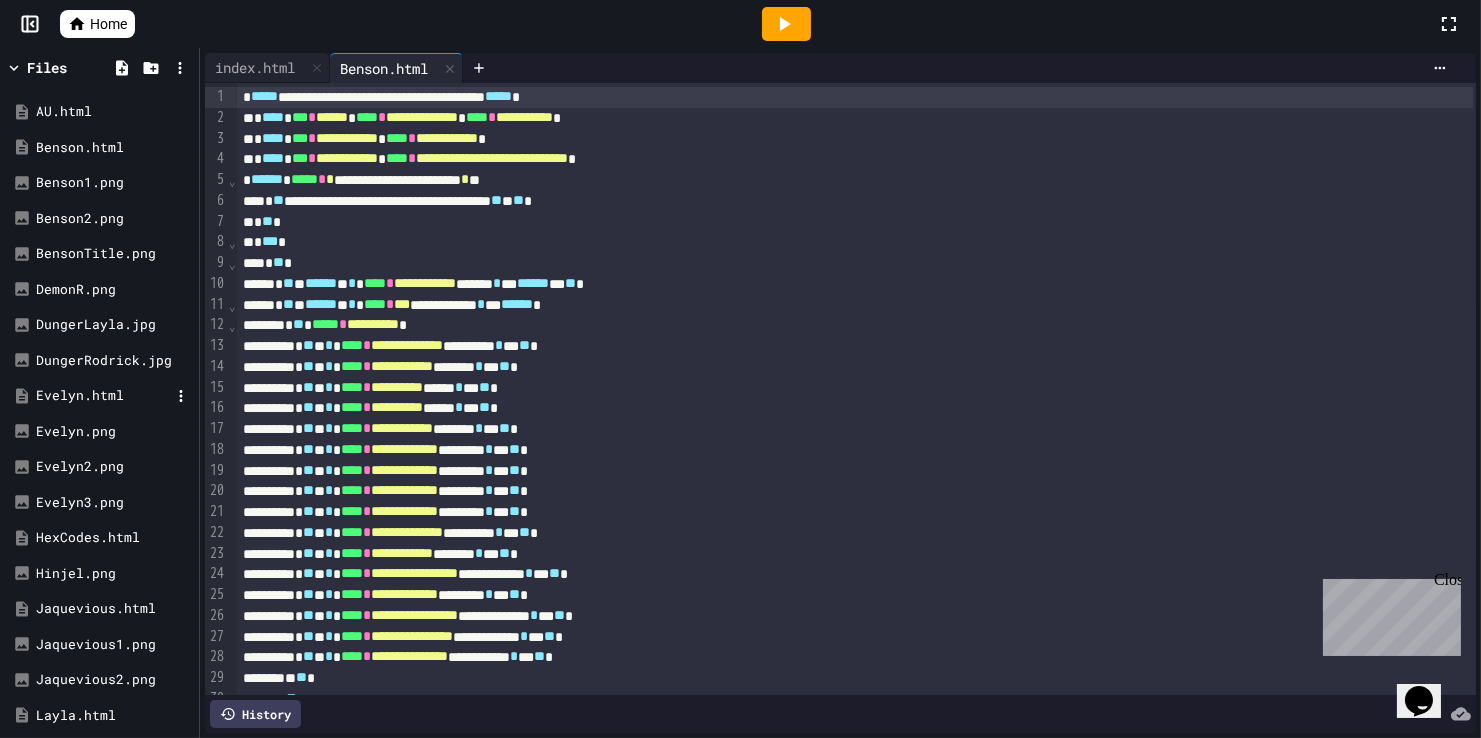 click on "Evelyn.html" at bounding box center [103, 396] 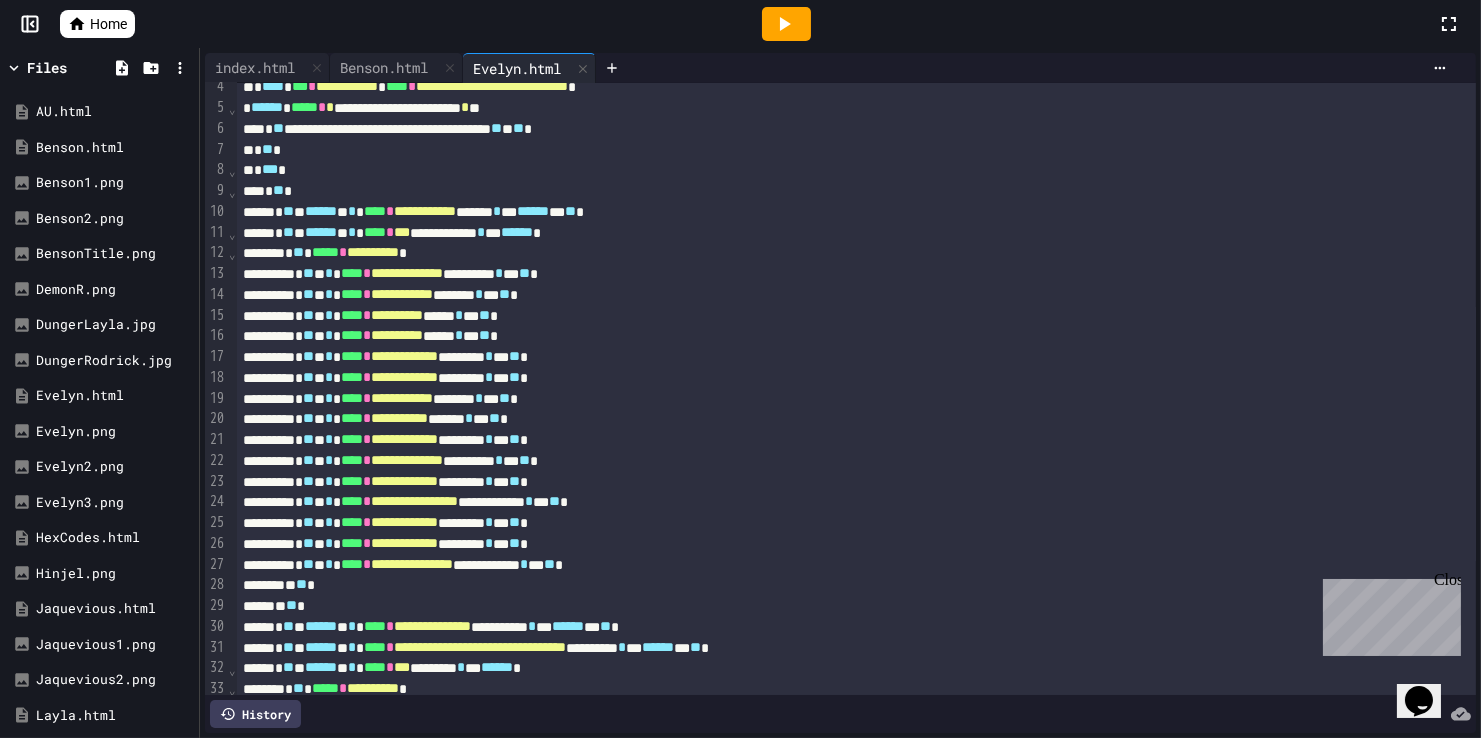 scroll, scrollTop: 83, scrollLeft: 0, axis: vertical 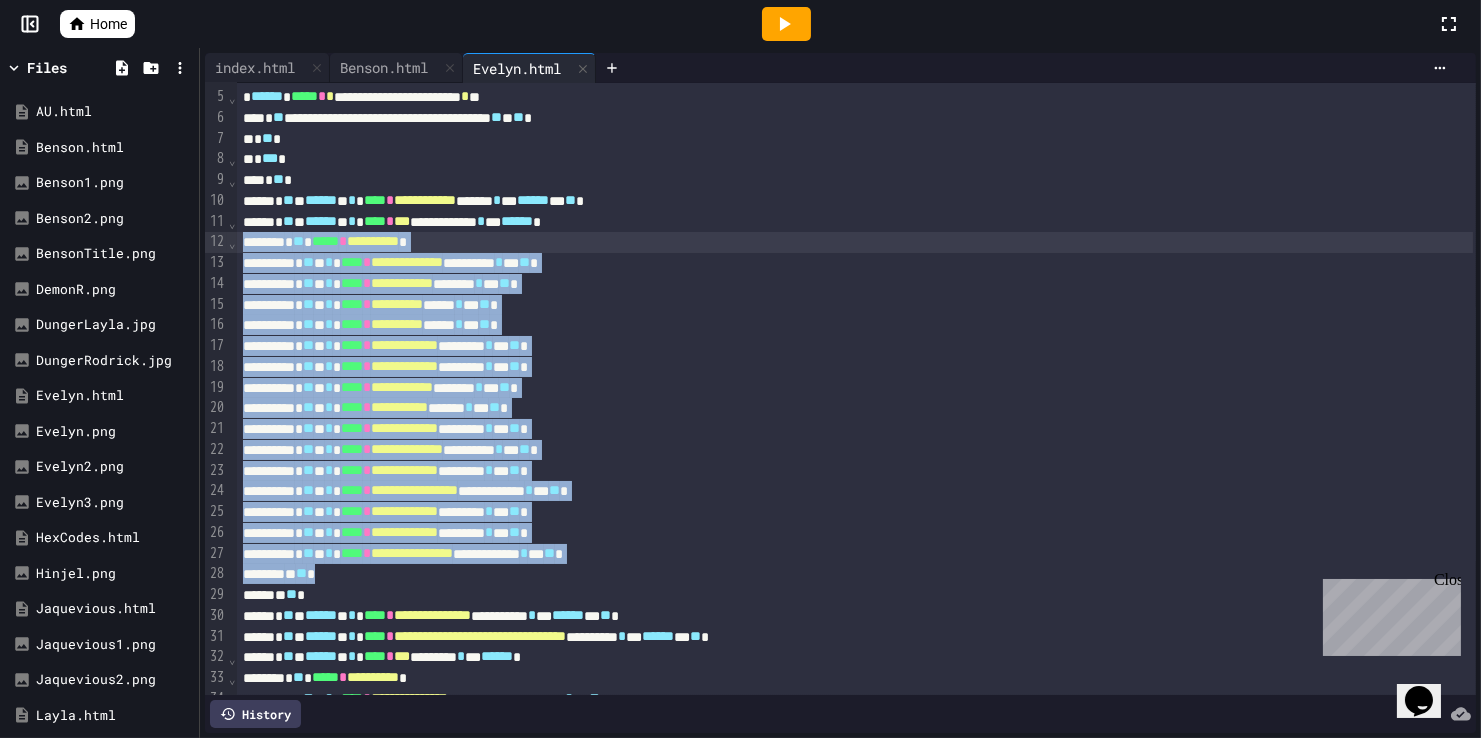 drag, startPoint x: 379, startPoint y: 572, endPoint x: 234, endPoint y: 237, distance: 365.03424 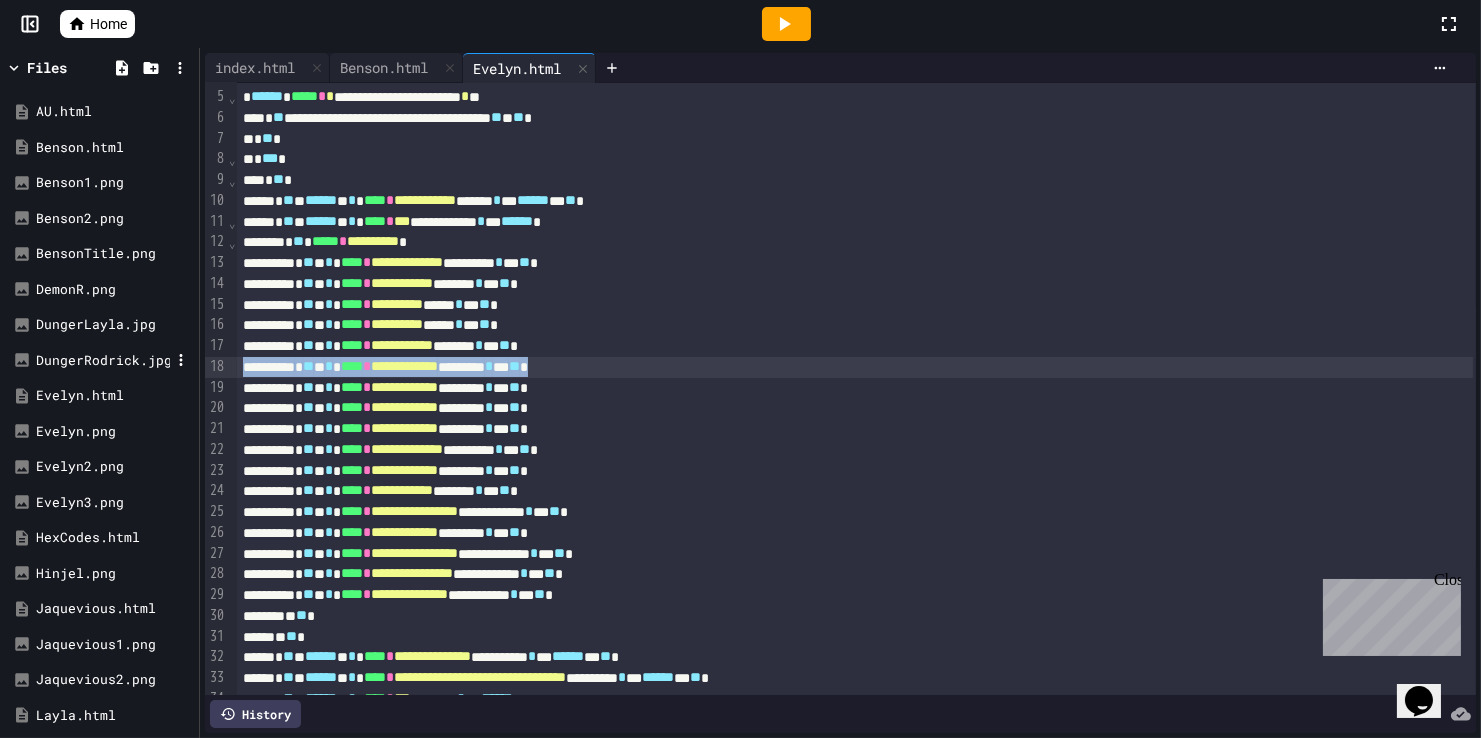 drag, startPoint x: 671, startPoint y: 366, endPoint x: 169, endPoint y: 373, distance: 502.0488 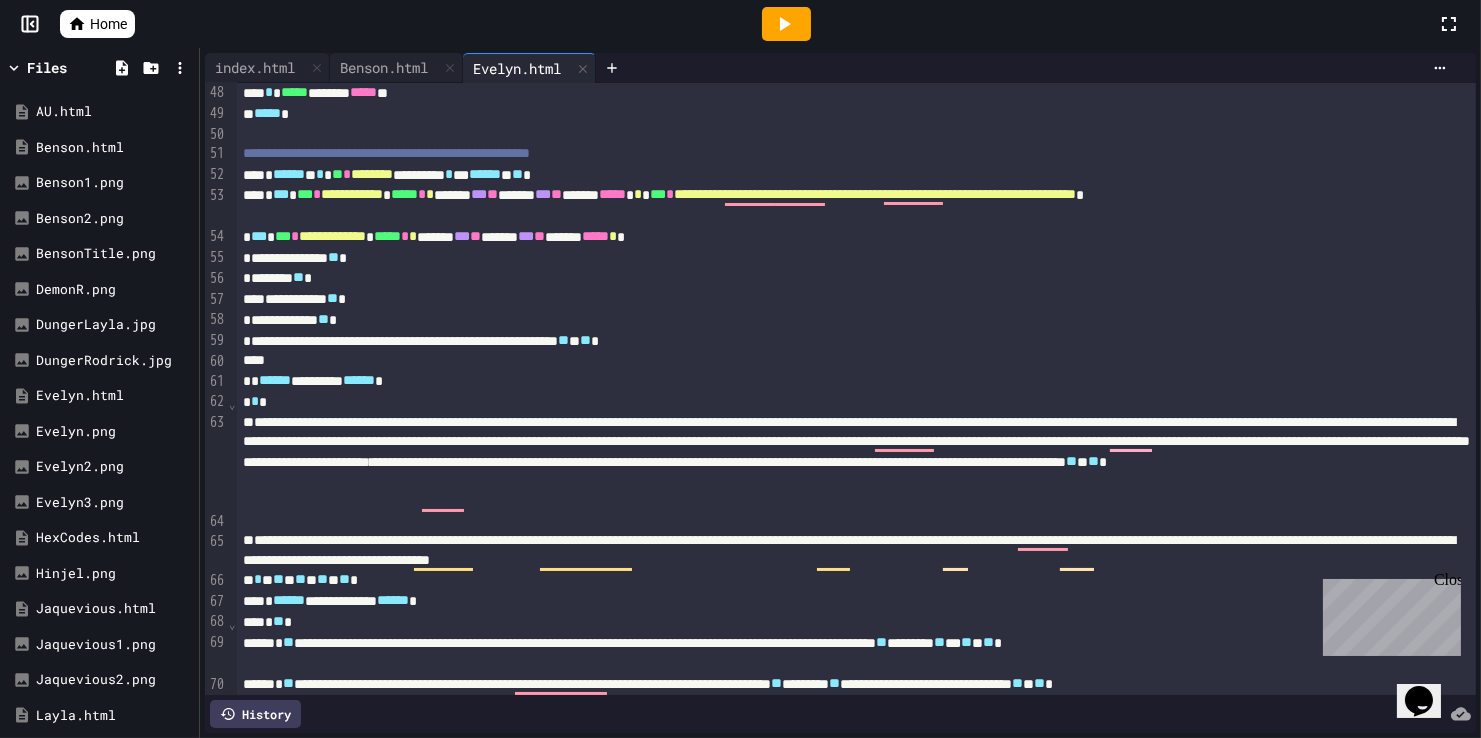 scroll, scrollTop: 994, scrollLeft: 0, axis: vertical 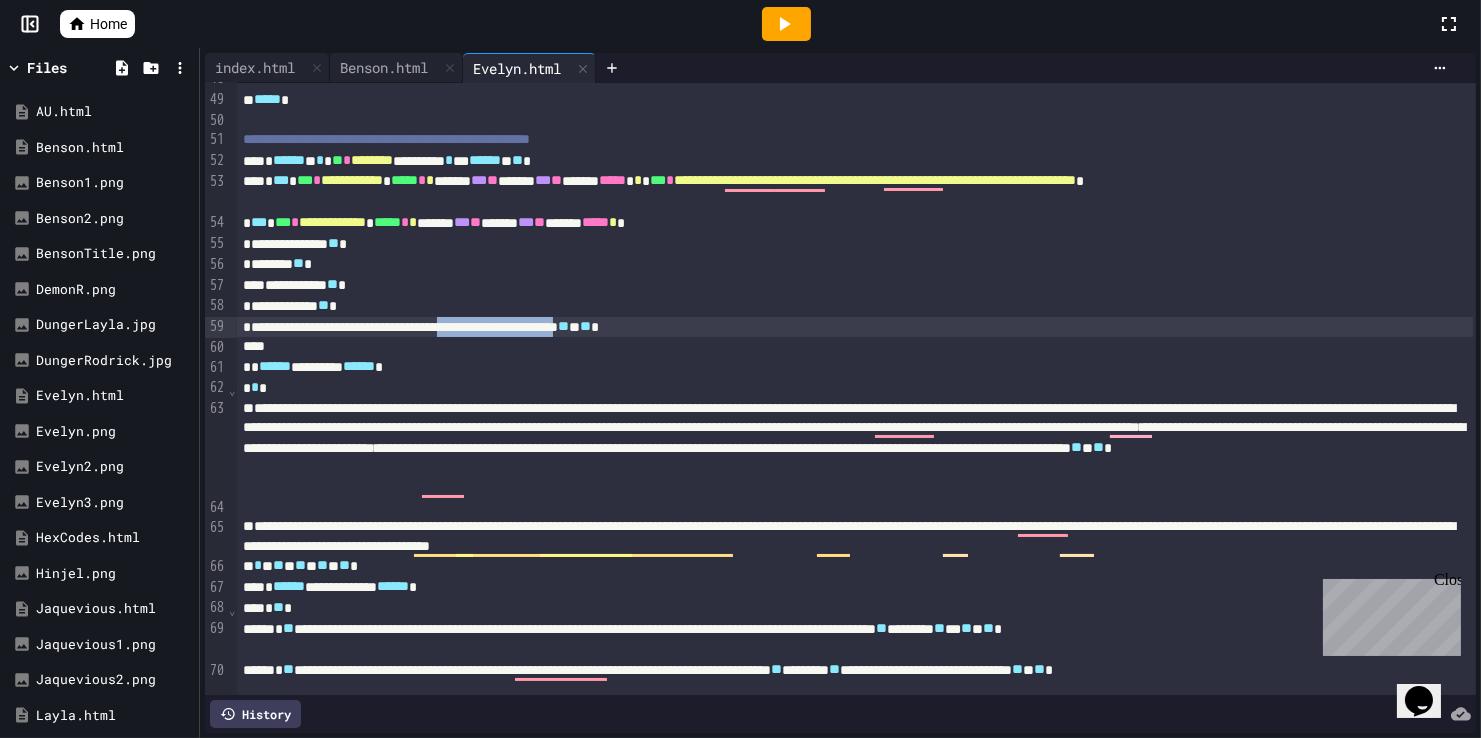 drag, startPoint x: 784, startPoint y: 321, endPoint x: 590, endPoint y: 321, distance: 194 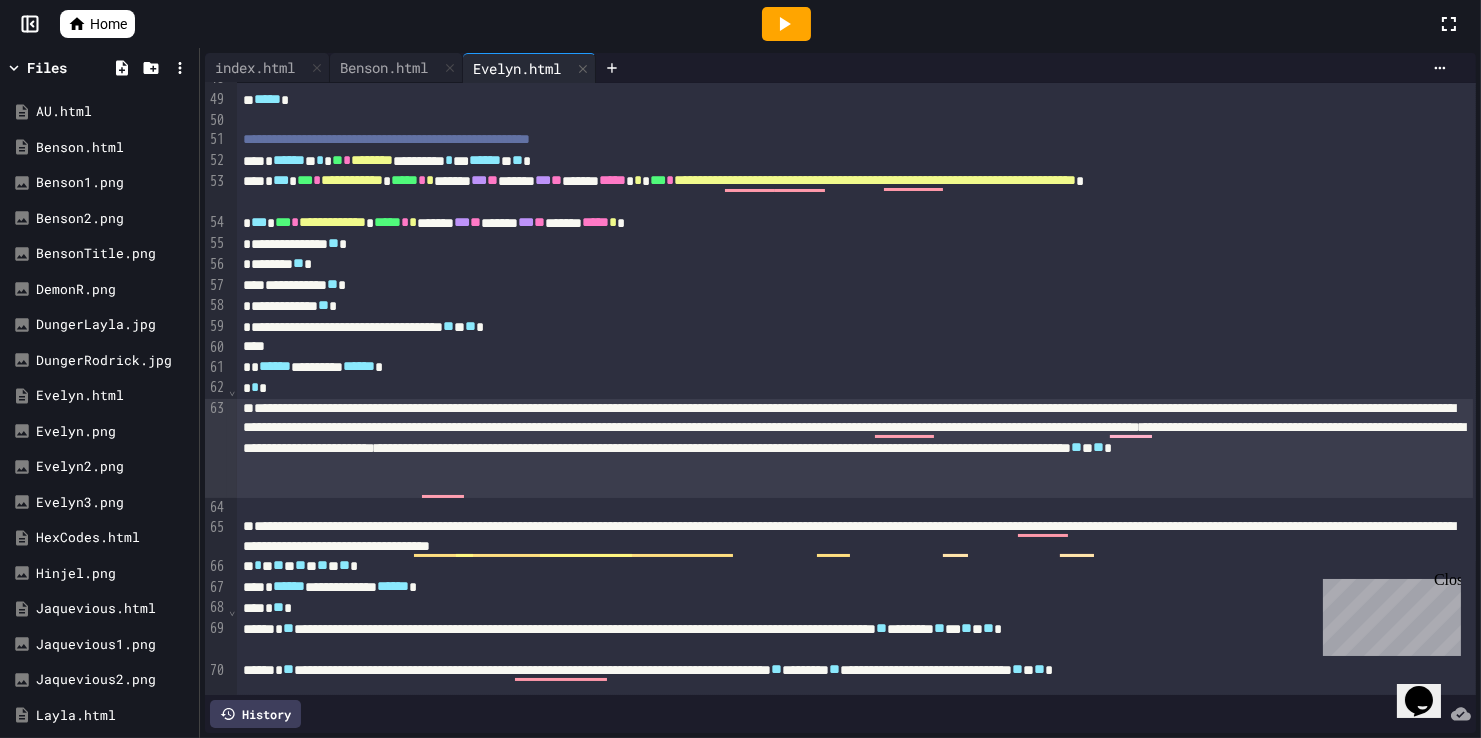 click on "**********" at bounding box center [855, 448] 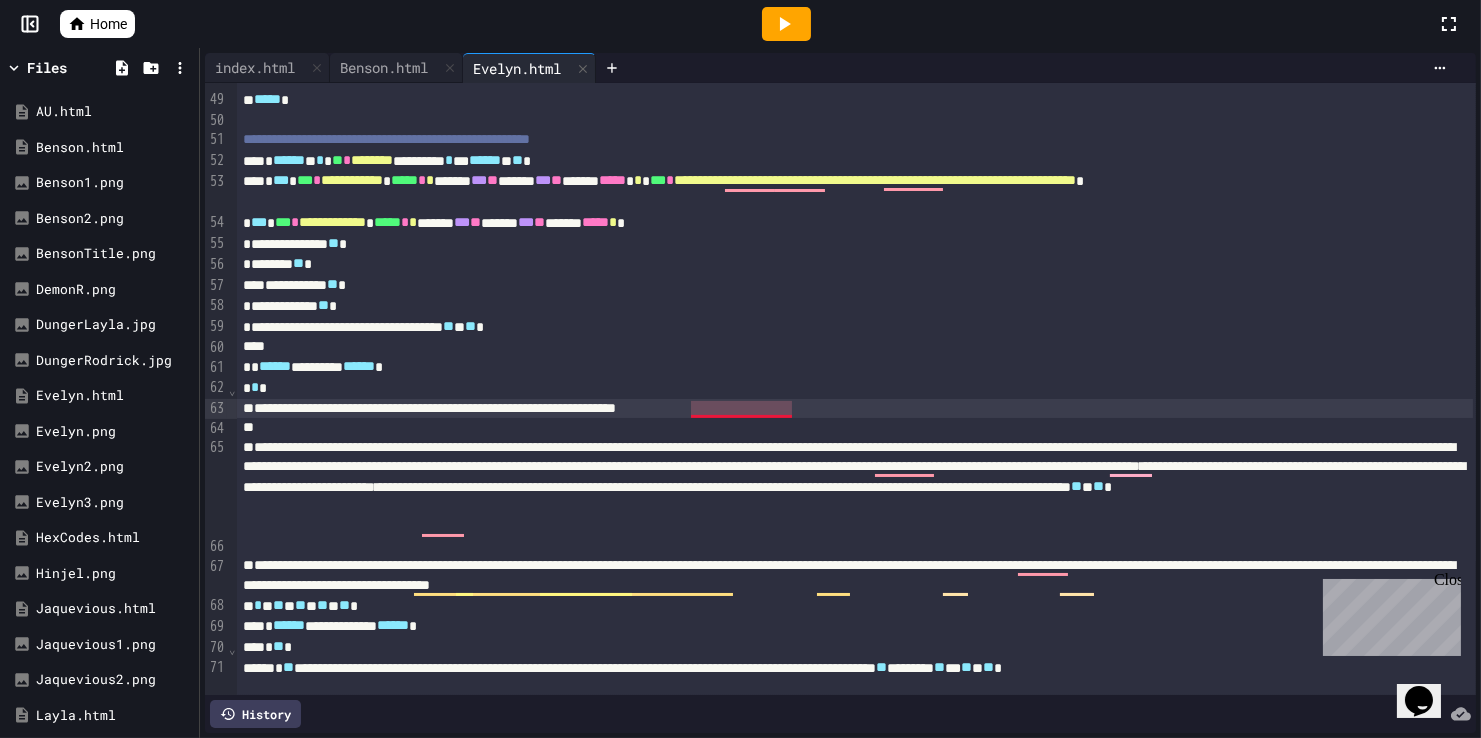 click on "**********" at bounding box center (855, 409) 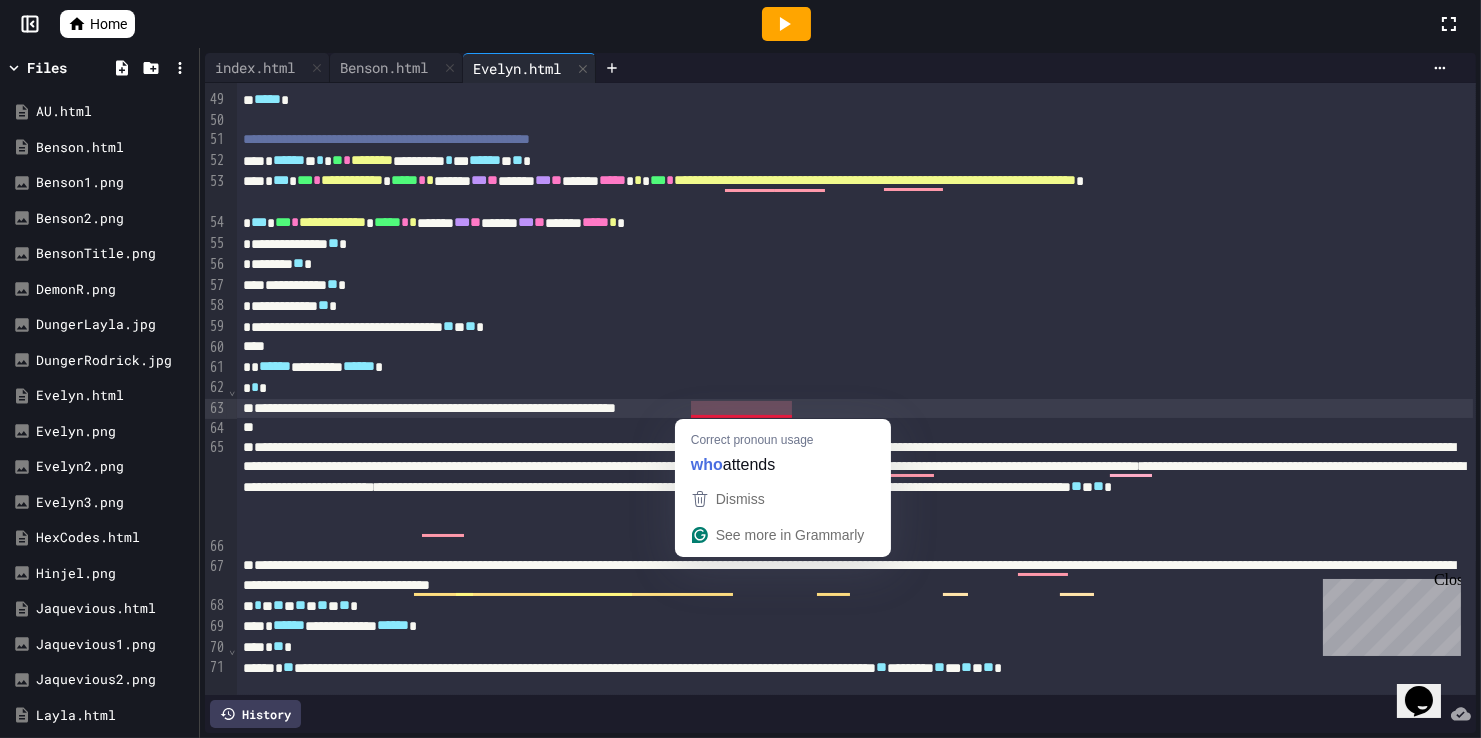 click on "**********" at bounding box center (855, 409) 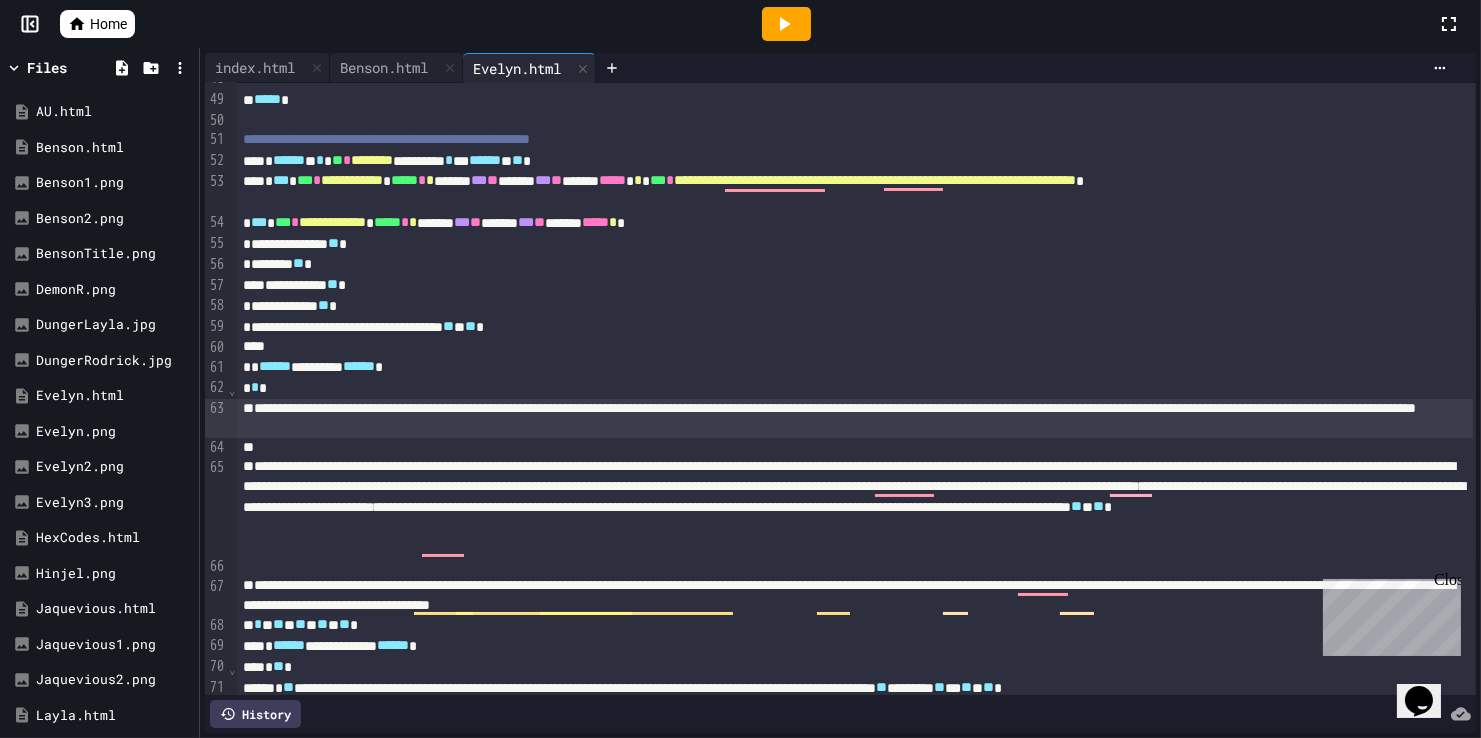 click on "**********" at bounding box center [855, 418] 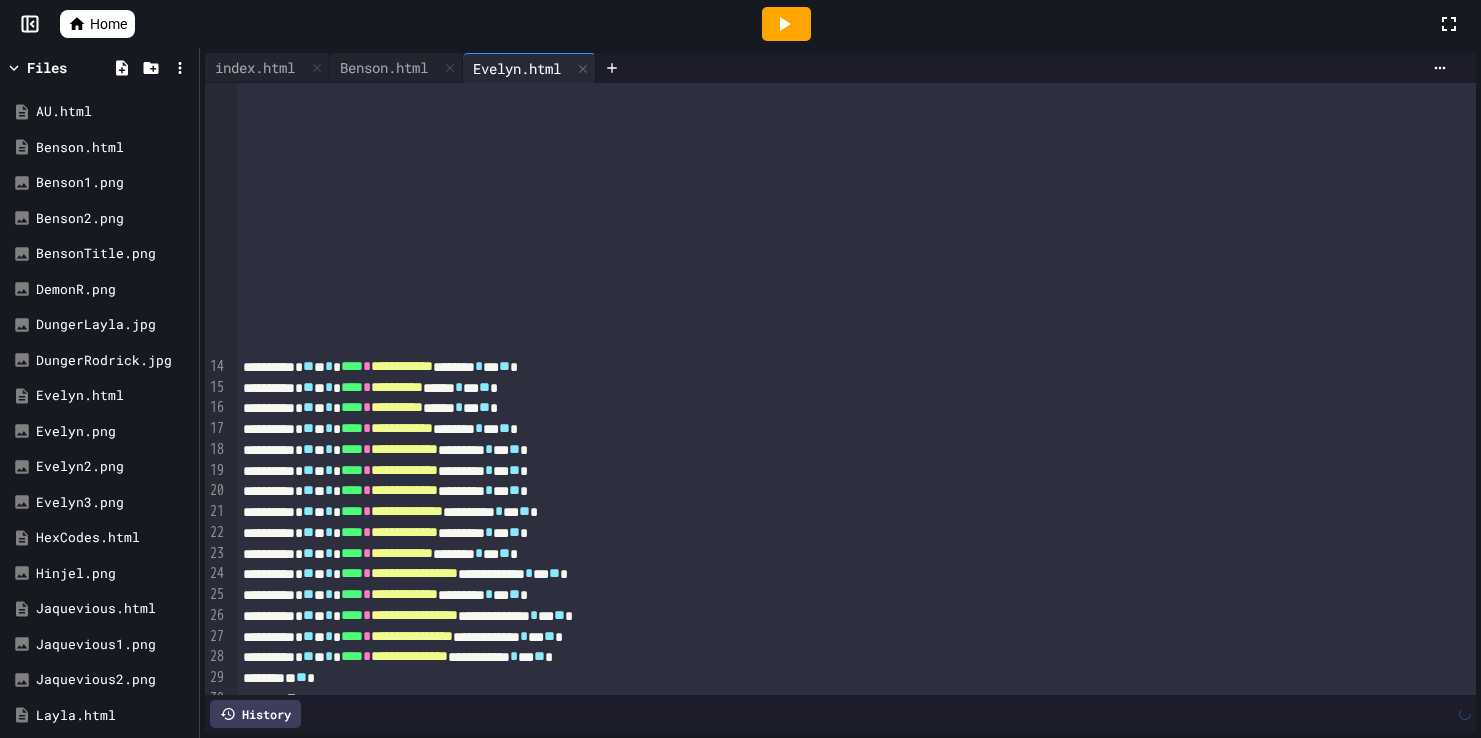 scroll, scrollTop: 0, scrollLeft: 0, axis: both 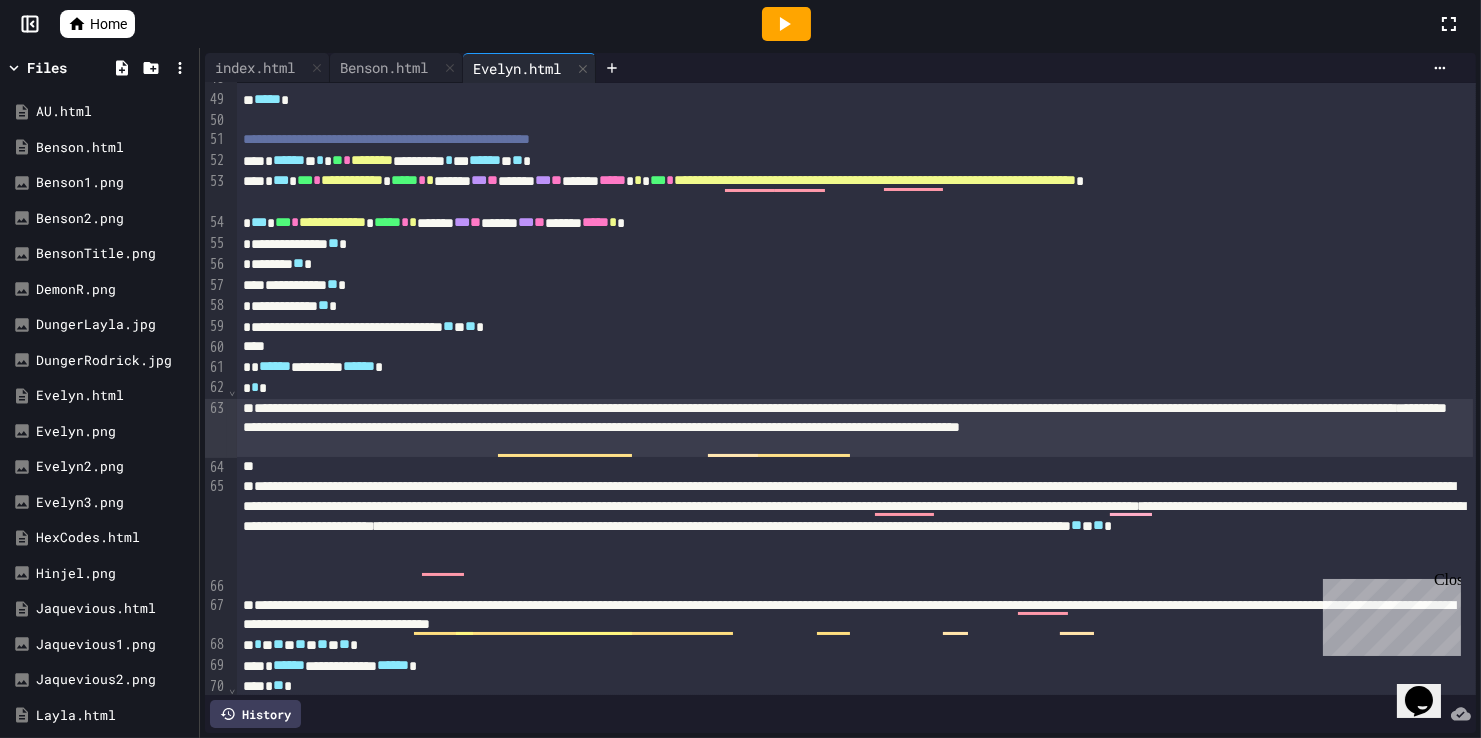 click on "**********" at bounding box center [855, 428] 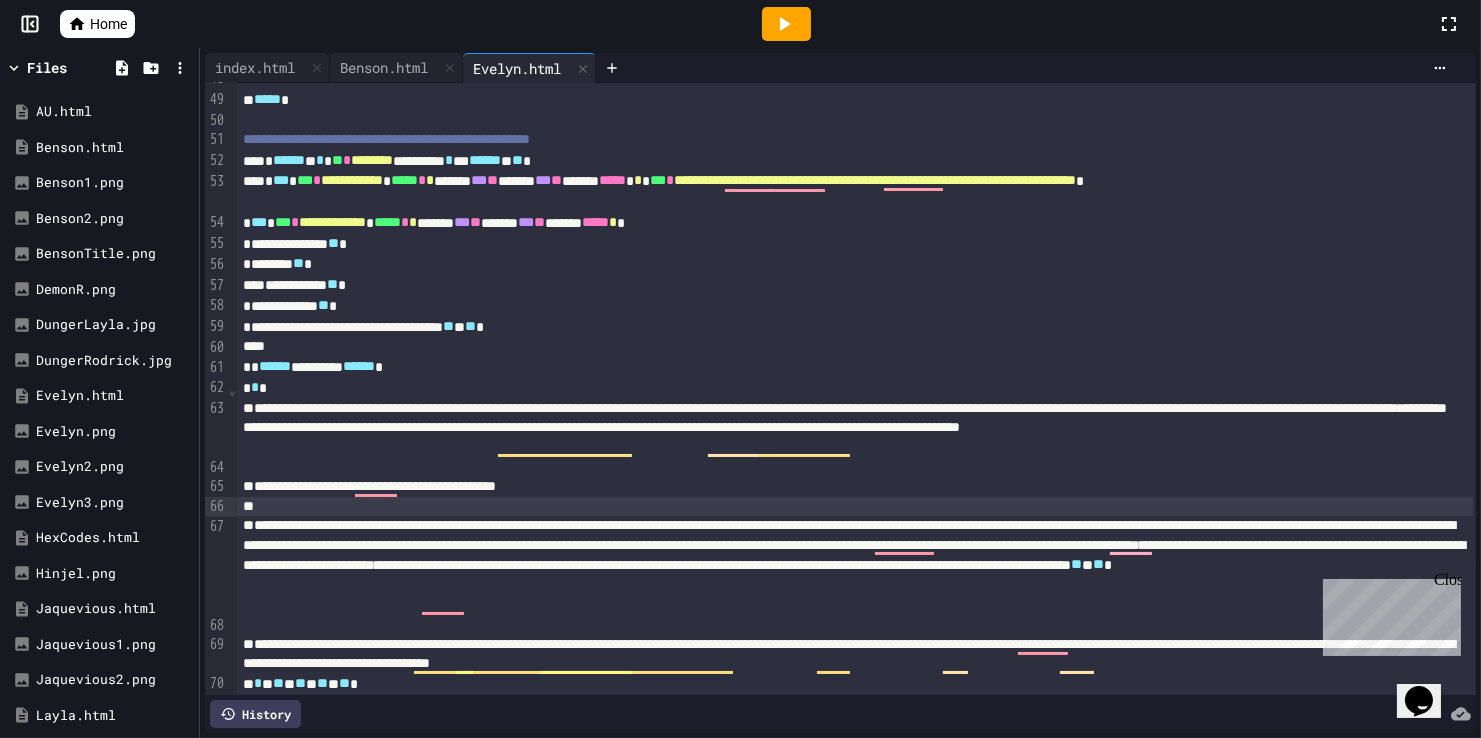 click at bounding box center (855, 507) 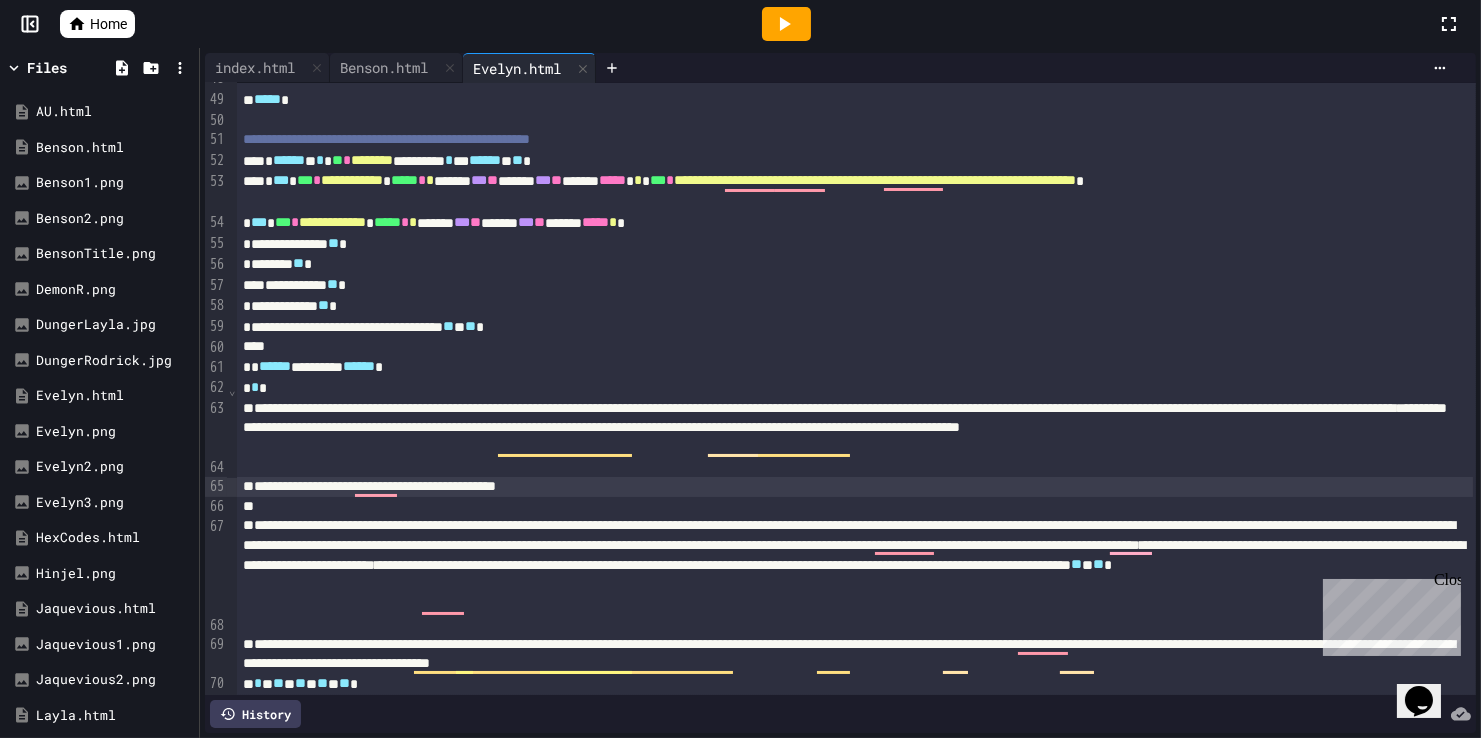 click on "**********" at bounding box center [855, 487] 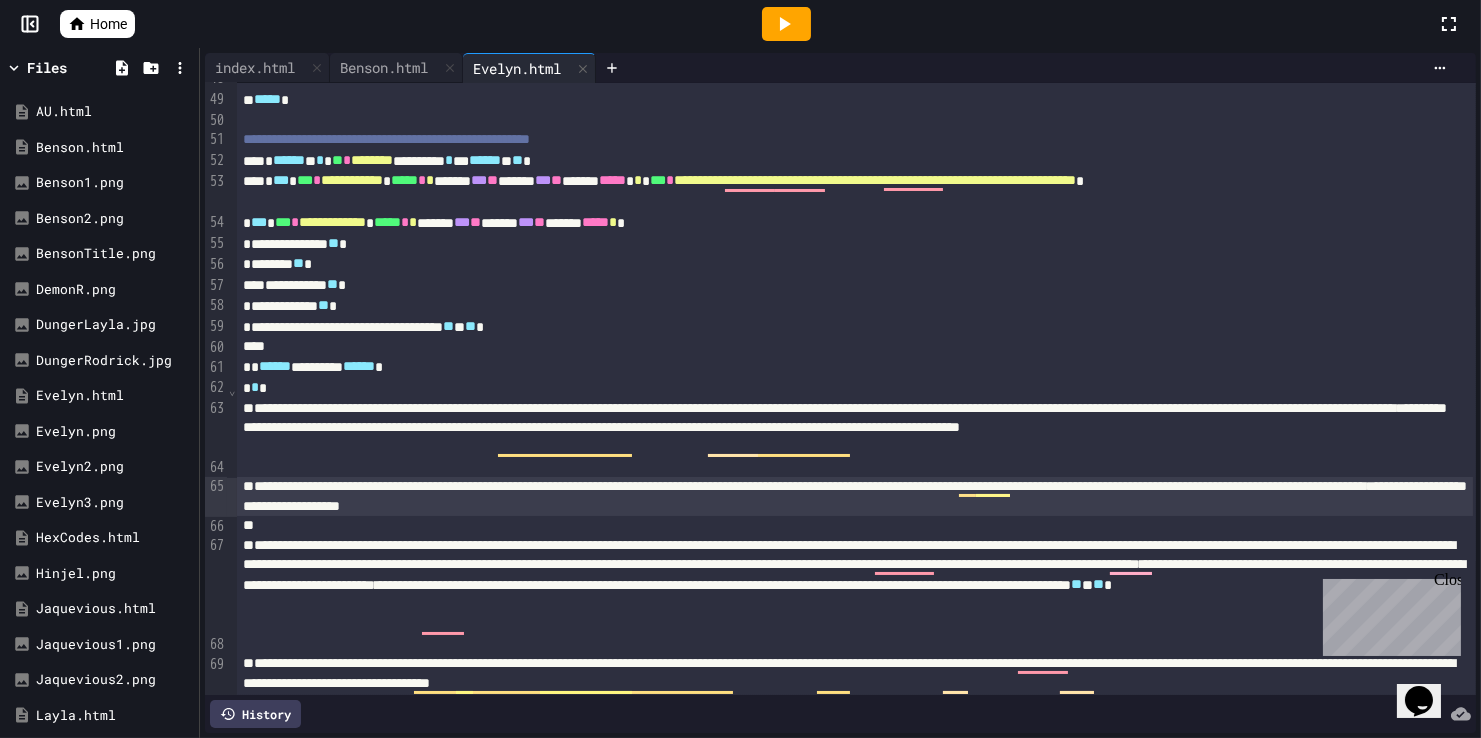 click on "**********" at bounding box center (855, 496) 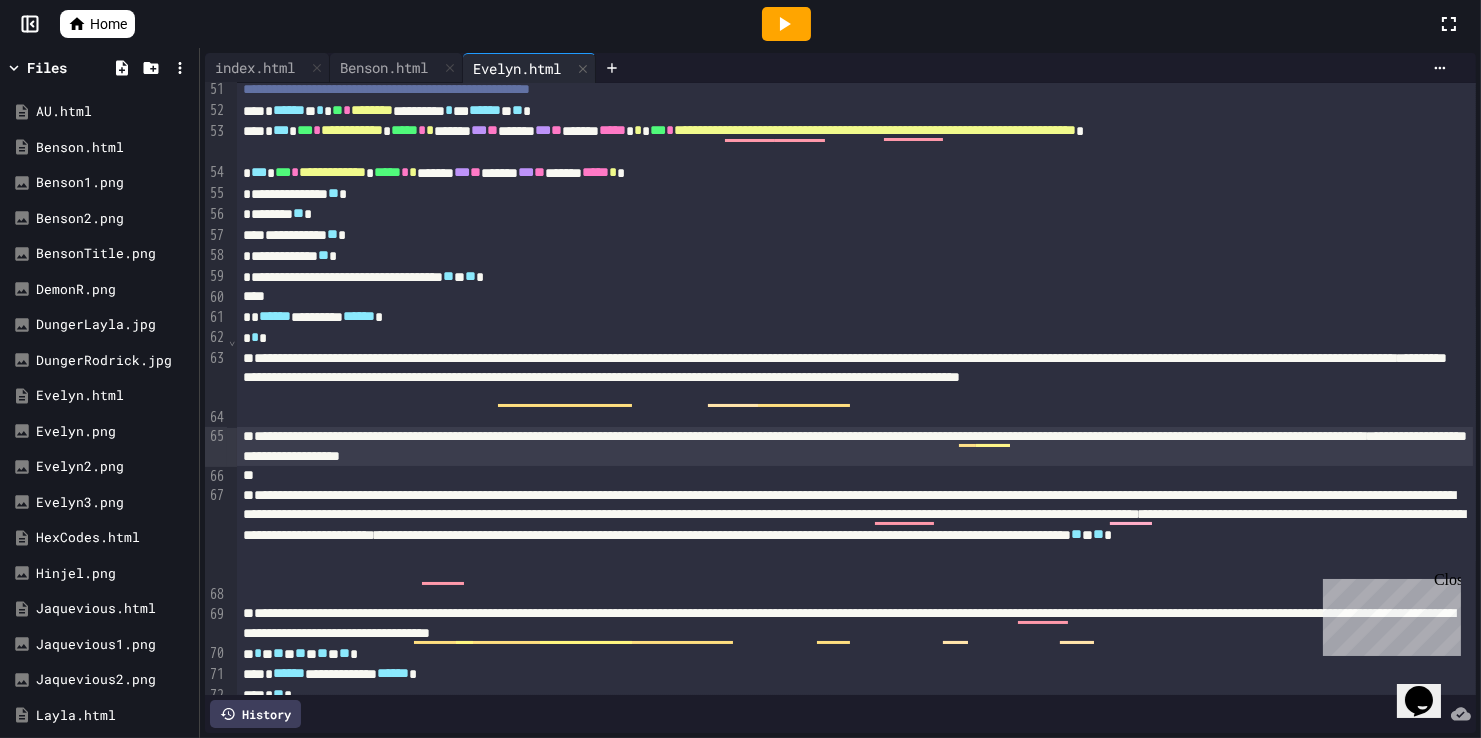 scroll, scrollTop: 1056, scrollLeft: 0, axis: vertical 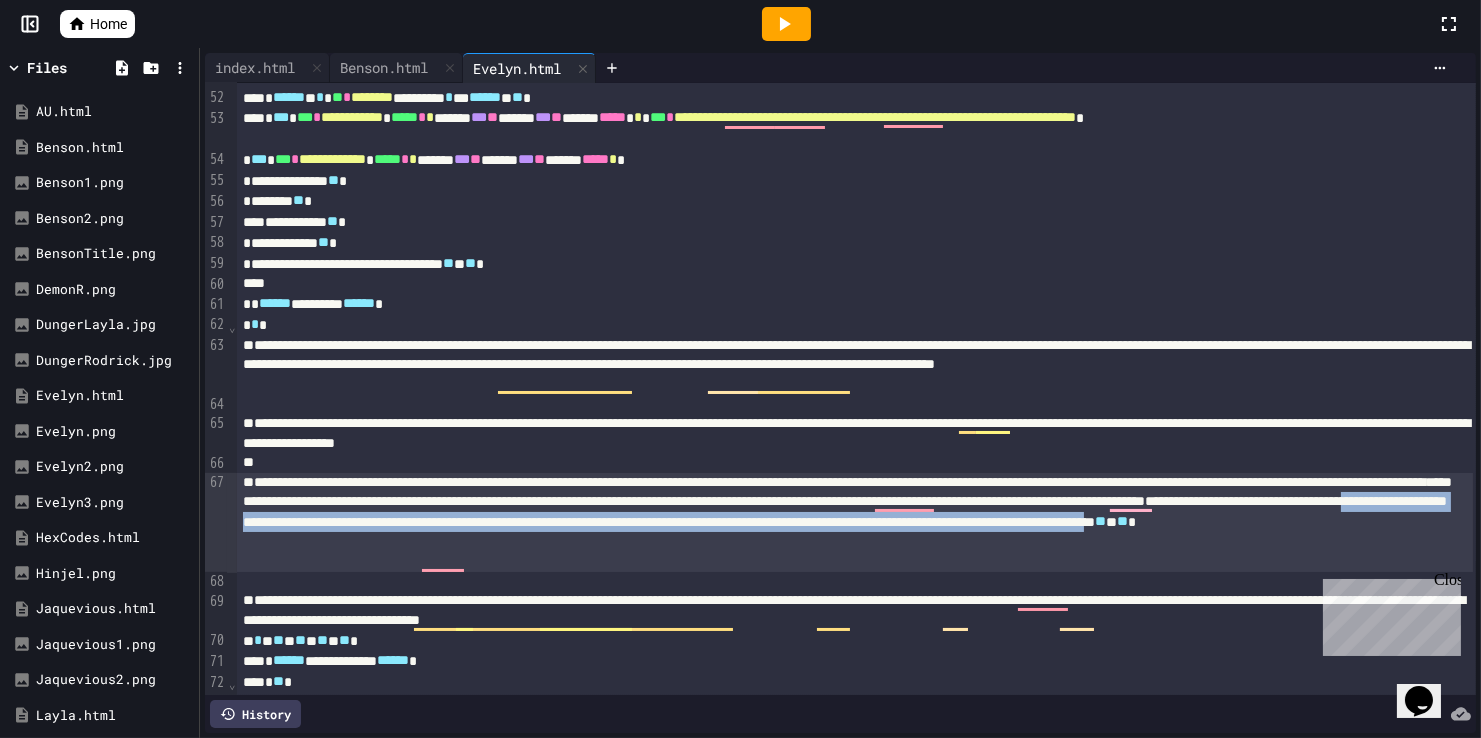 drag, startPoint x: 896, startPoint y: 565, endPoint x: 517, endPoint y: 544, distance: 379.58136 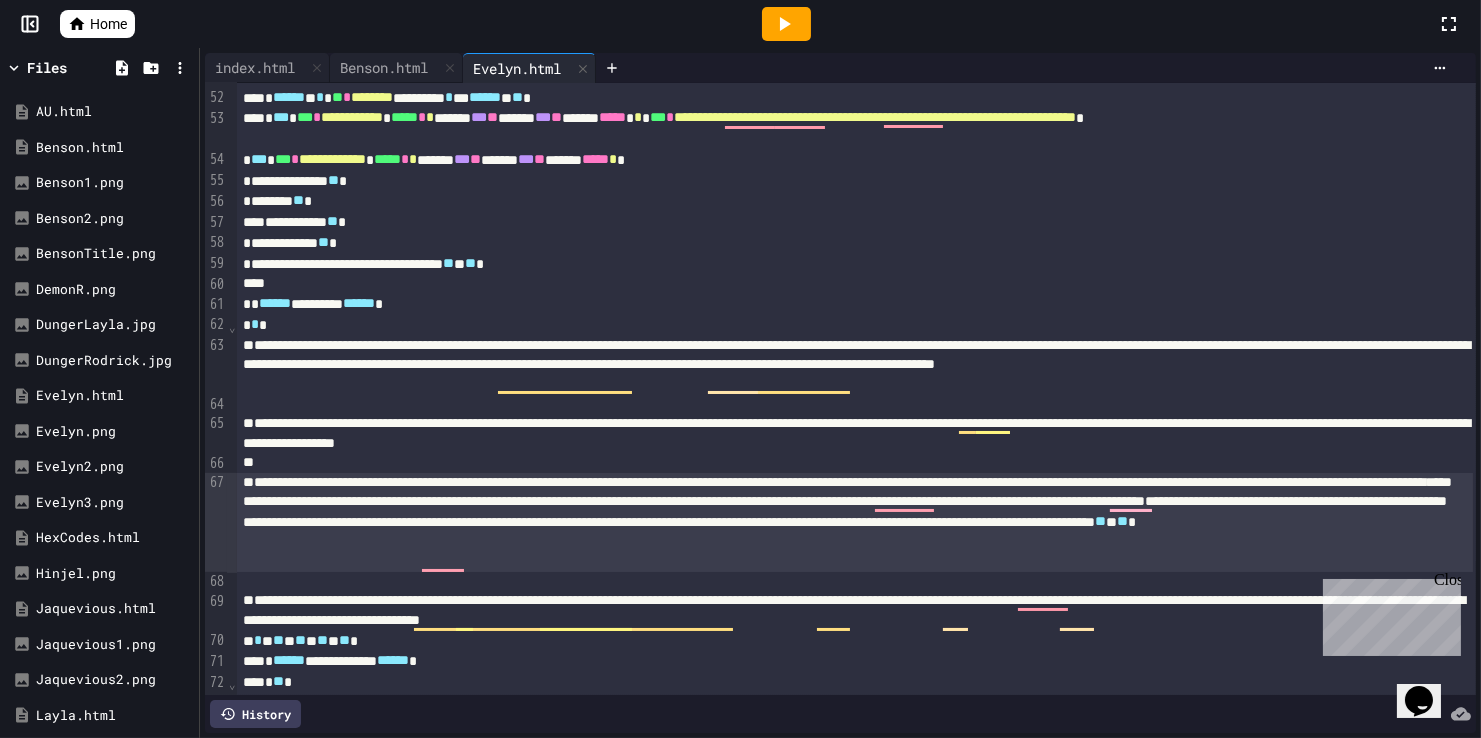 click on "**********" at bounding box center [855, 522] 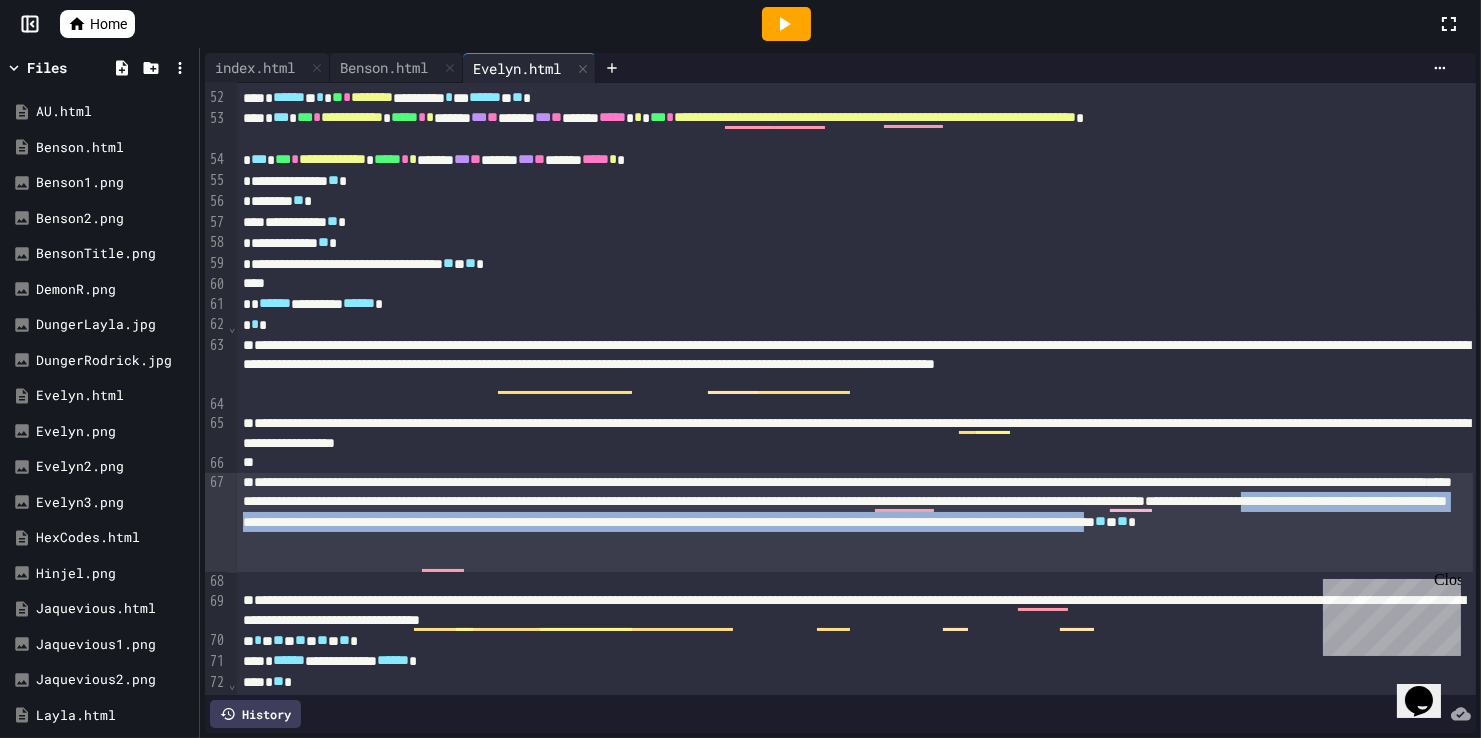 drag, startPoint x: 890, startPoint y: 561, endPoint x: 348, endPoint y: 544, distance: 542.26654 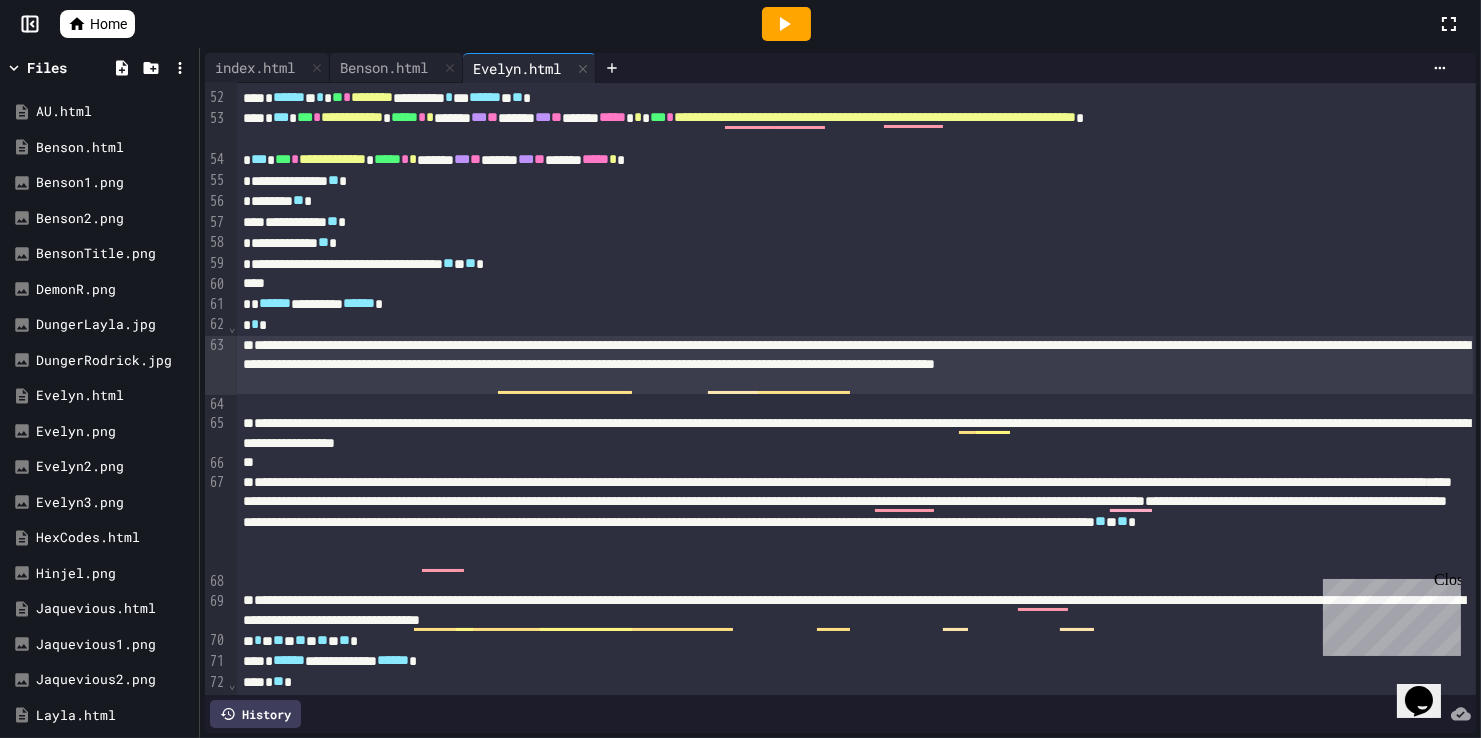 click on "**********" at bounding box center [855, 365] 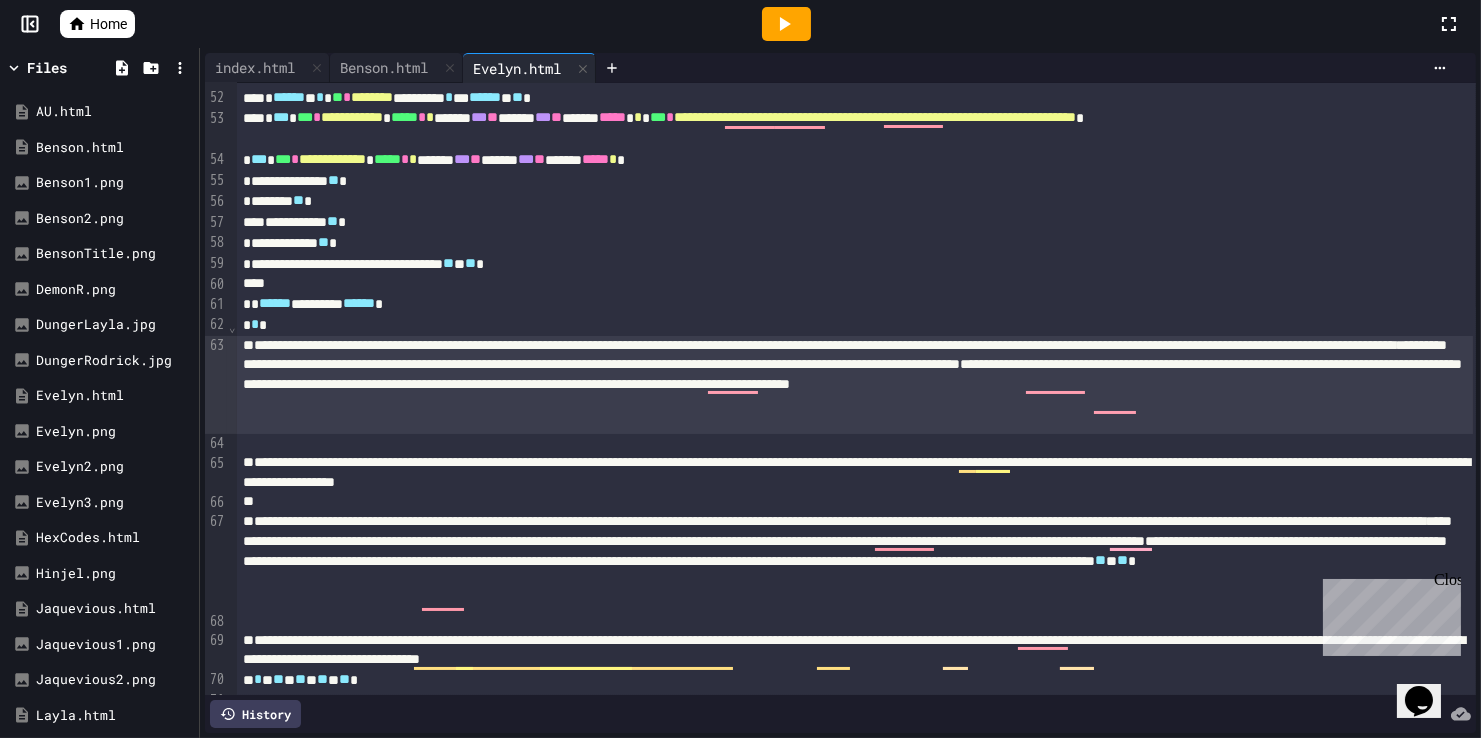 click on "**********" at bounding box center [855, 385] 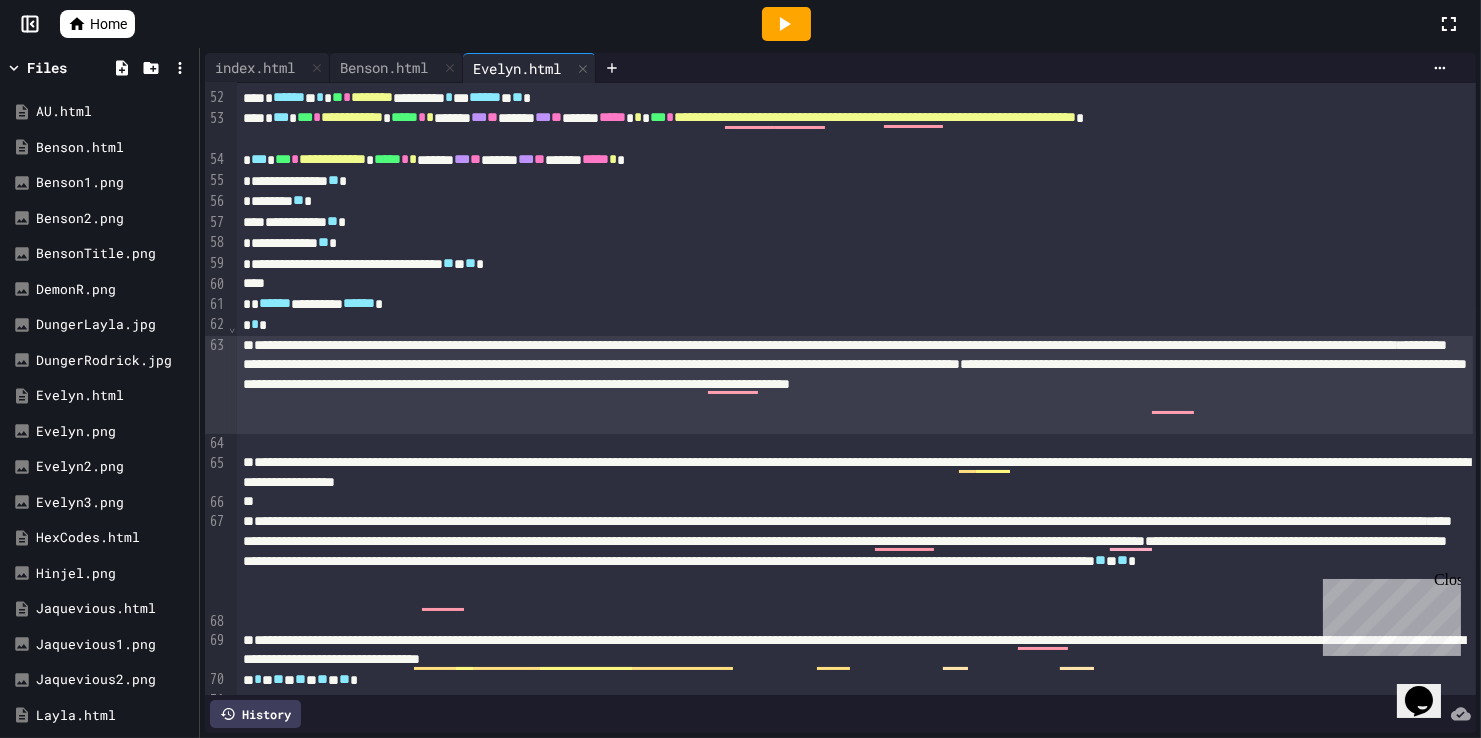 click on "**********" at bounding box center (855, 385) 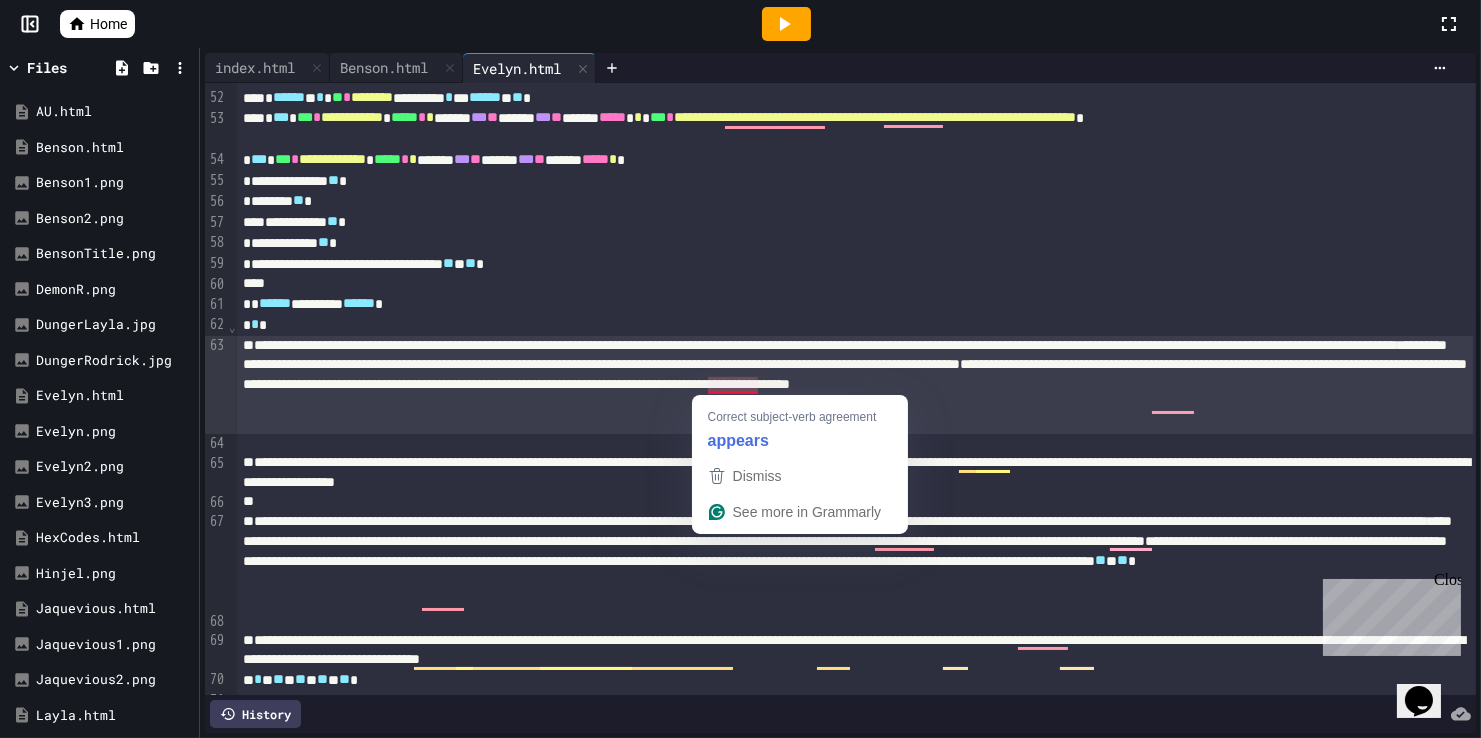 click on "**********" at bounding box center (855, 385) 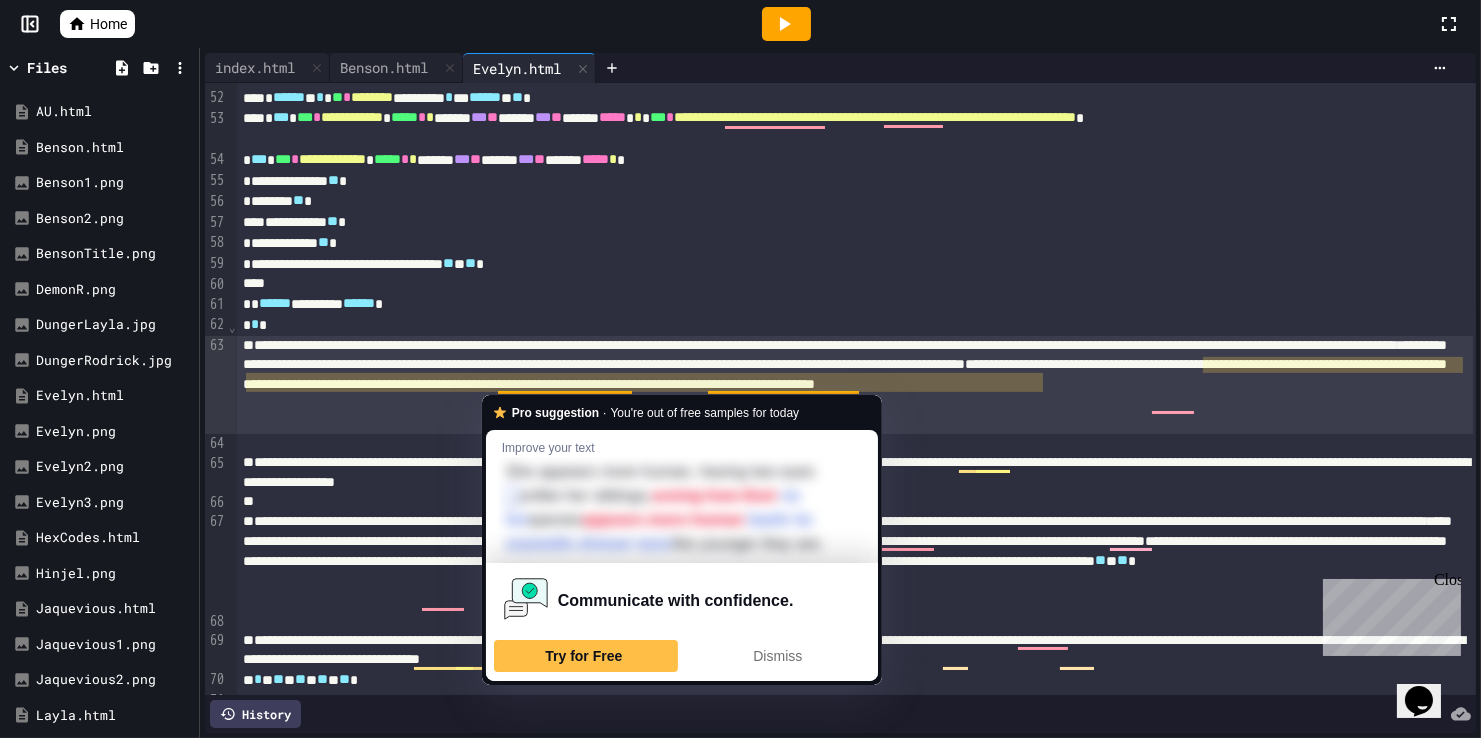 click on "**********" at bounding box center [855, 561] 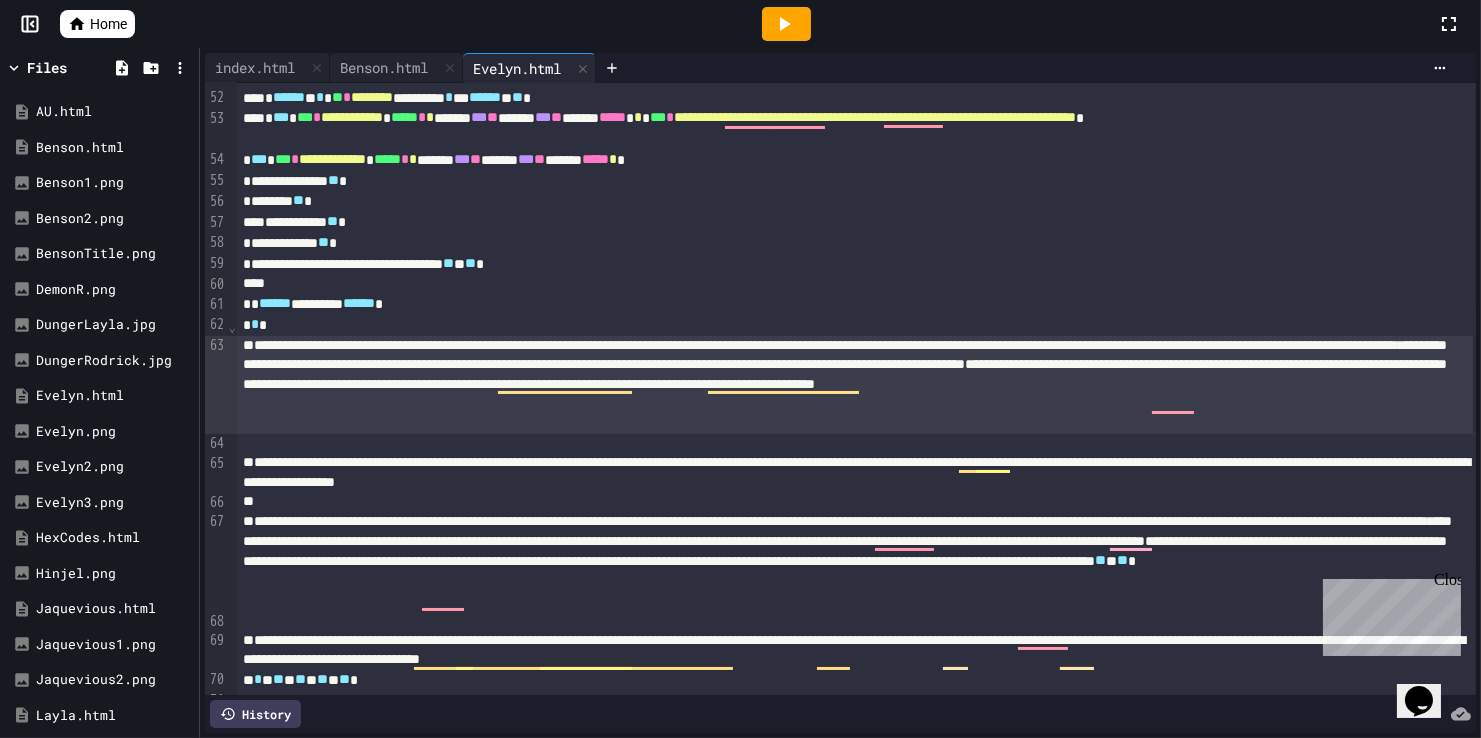 click on "**********" at bounding box center (855, 385) 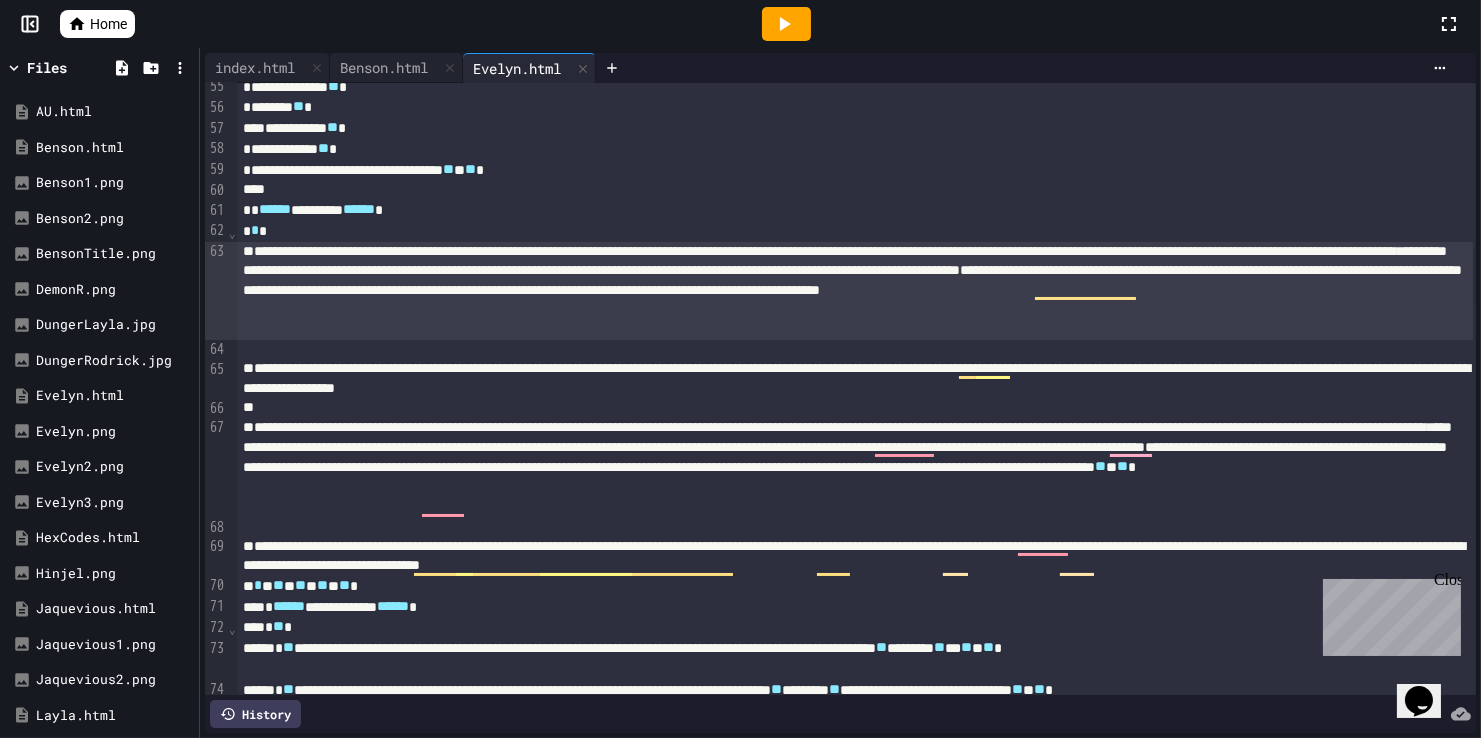 scroll, scrollTop: 1154, scrollLeft: 0, axis: vertical 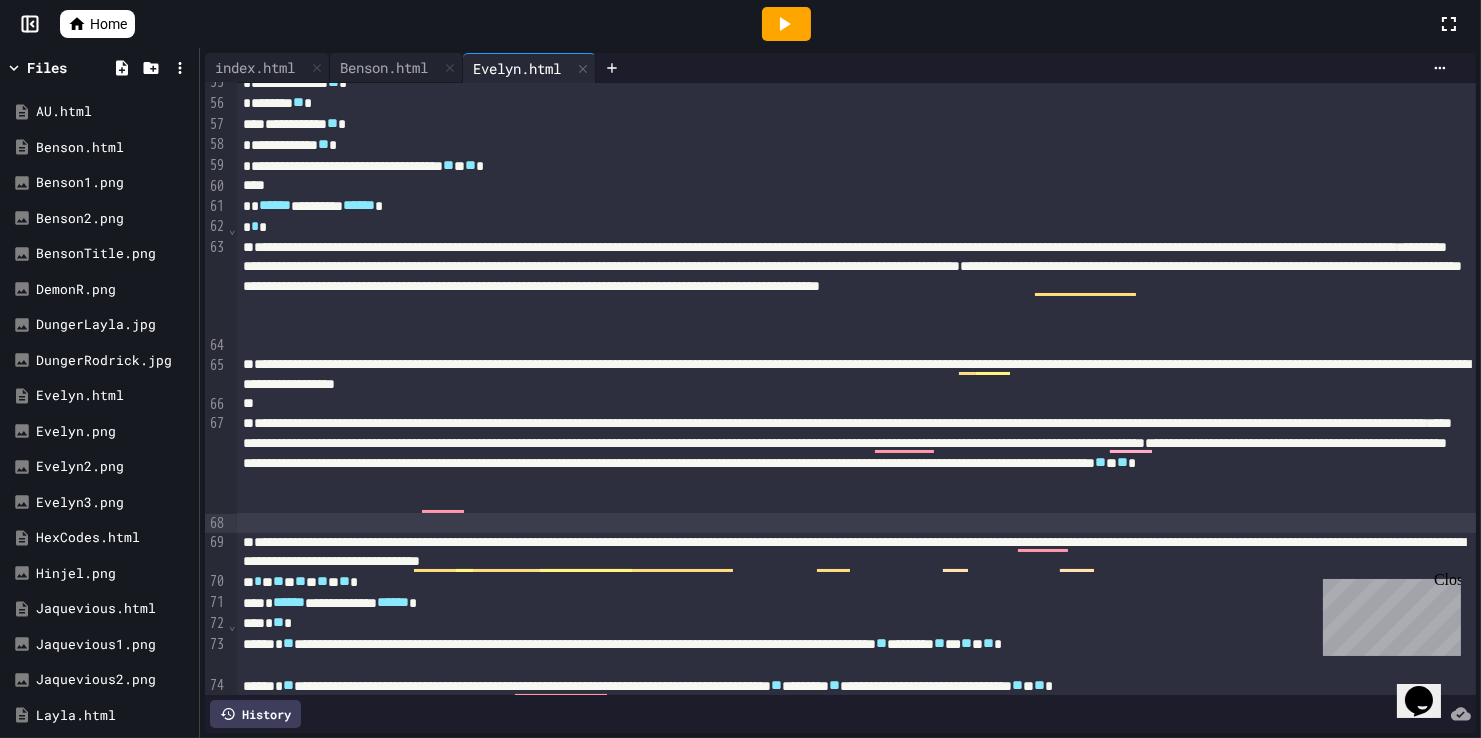click at bounding box center (856, 523) 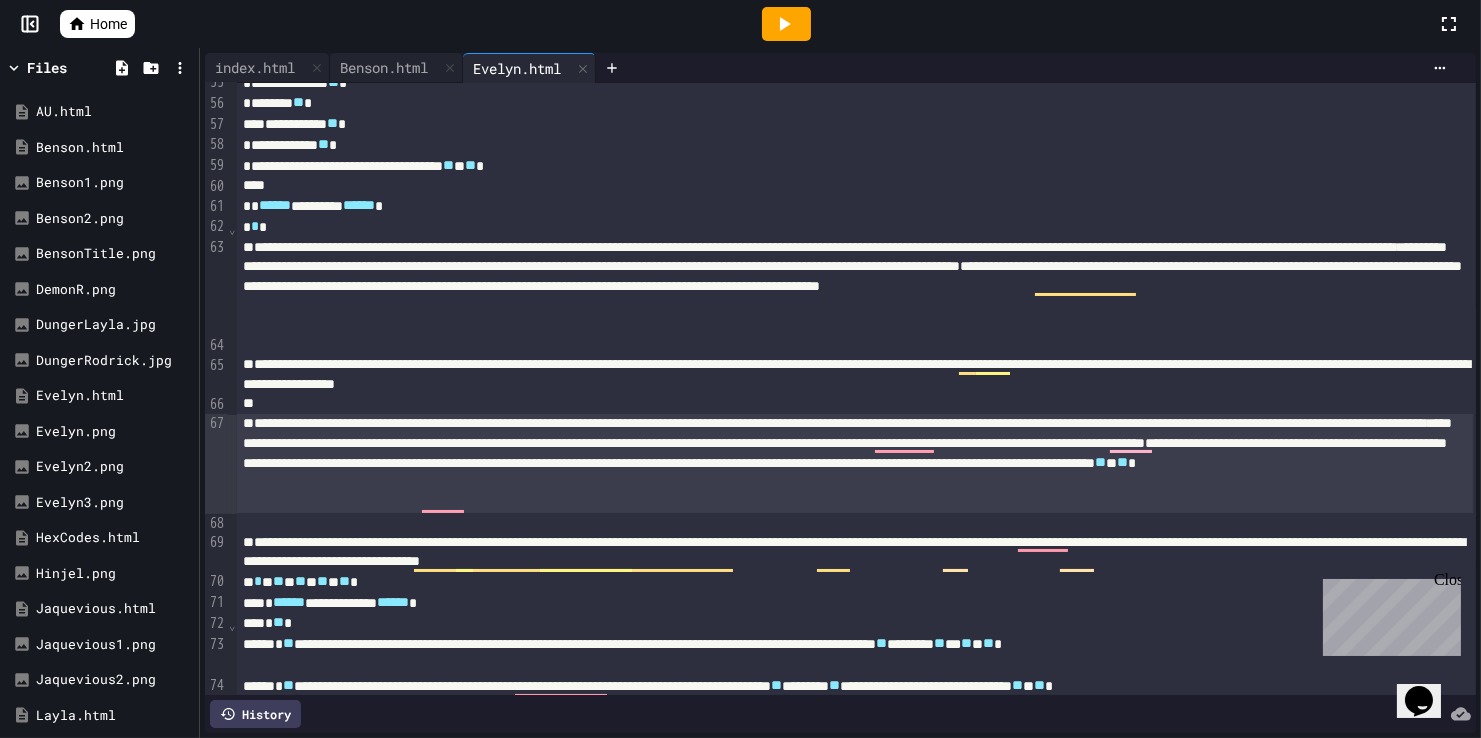 drag, startPoint x: 1361, startPoint y: 562, endPoint x: 596, endPoint y: 420, distance: 778.0675 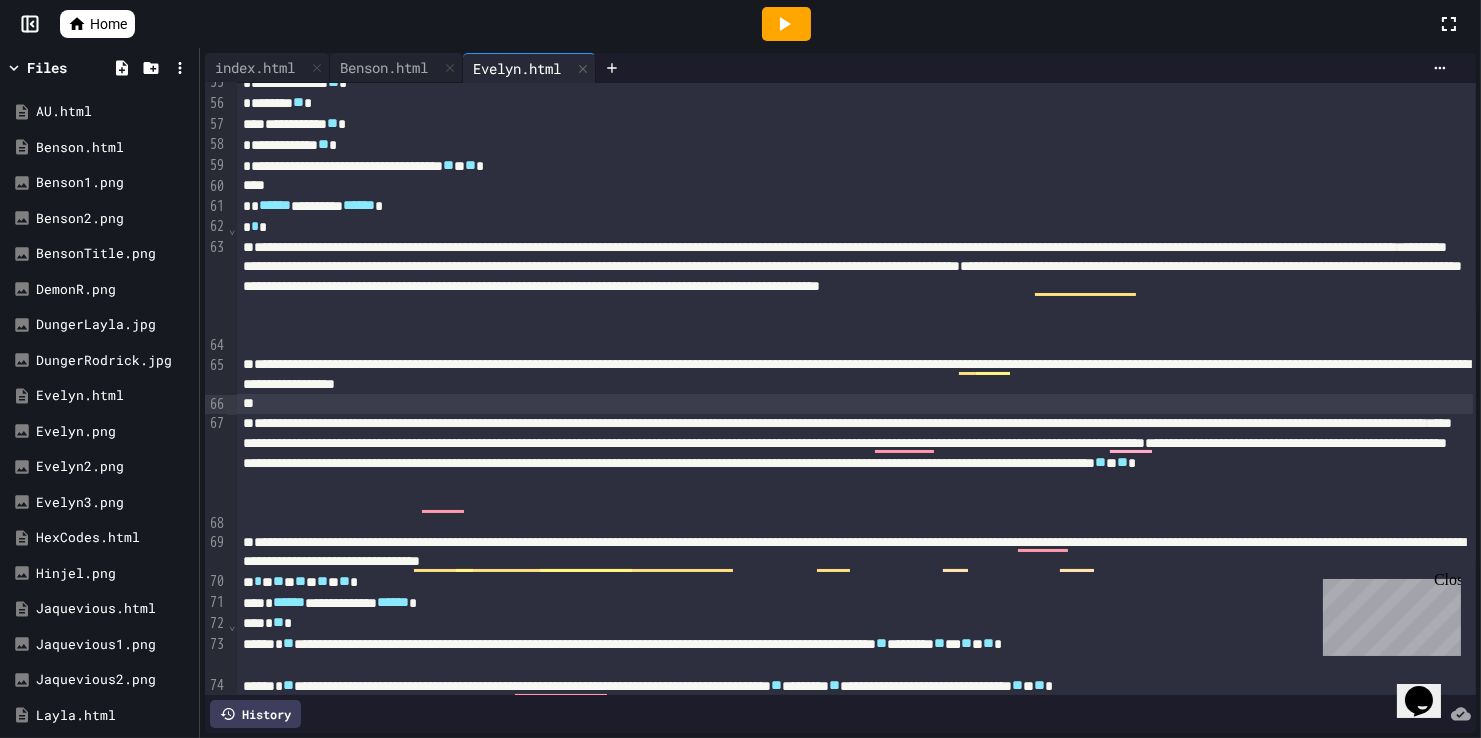 scroll, scrollTop: 1153, scrollLeft: 0, axis: vertical 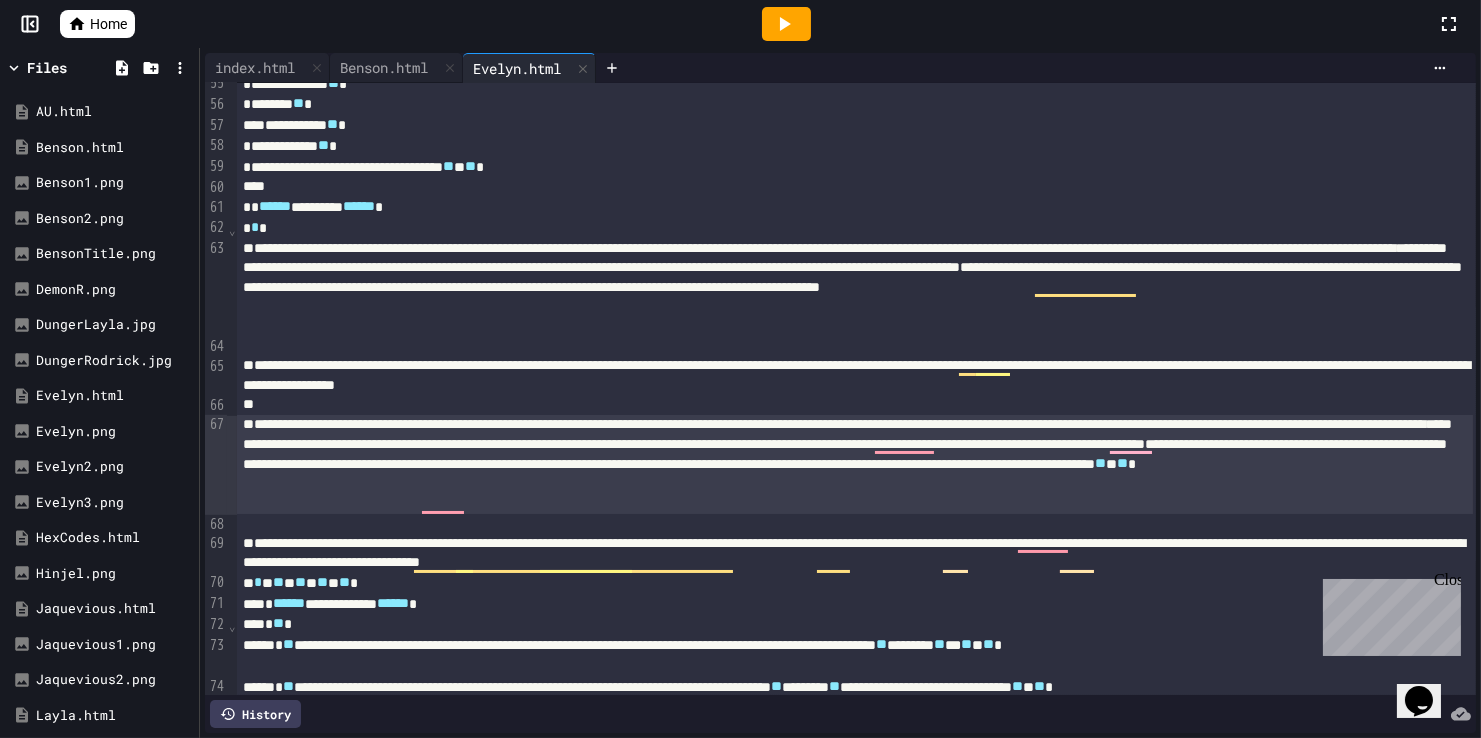 drag, startPoint x: 393, startPoint y: 396, endPoint x: 215, endPoint y: 427, distance: 180.67928 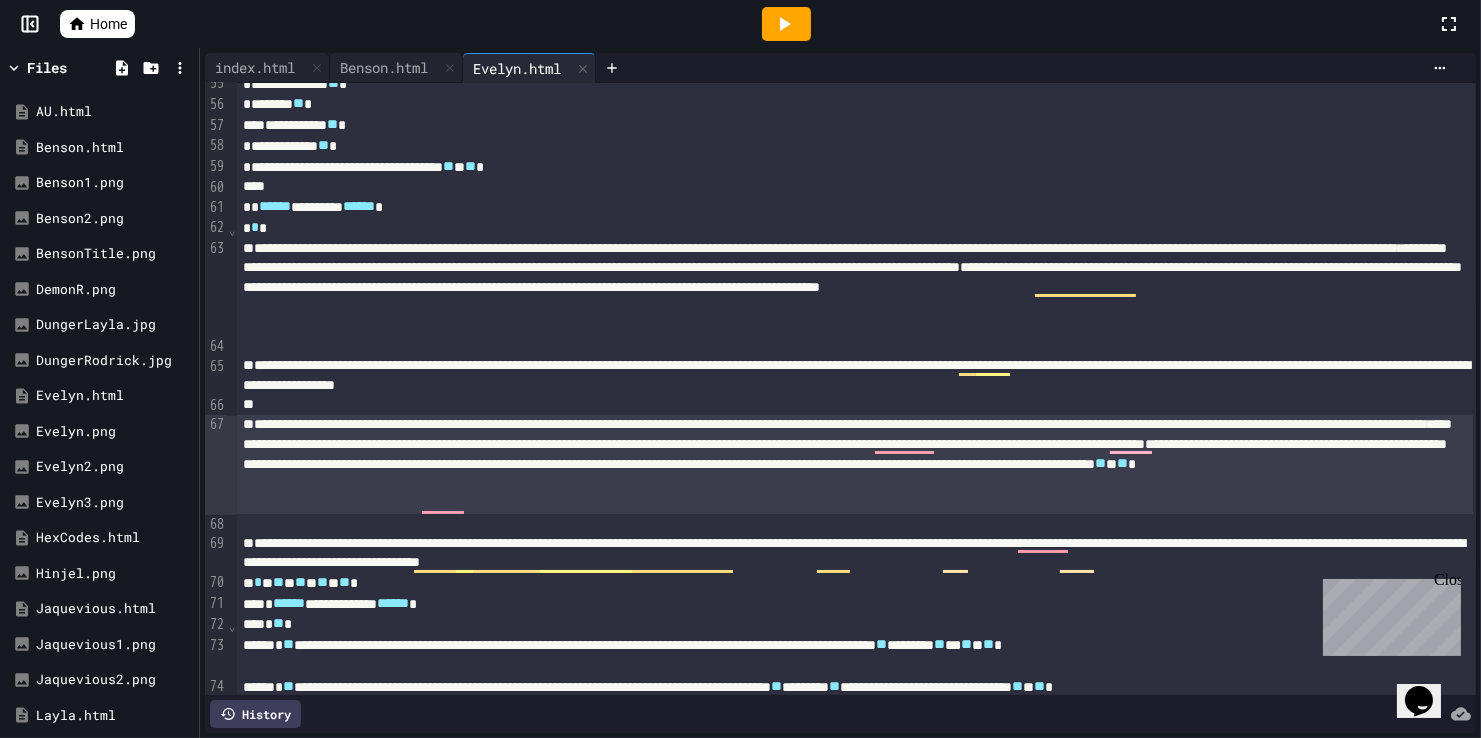click on "**********" at bounding box center (840, 389) 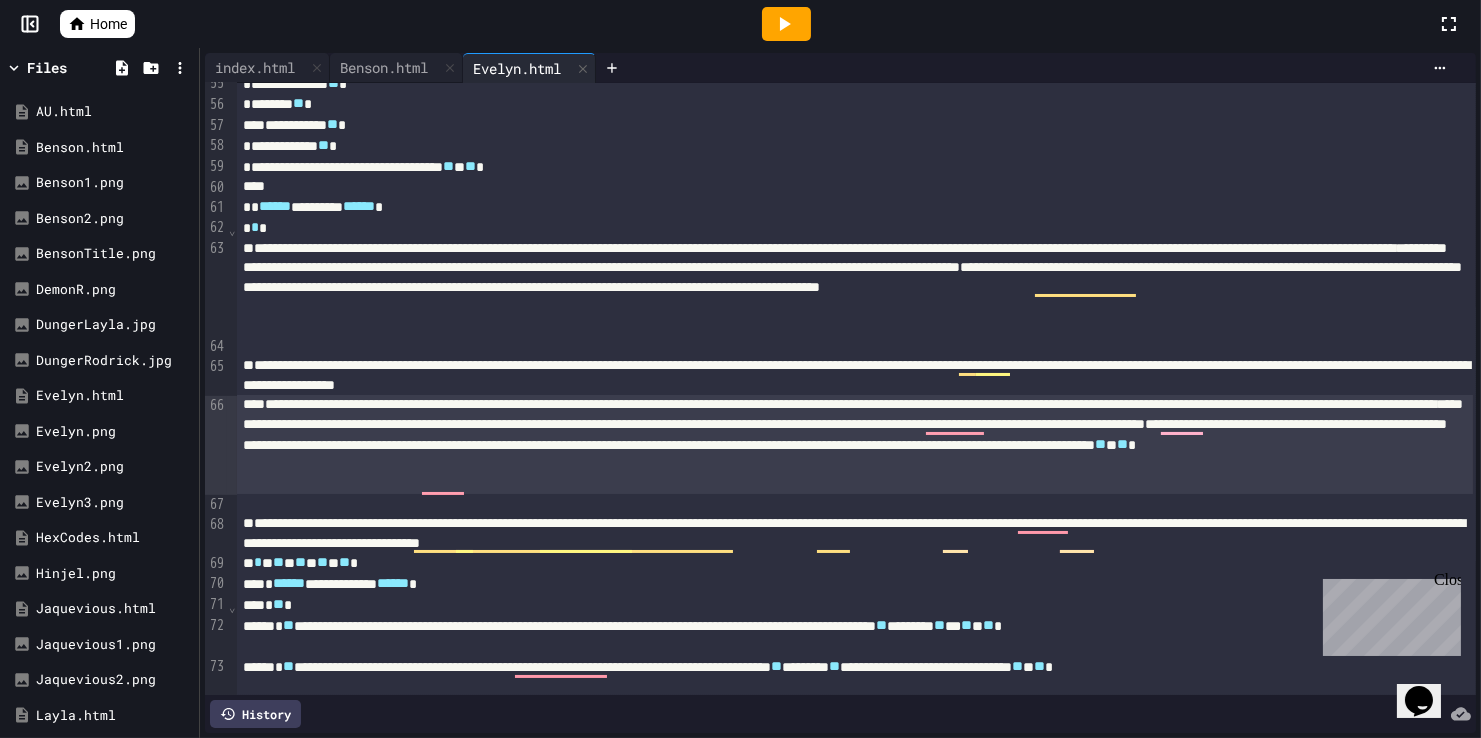 click on "**********" at bounding box center (855, 444) 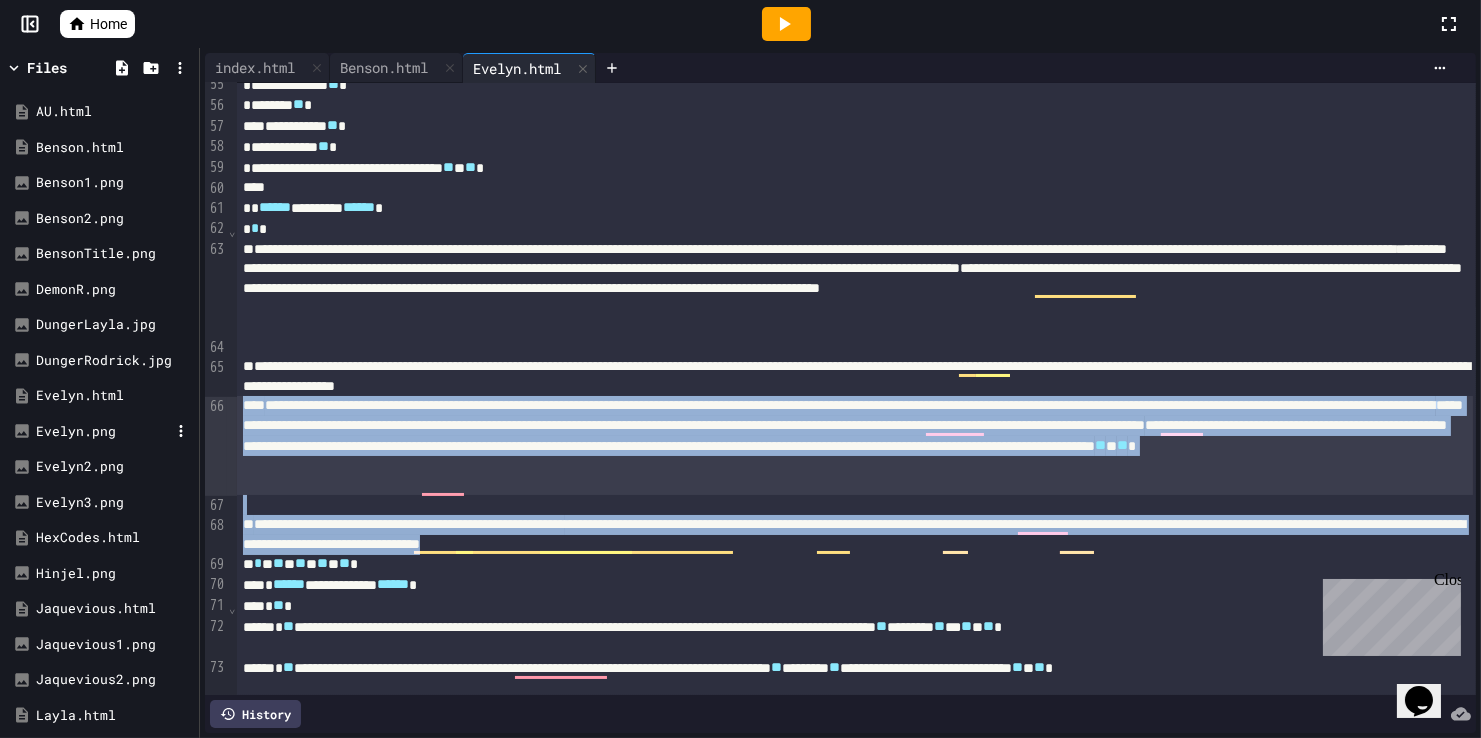 drag, startPoint x: 1388, startPoint y: 537, endPoint x: 119, endPoint y: 416, distance: 1274.7556 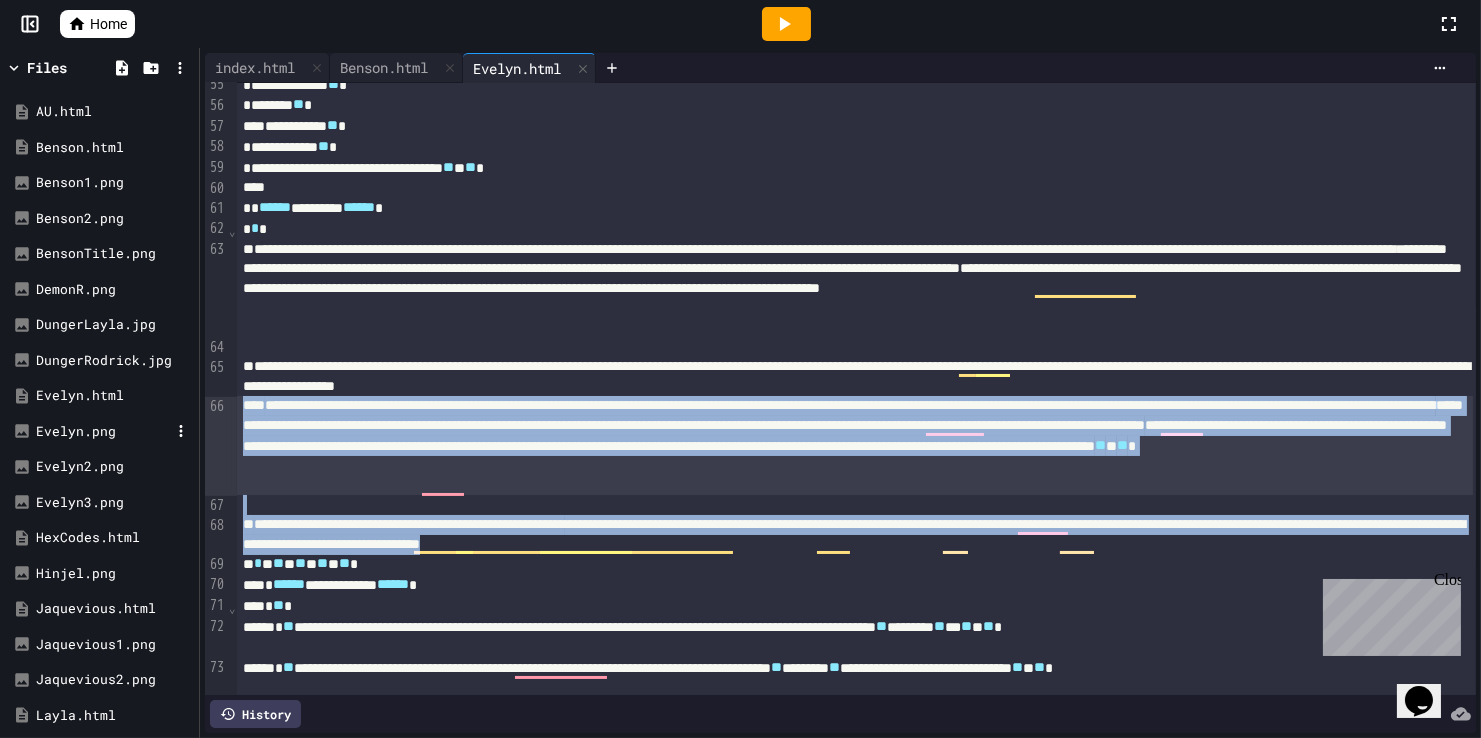 click on "**********" at bounding box center [740, 393] 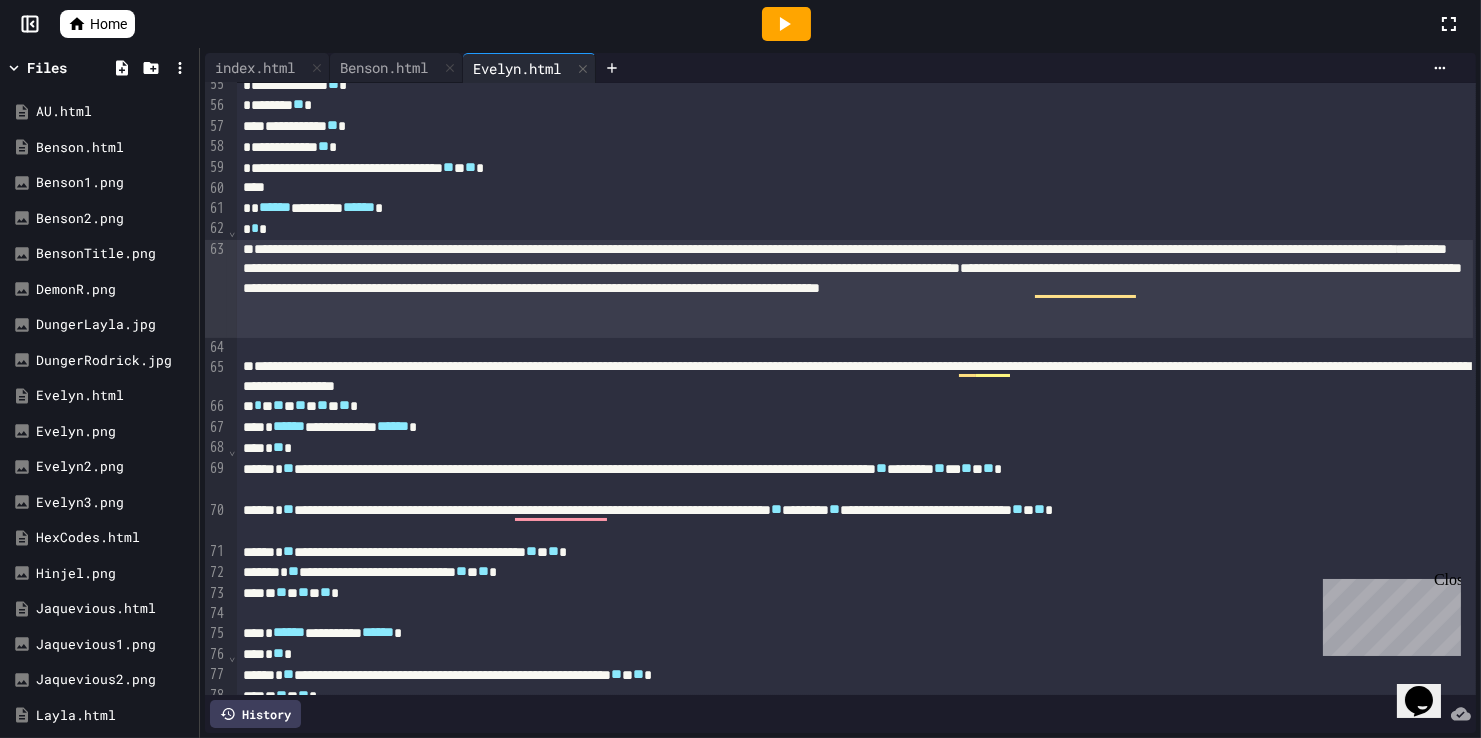 click on "**********" at bounding box center (855, 289) 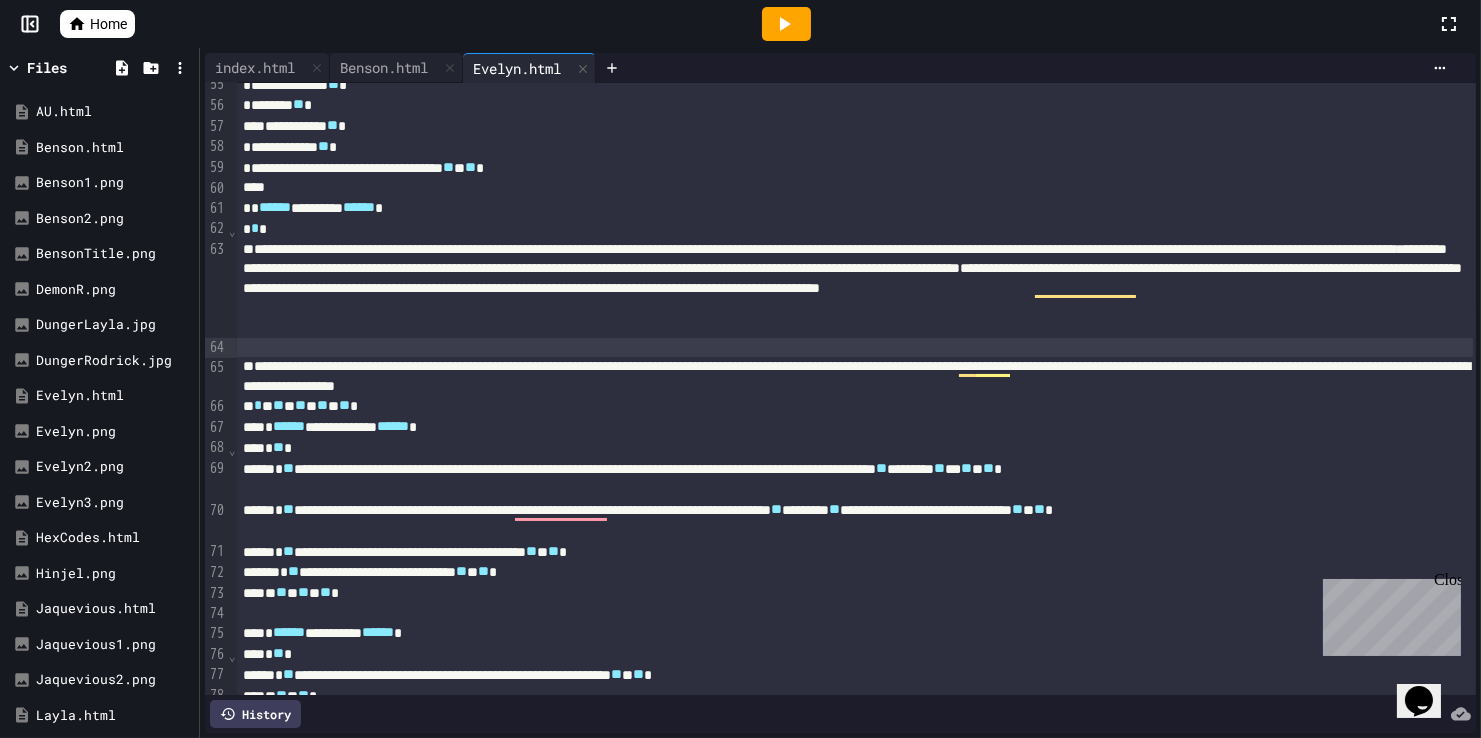 click at bounding box center (855, 348) 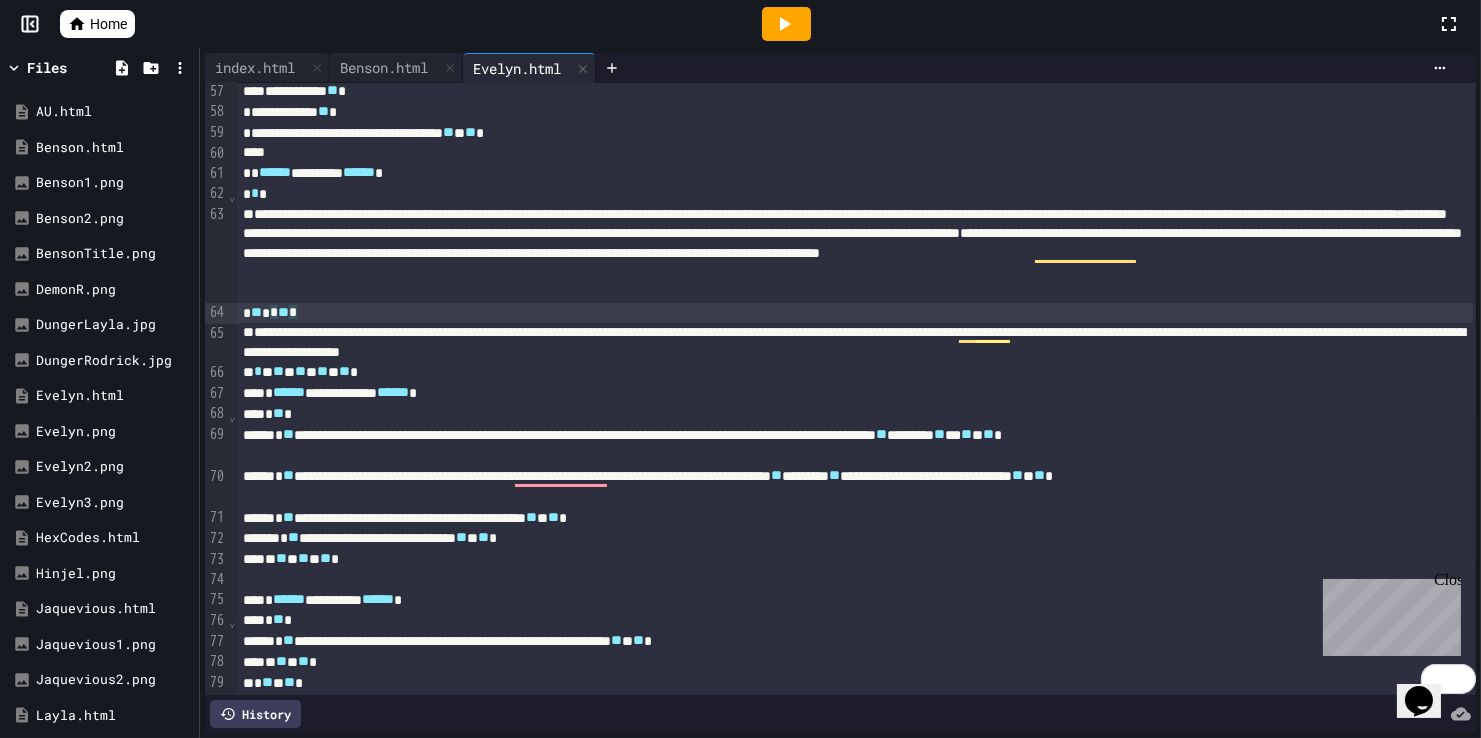 scroll, scrollTop: 1189, scrollLeft: 0, axis: vertical 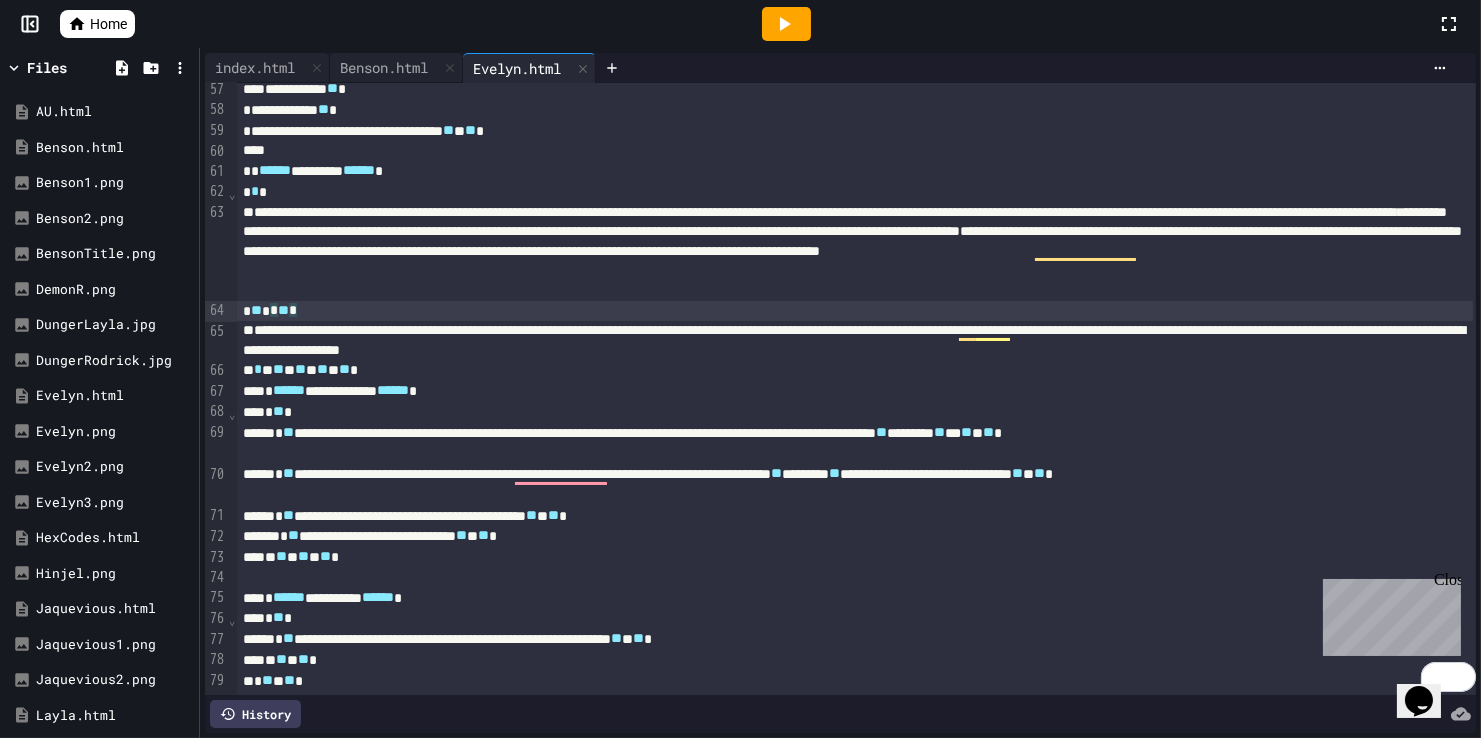 click on "**********" at bounding box center [855, 444] 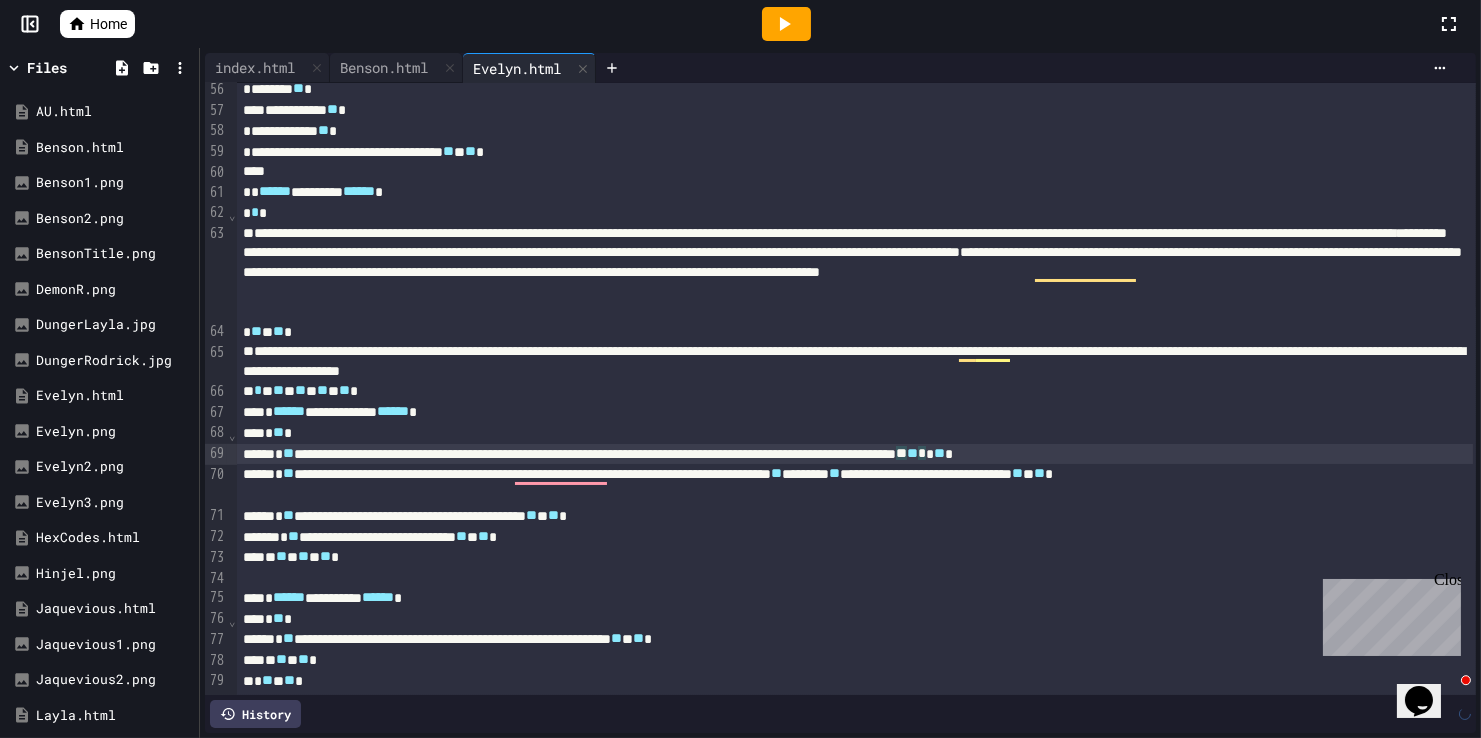 scroll, scrollTop: 1165, scrollLeft: 0, axis: vertical 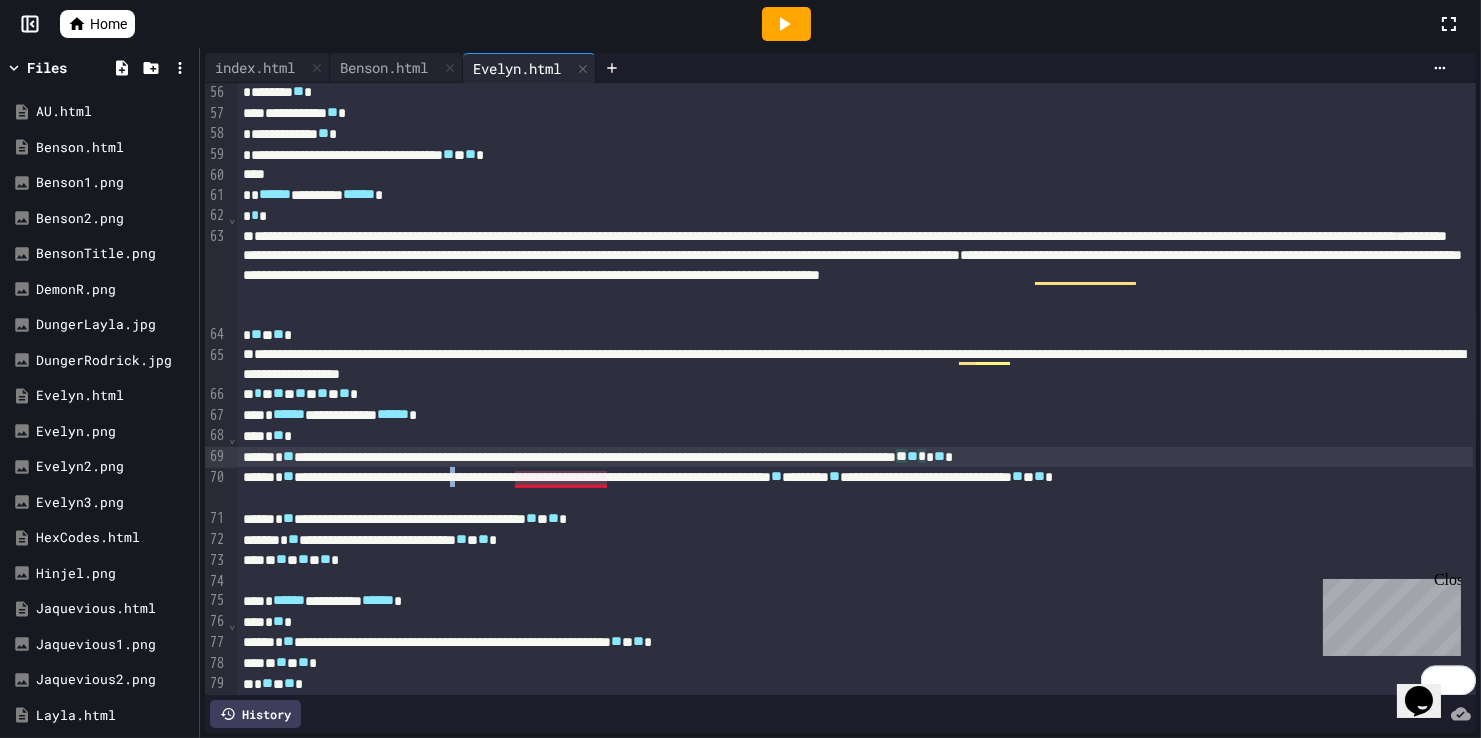 click on "**********" at bounding box center [855, 488] 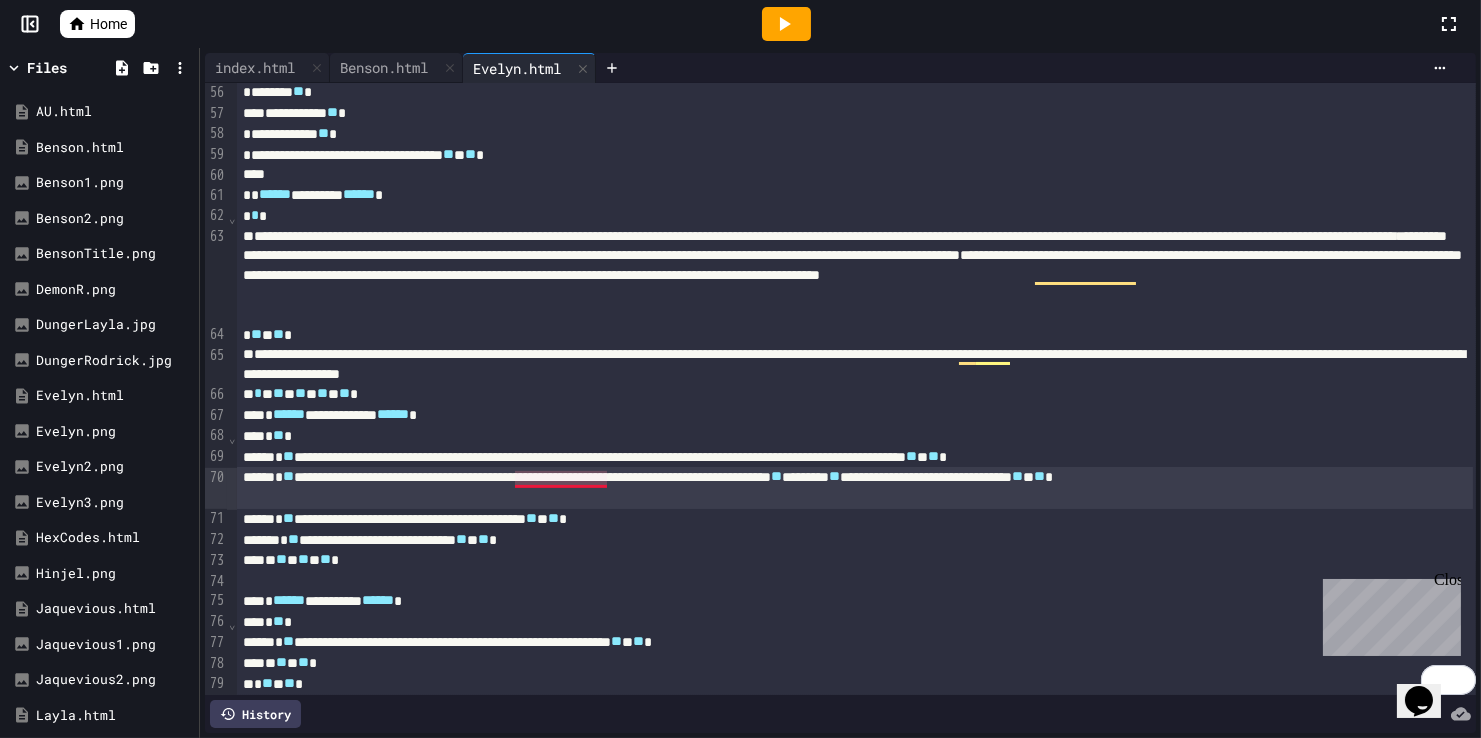 click on "**********" at bounding box center (855, 488) 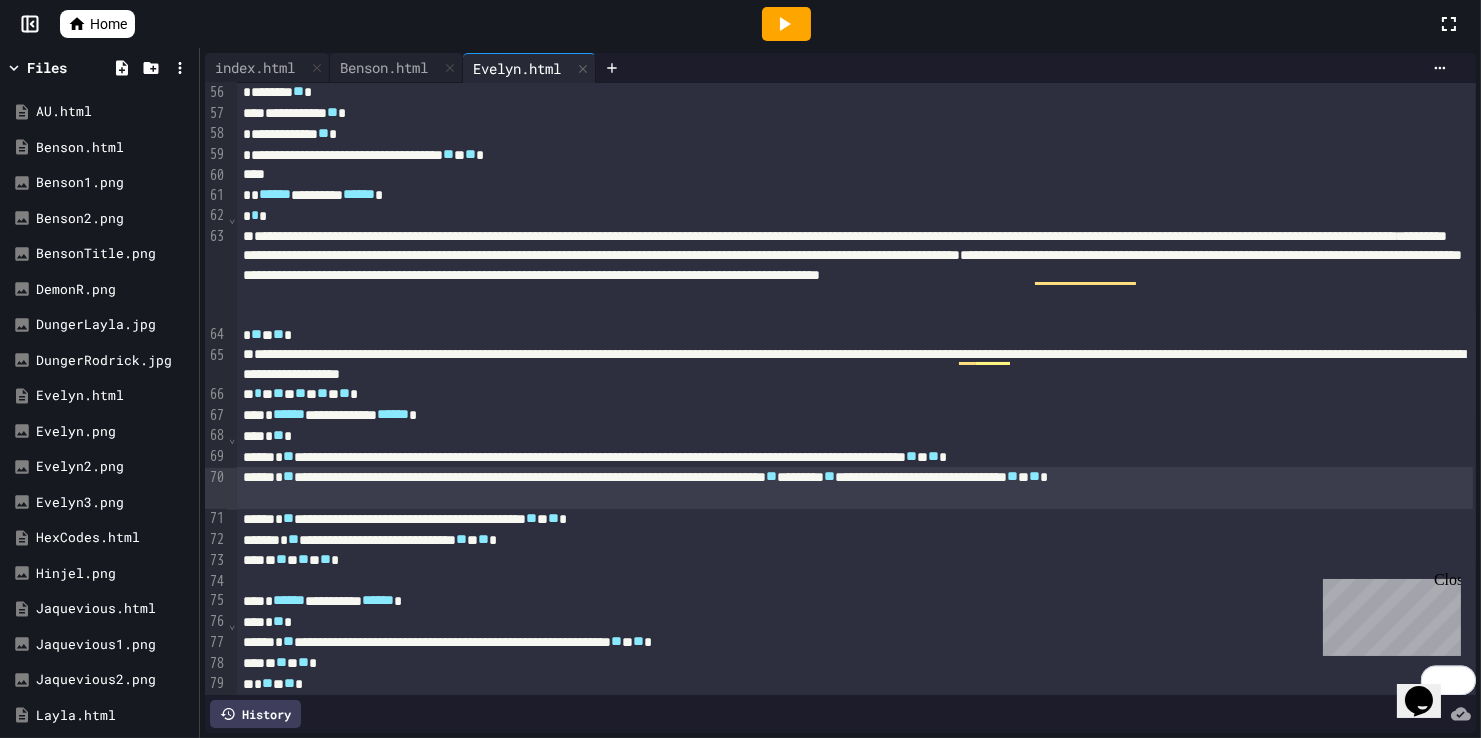 click on "**********" at bounding box center [855, 488] 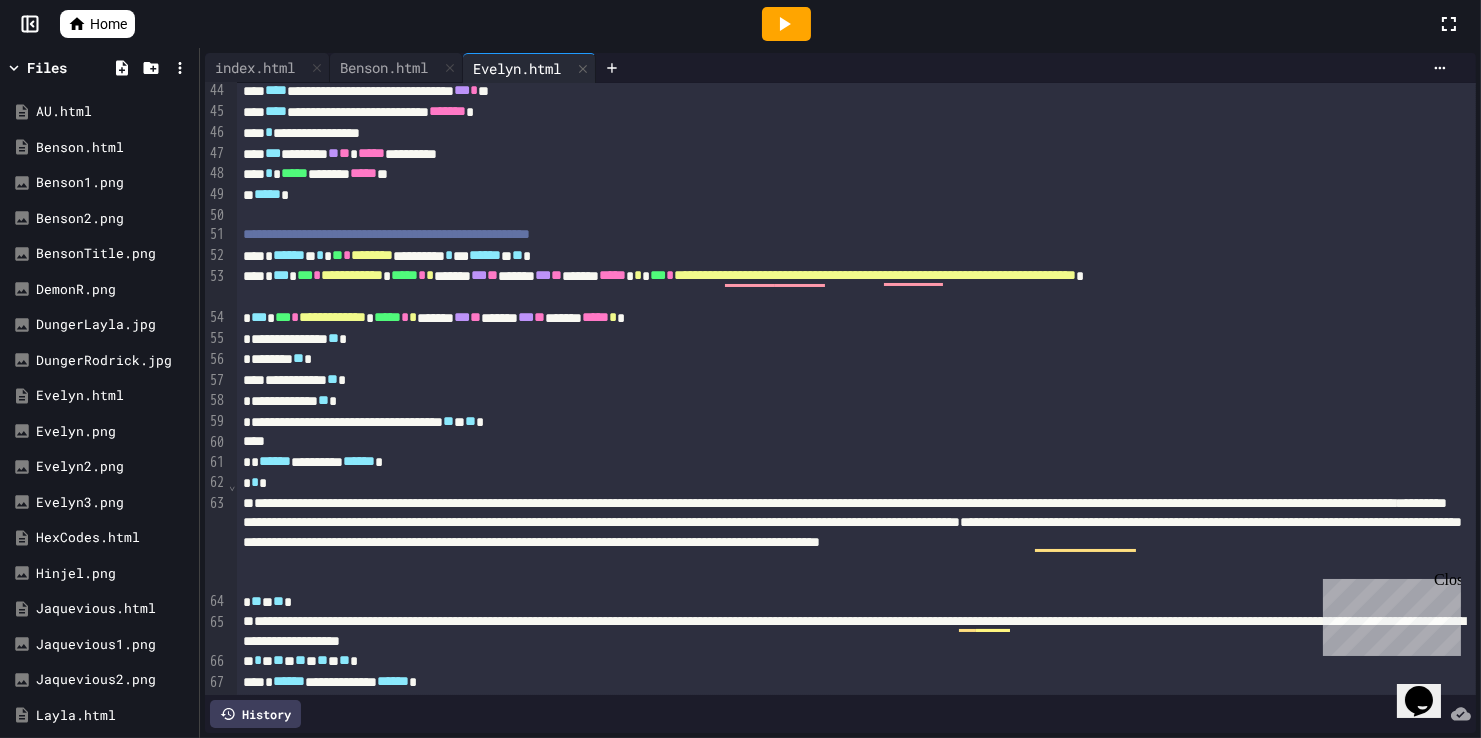 scroll, scrollTop: 884, scrollLeft: 0, axis: vertical 